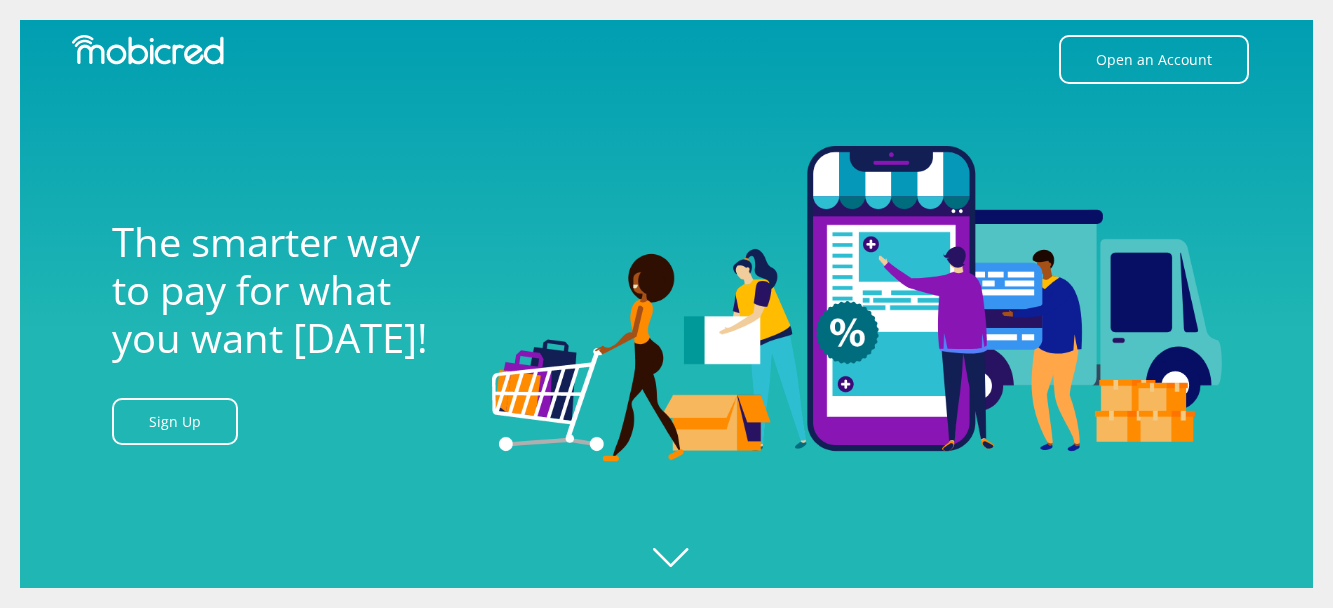 scroll, scrollTop: 0, scrollLeft: 0, axis: both 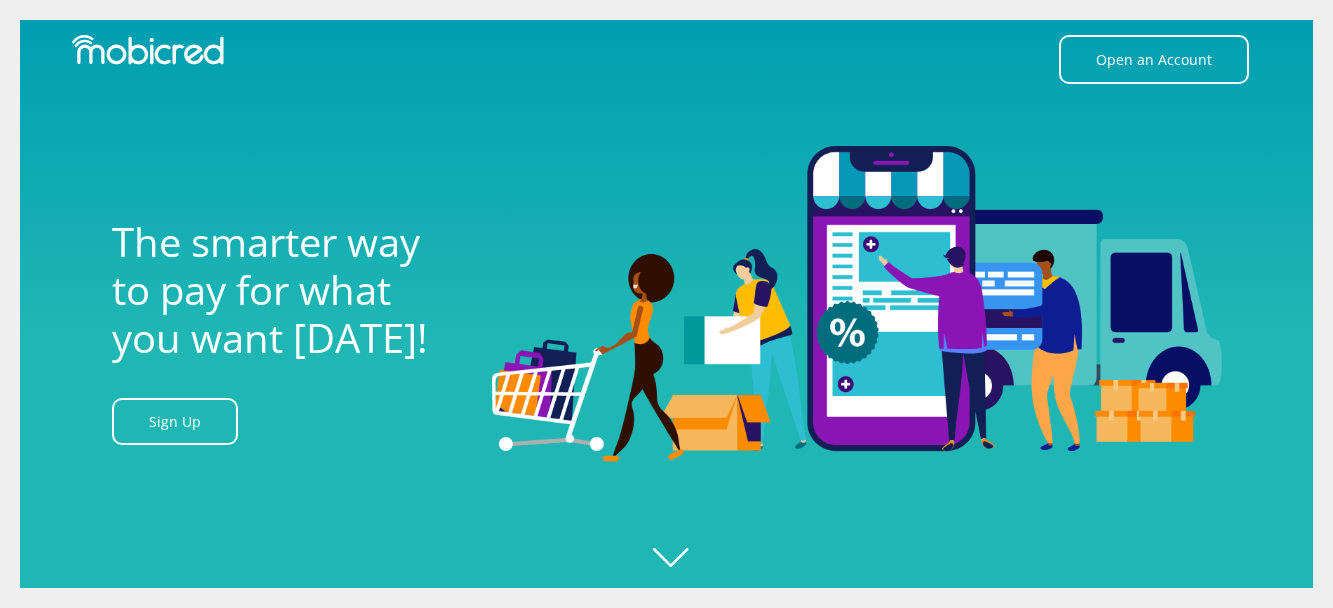 click at bounding box center (686, 304) 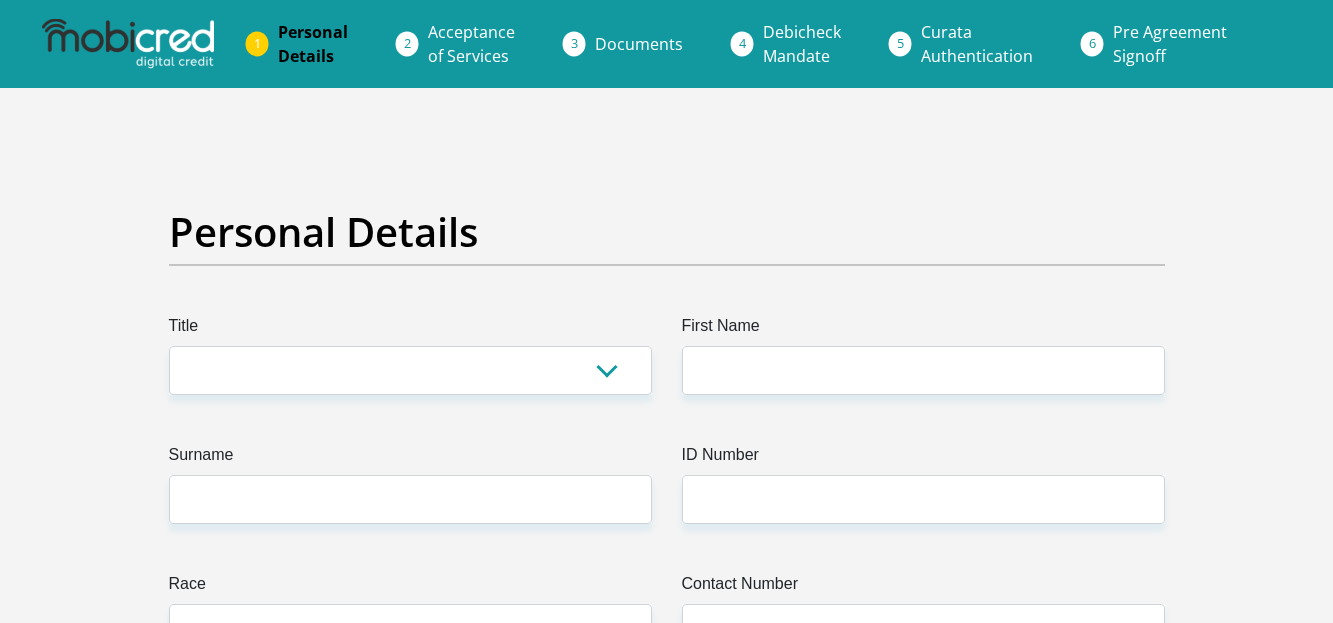 scroll, scrollTop: 0, scrollLeft: 0, axis: both 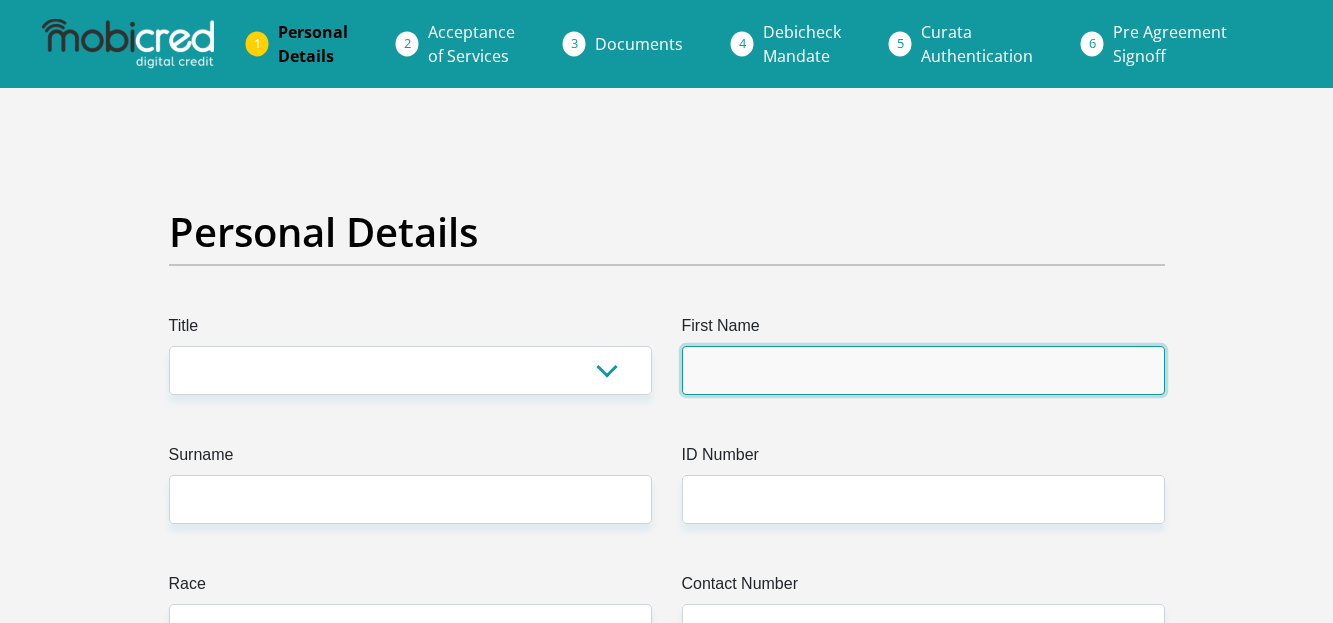 click on "First Name" at bounding box center [923, 370] 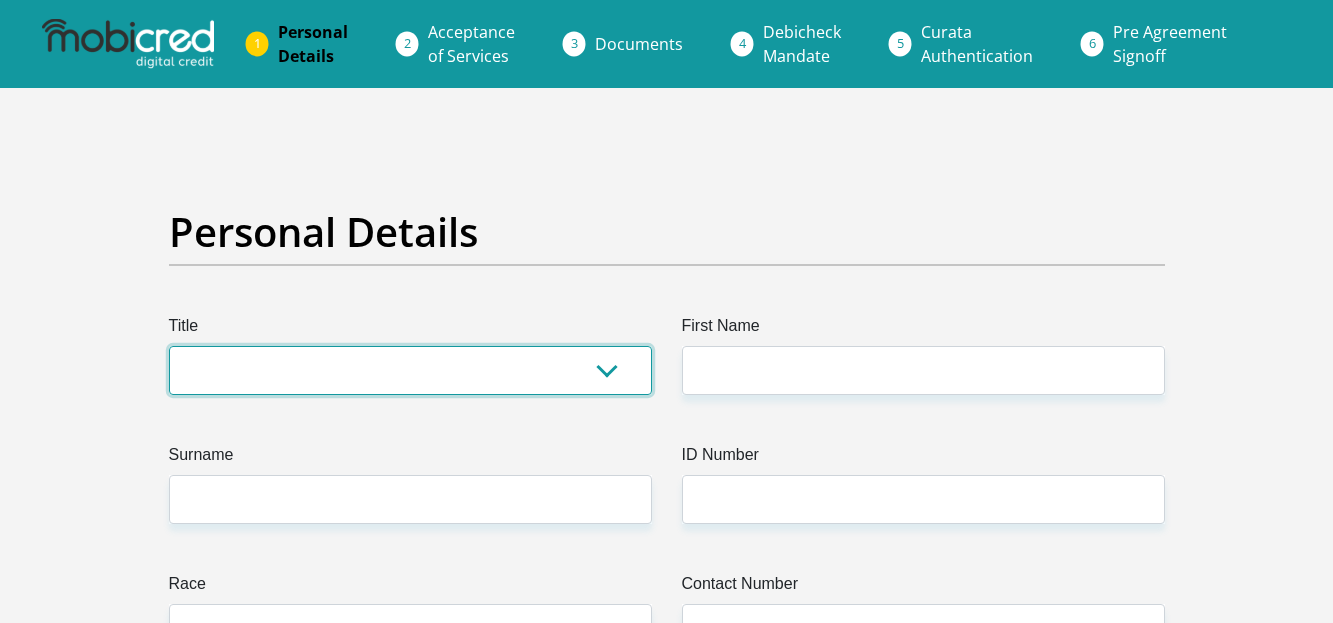 click on "Mr
Ms
Mrs
Dr
[PERSON_NAME]" at bounding box center [410, 370] 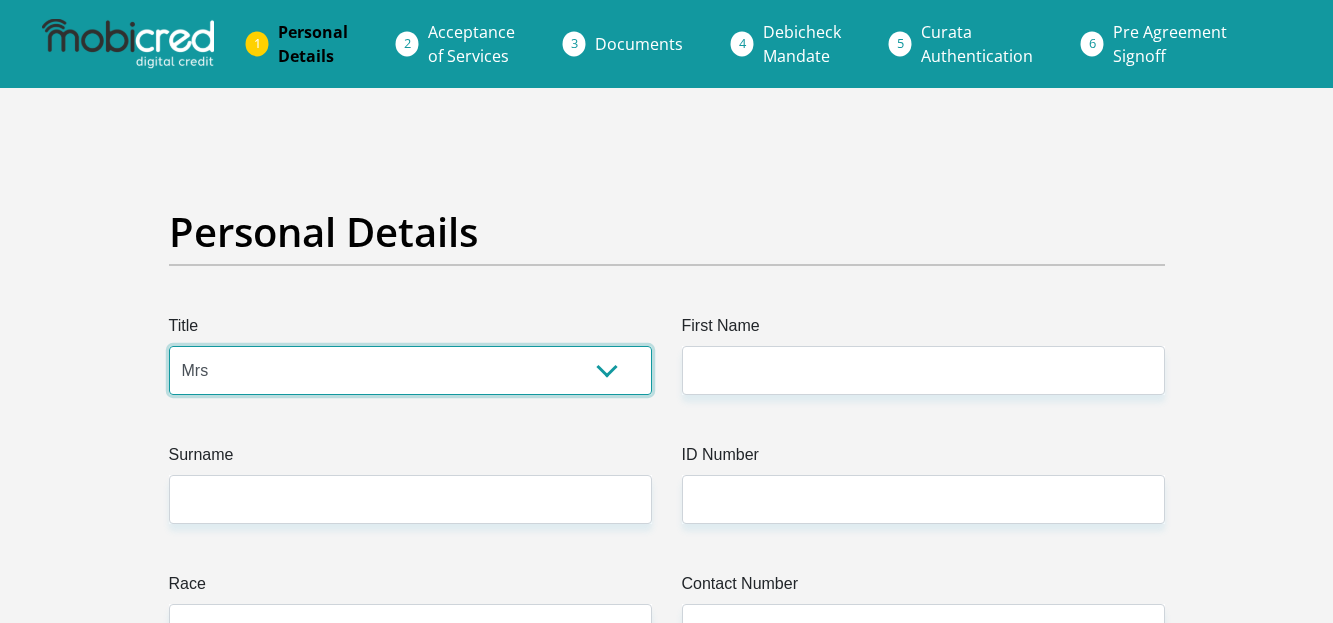 click on "Mr
Ms
Mrs
Dr
Other" at bounding box center [410, 370] 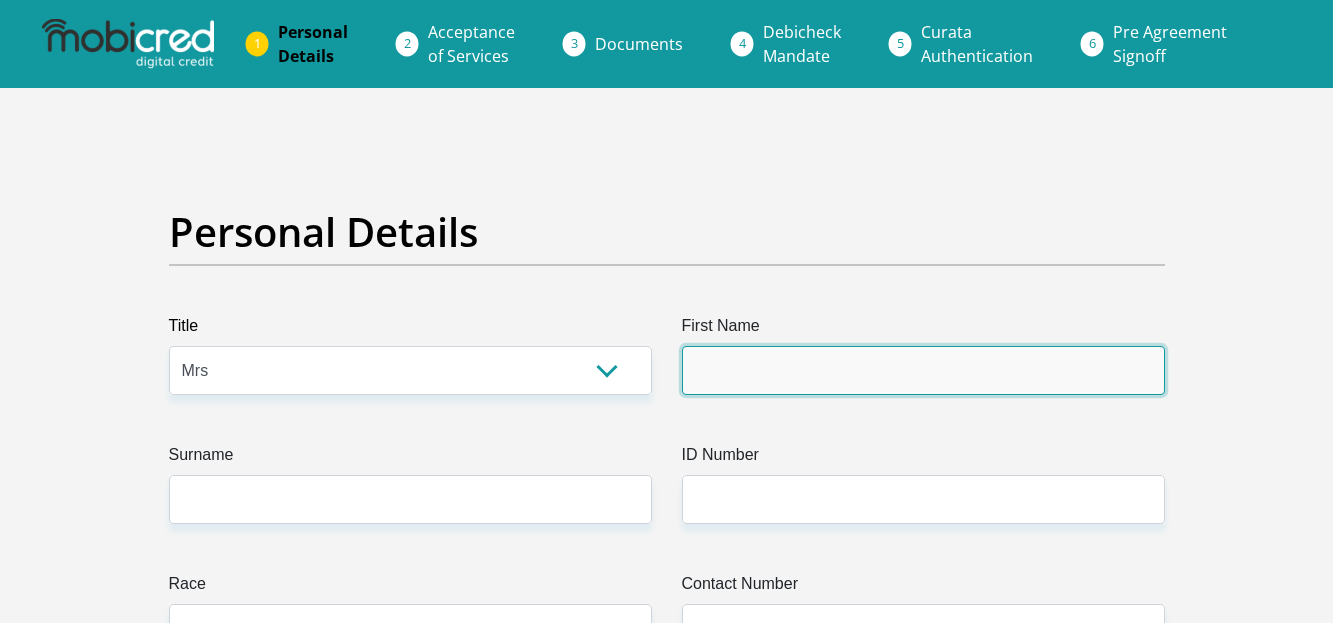 click on "First Name" at bounding box center (923, 370) 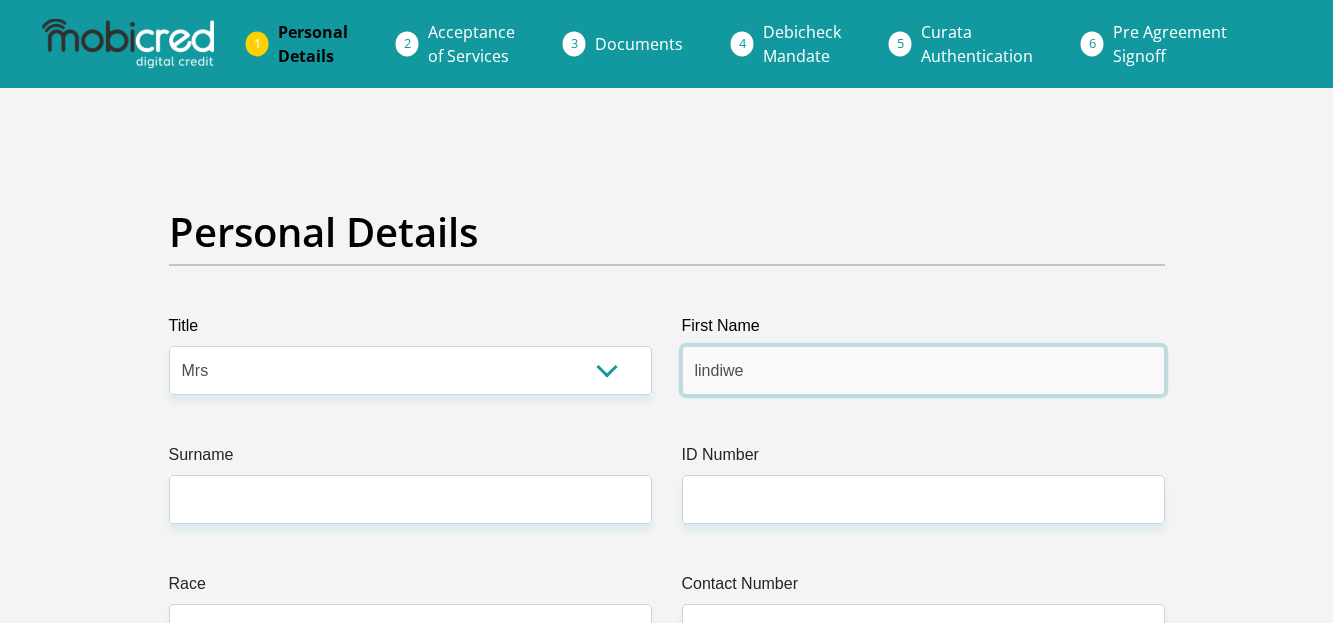 type on "lindiwe" 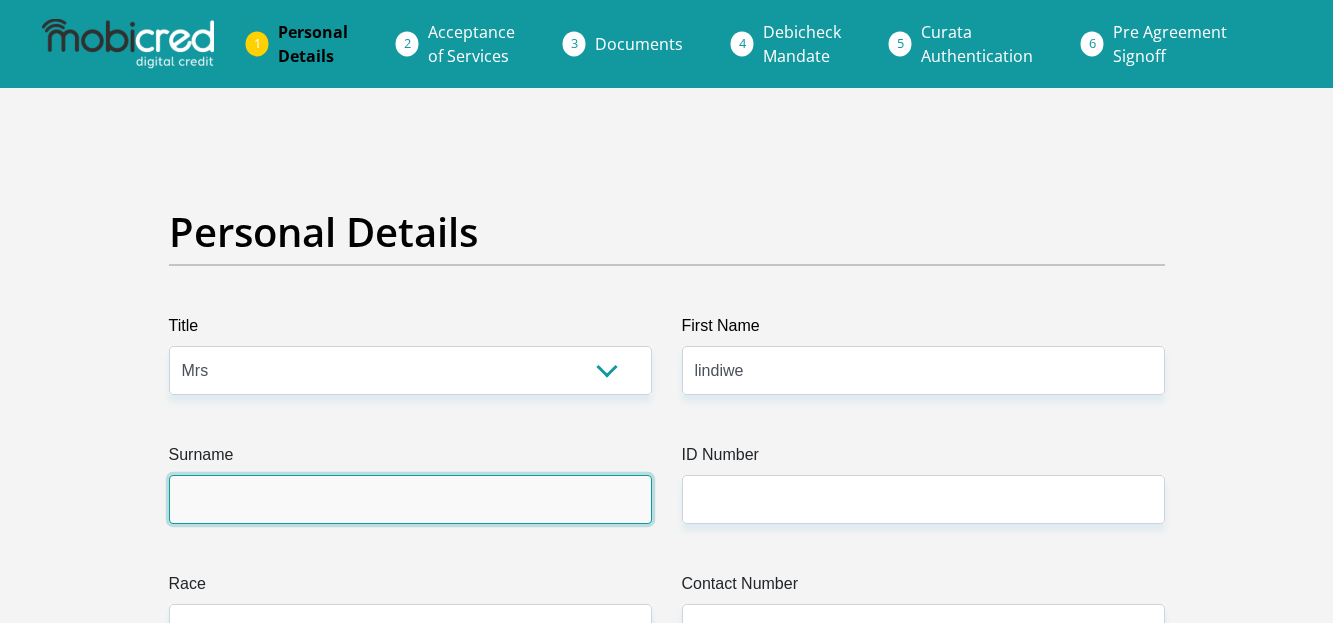 click on "Surname" at bounding box center (410, 499) 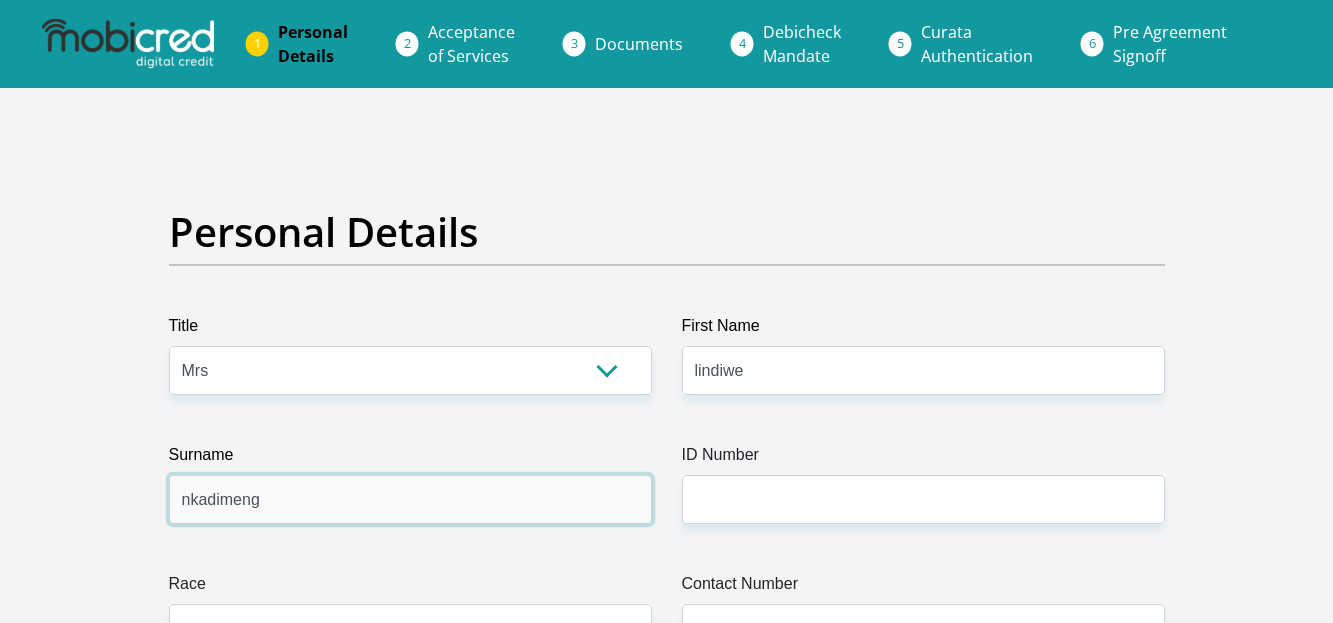 type on "nkadimeng" 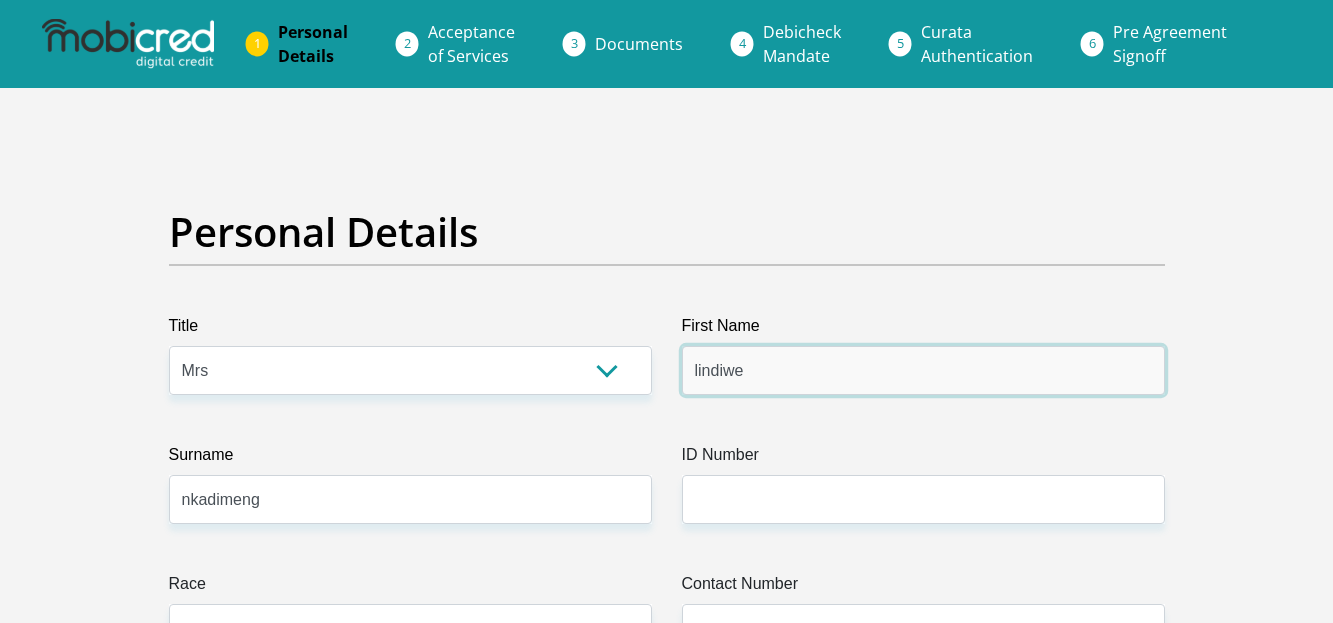 click on "lindiwe" at bounding box center (923, 370) 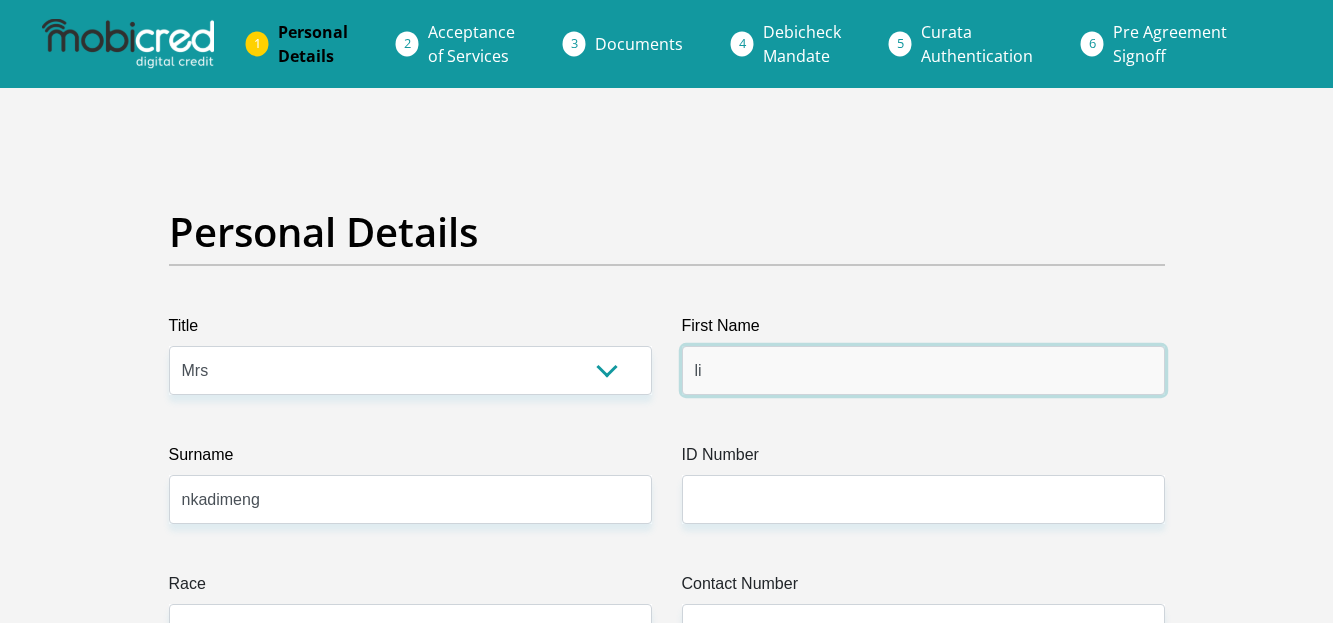 type on "l" 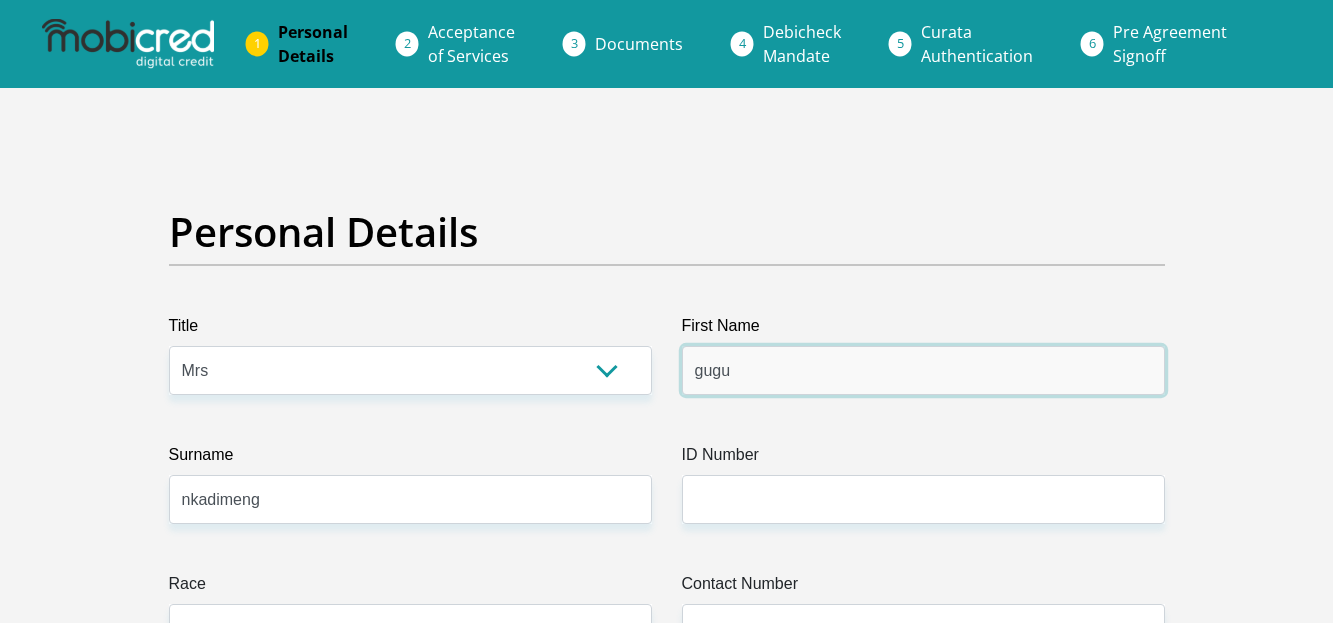 type on "gugu" 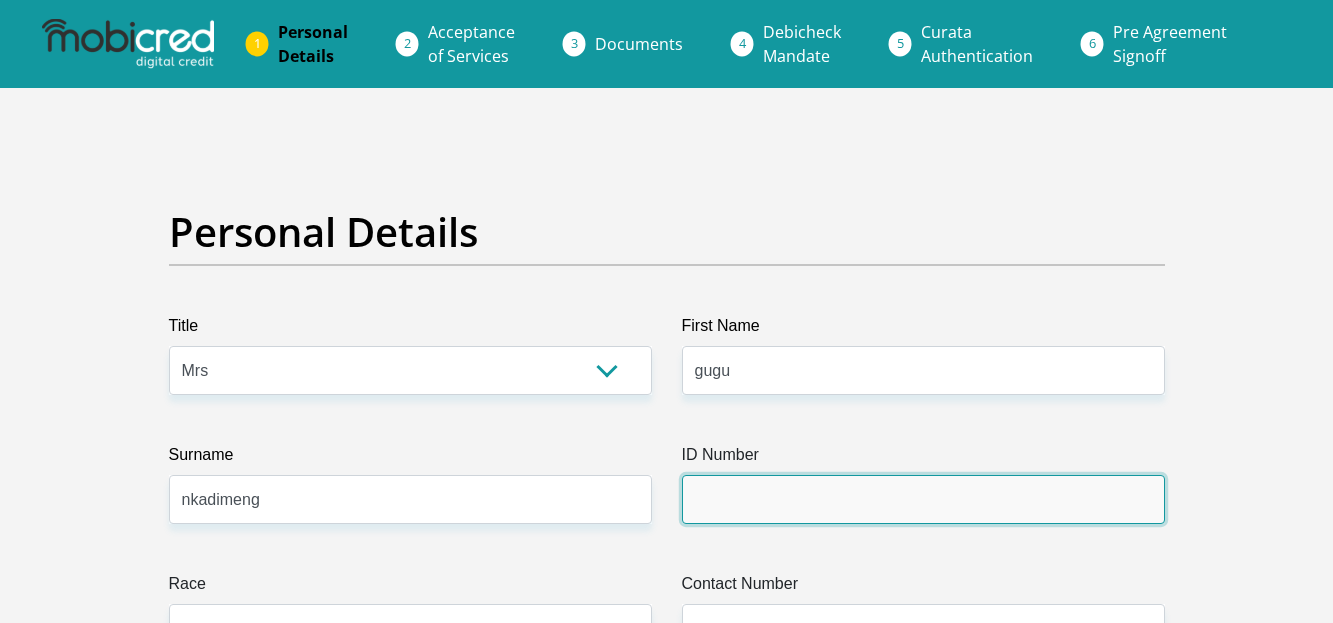 click on "ID Number" at bounding box center [923, 499] 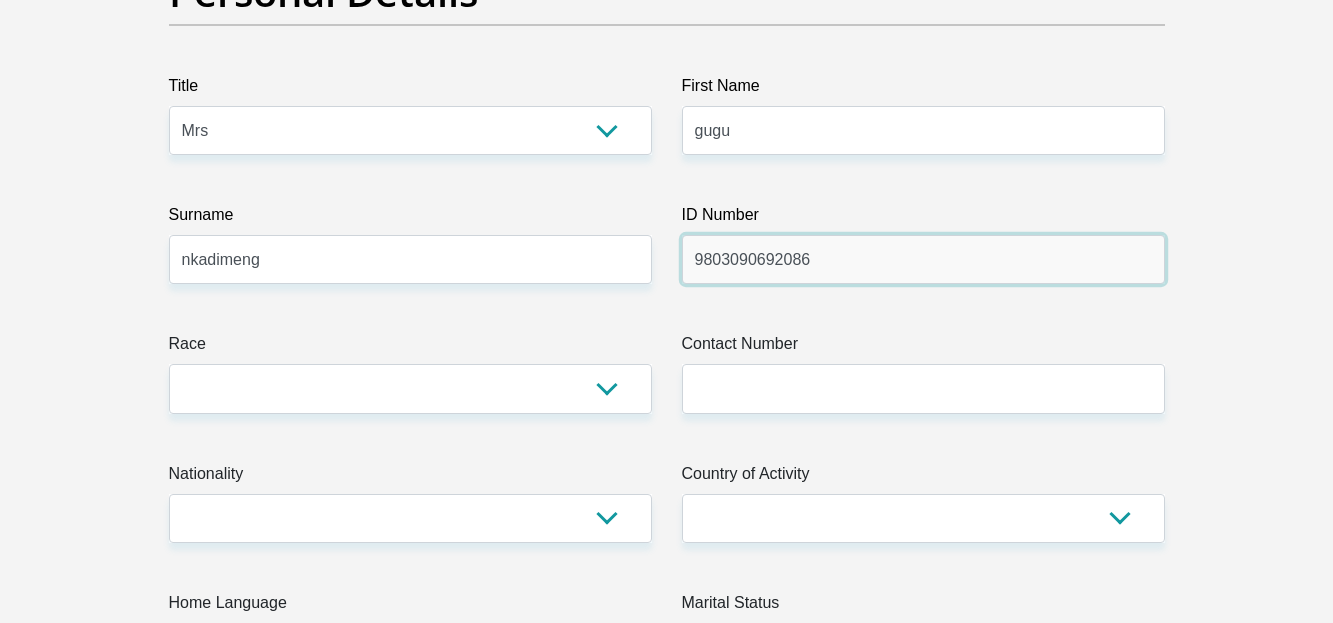 scroll, scrollTop: 280, scrollLeft: 0, axis: vertical 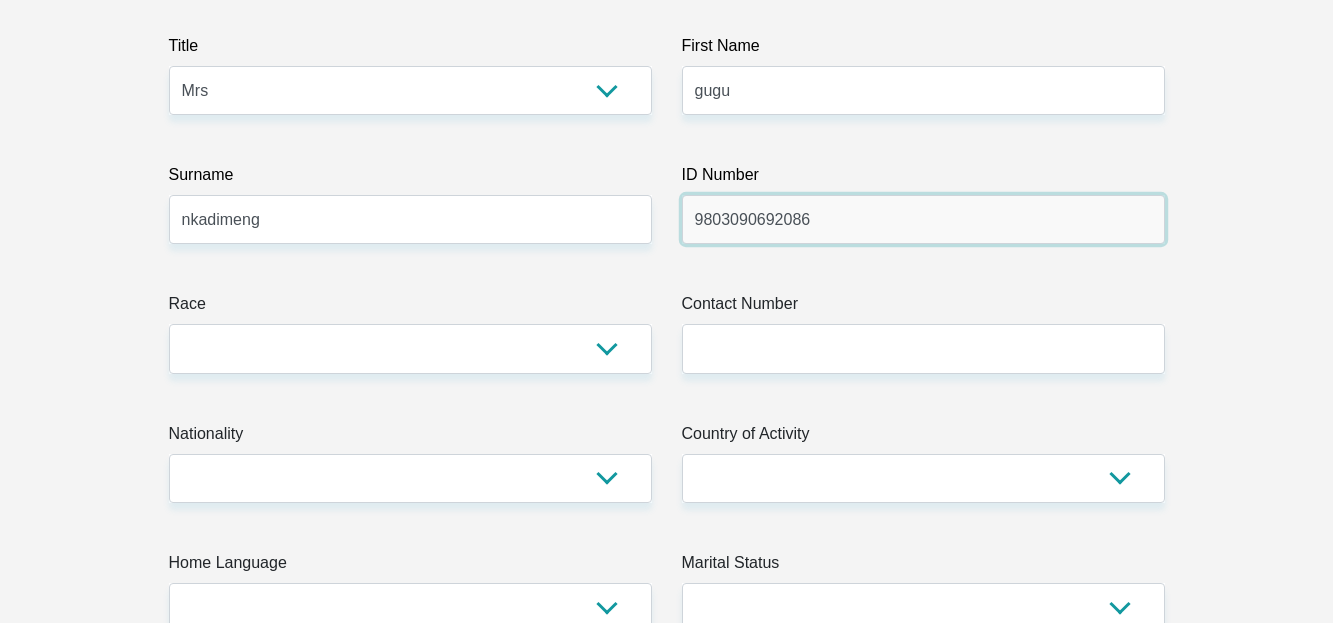 type on "9803090692086" 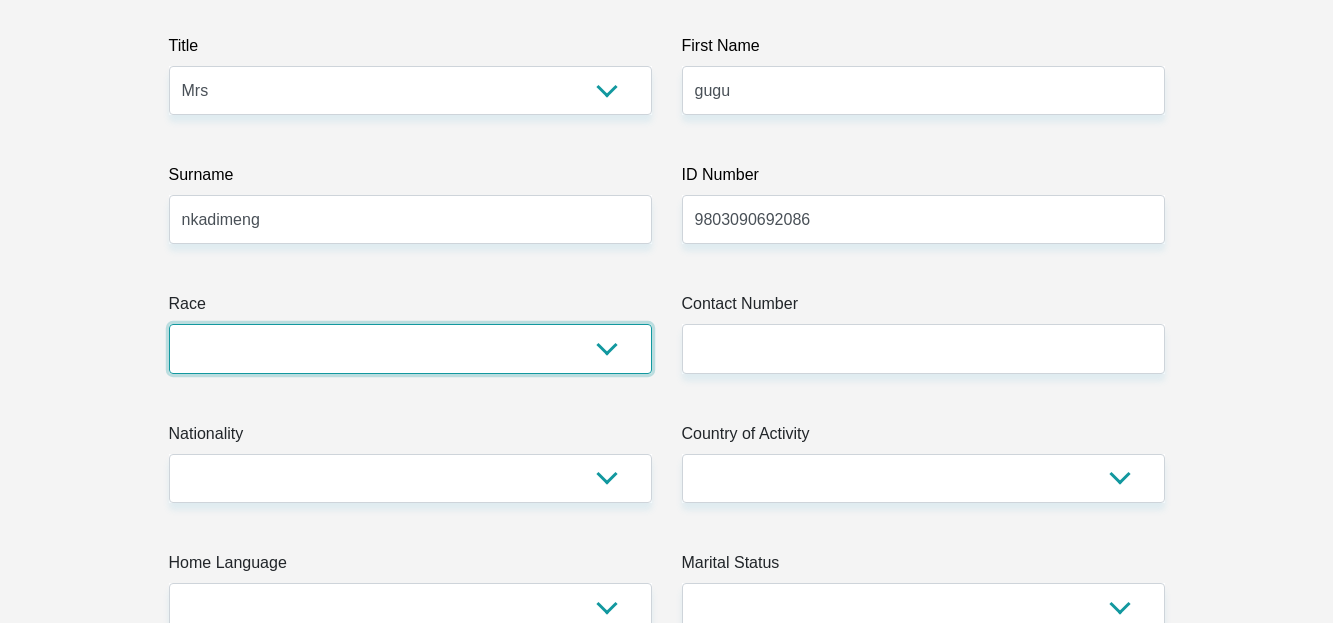click on "Black
Coloured
Indian
White
Other" at bounding box center [410, 348] 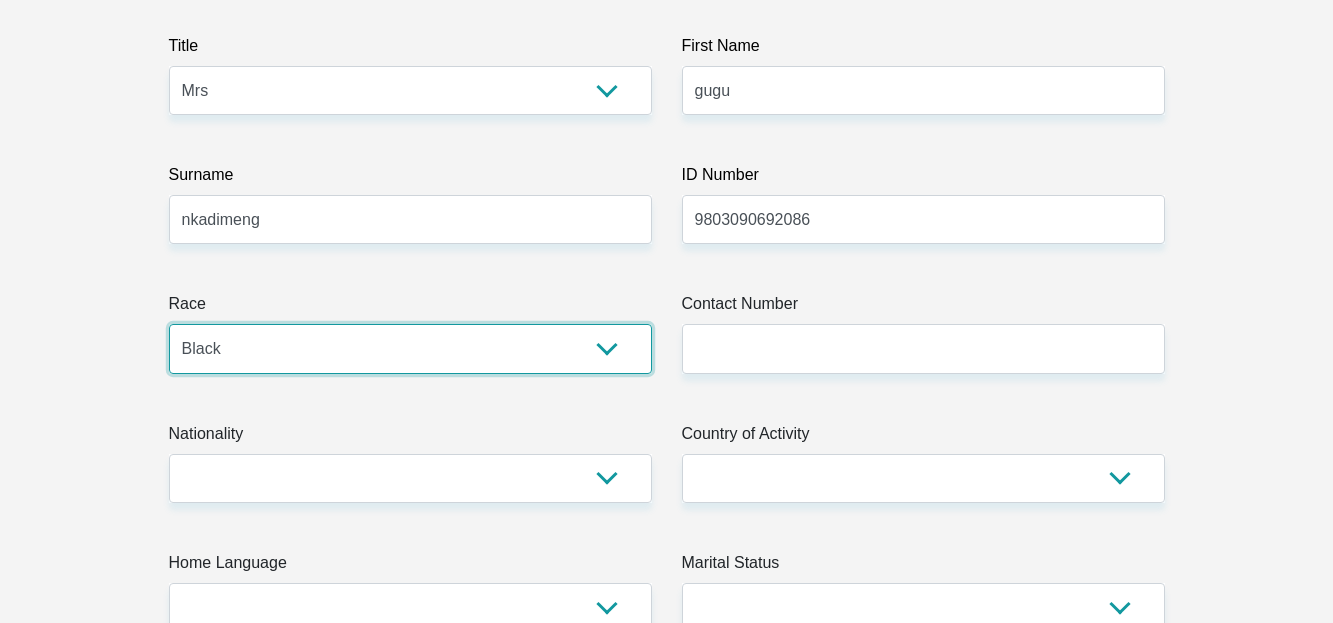 click on "Black
Coloured
Indian
White
Other" at bounding box center (410, 348) 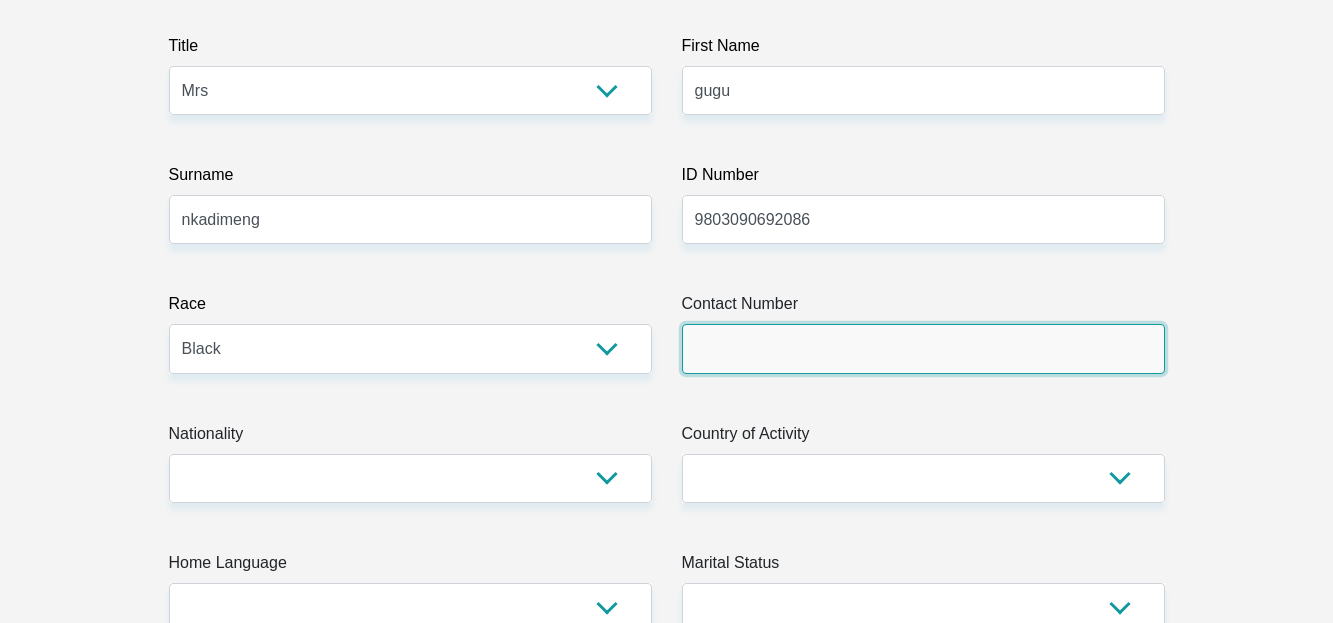 click on "Contact Number" at bounding box center [923, 348] 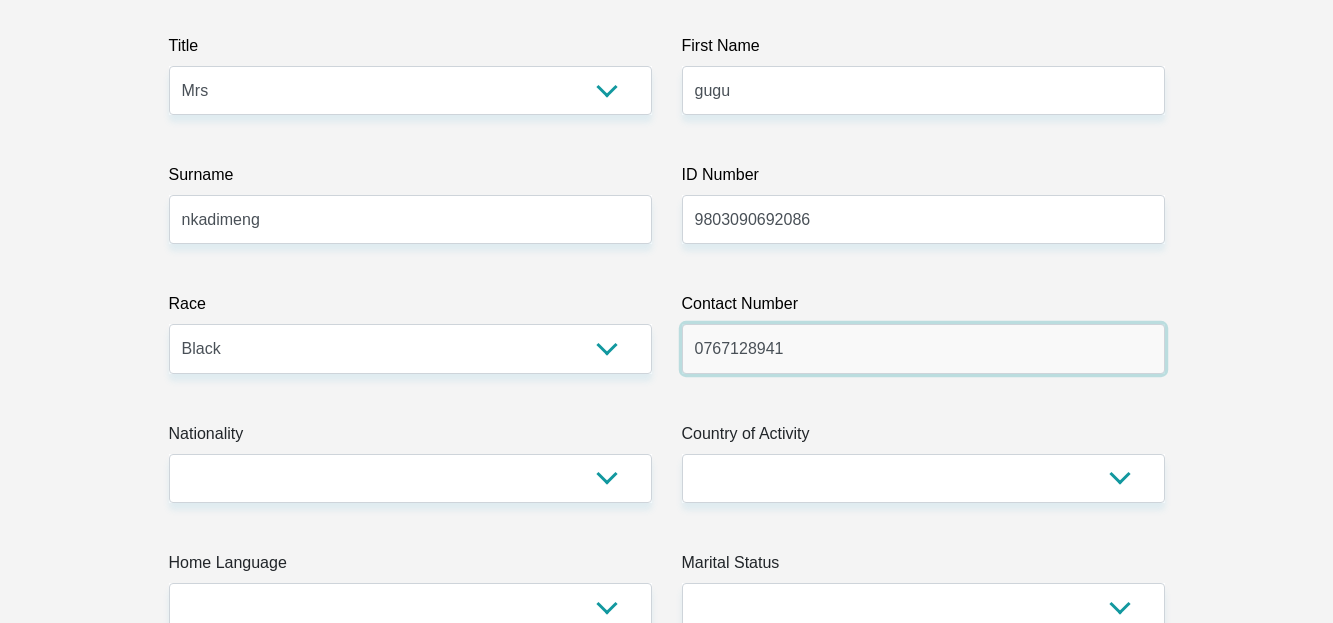 type on "0767128941" 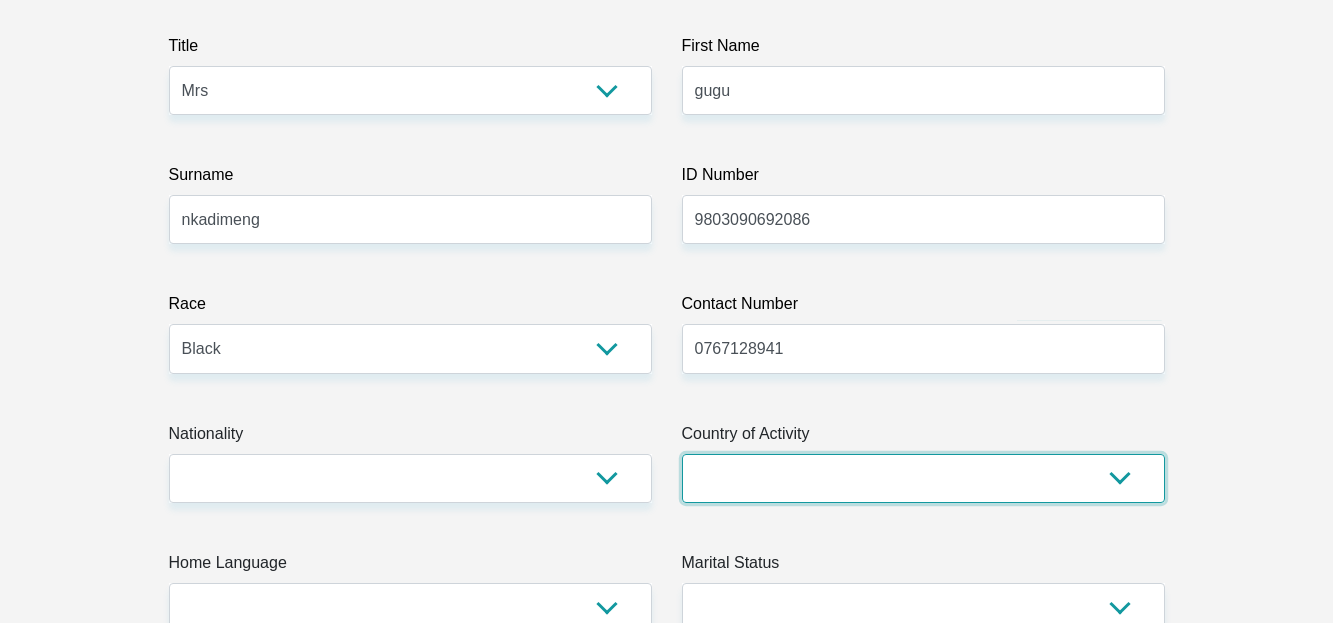 click on "South Africa
Afghanistan
Aland Islands
Albania
Algeria
America Samoa
American Virgin Islands
Andorra
Angola
Anguilla
Antarctica
Antigua and Barbuda
Argentina
Armenia
Aruba
Ascension Island
Australia
Austria
Azerbaijan
Chad" at bounding box center [923, 478] 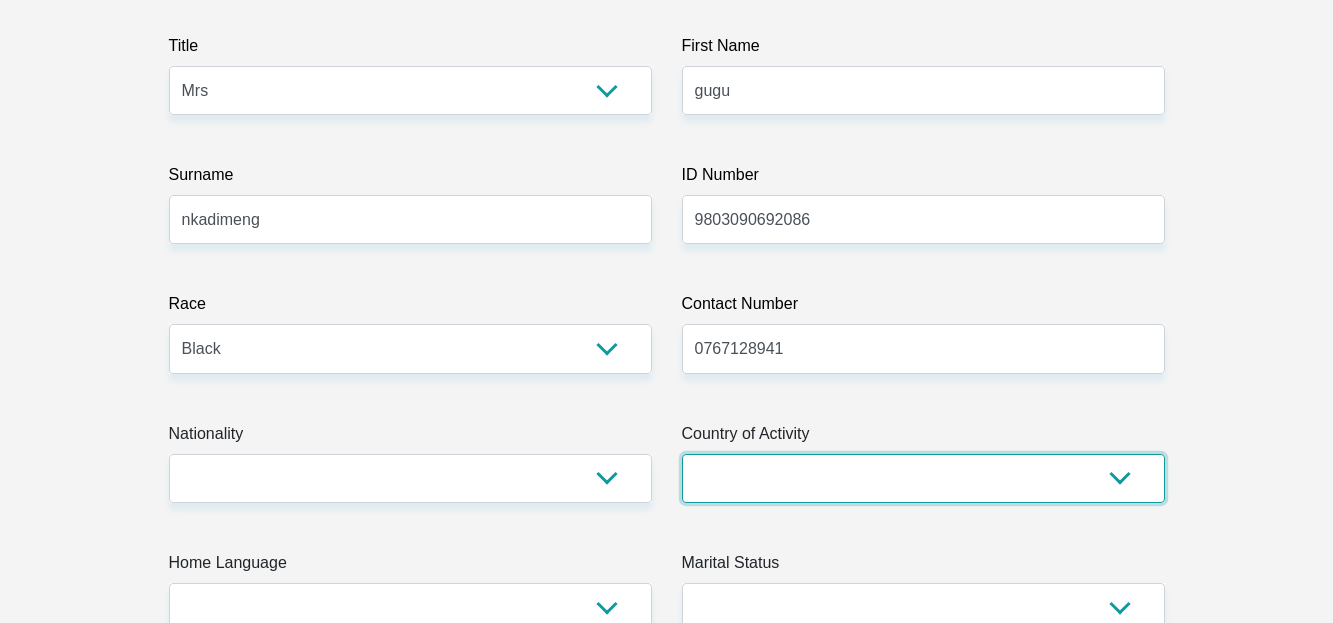 select on "ZAF" 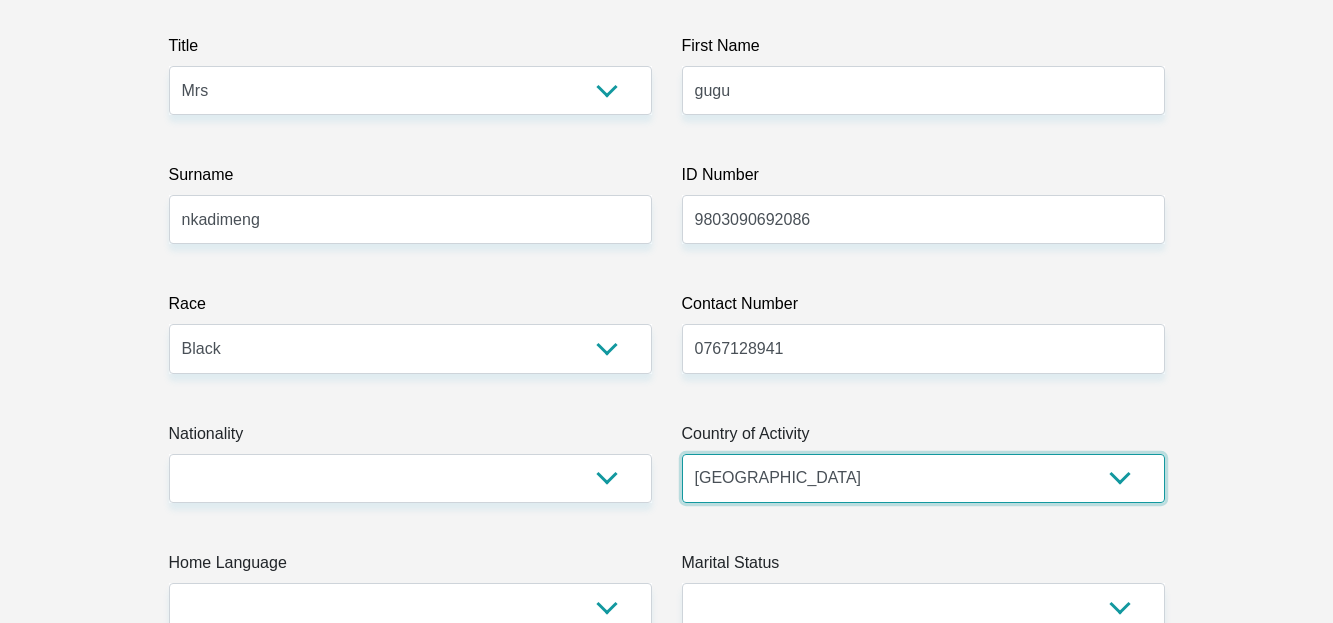 click on "South Africa
Afghanistan
Aland Islands
Albania
Algeria
America Samoa
American Virgin Islands
Andorra
Angola
Anguilla
Antarctica
Antigua and Barbuda
Argentina
Armenia
Aruba
Ascension Island
Australia
Austria
Azerbaijan
Chad" at bounding box center (923, 478) 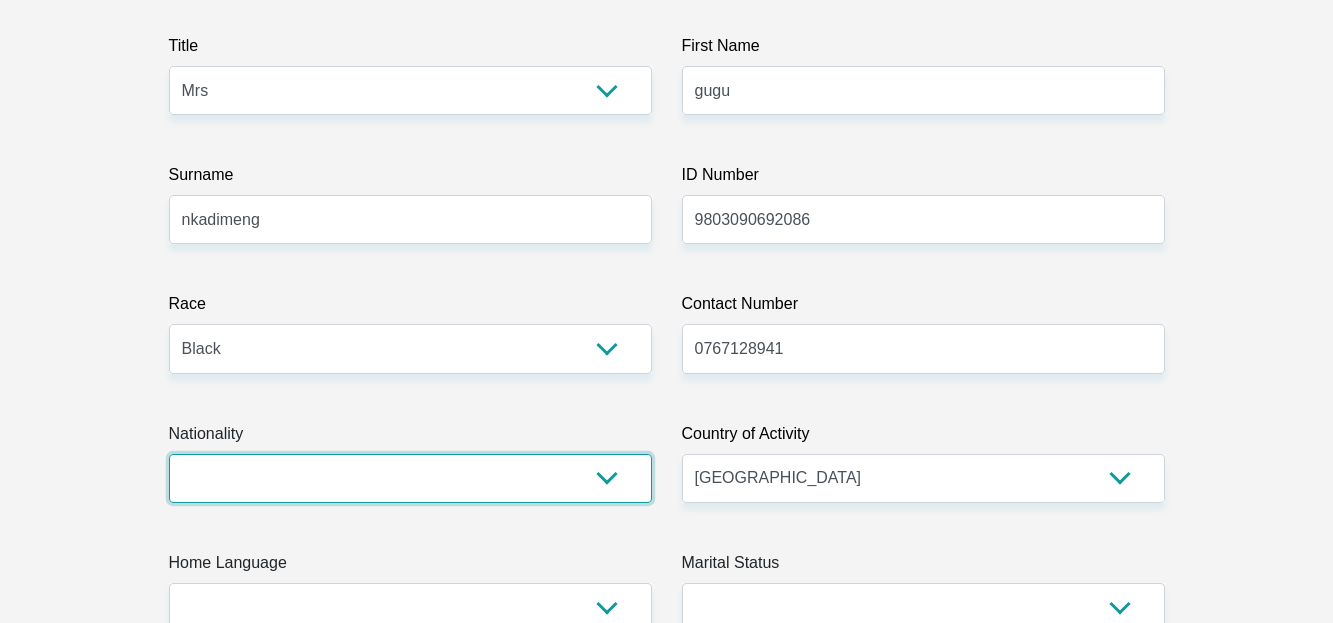 click on "South Africa
Afghanistan
Aland Islands
Albania
Algeria
America Samoa
American Virgin Islands
Andorra
Angola
Anguilla
Antarctica
Antigua and Barbuda
Argentina
Armenia
Aruba
Ascension Island
Australia
Austria
Azerbaijan
Bahamas
Bahrain
Bangladesh
Barbados
Chad" at bounding box center [410, 478] 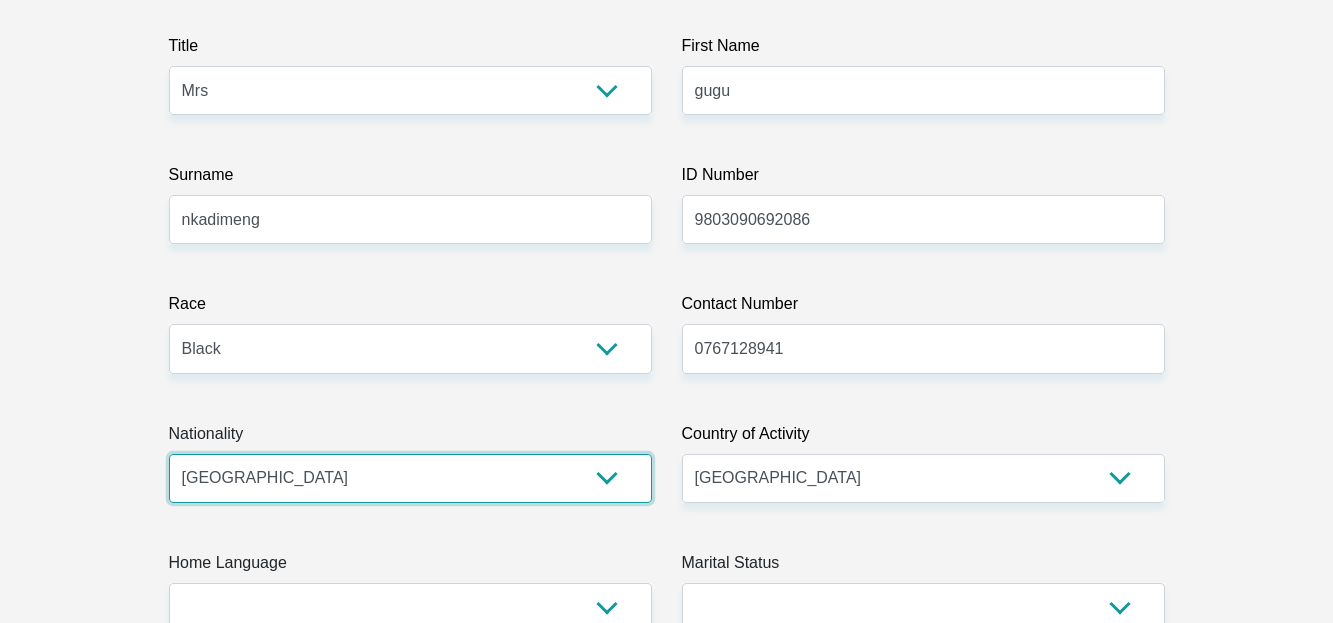 click on "South Africa
Afghanistan
Aland Islands
Albania
Algeria
America Samoa
American Virgin Islands
Andorra
Angola
Anguilla
Antarctica
Antigua and Barbuda
Argentina
Armenia
Aruba
Ascension Island
Australia
Austria
Azerbaijan
Bahamas
Bahrain
Bangladesh
Barbados
Chad" at bounding box center (410, 478) 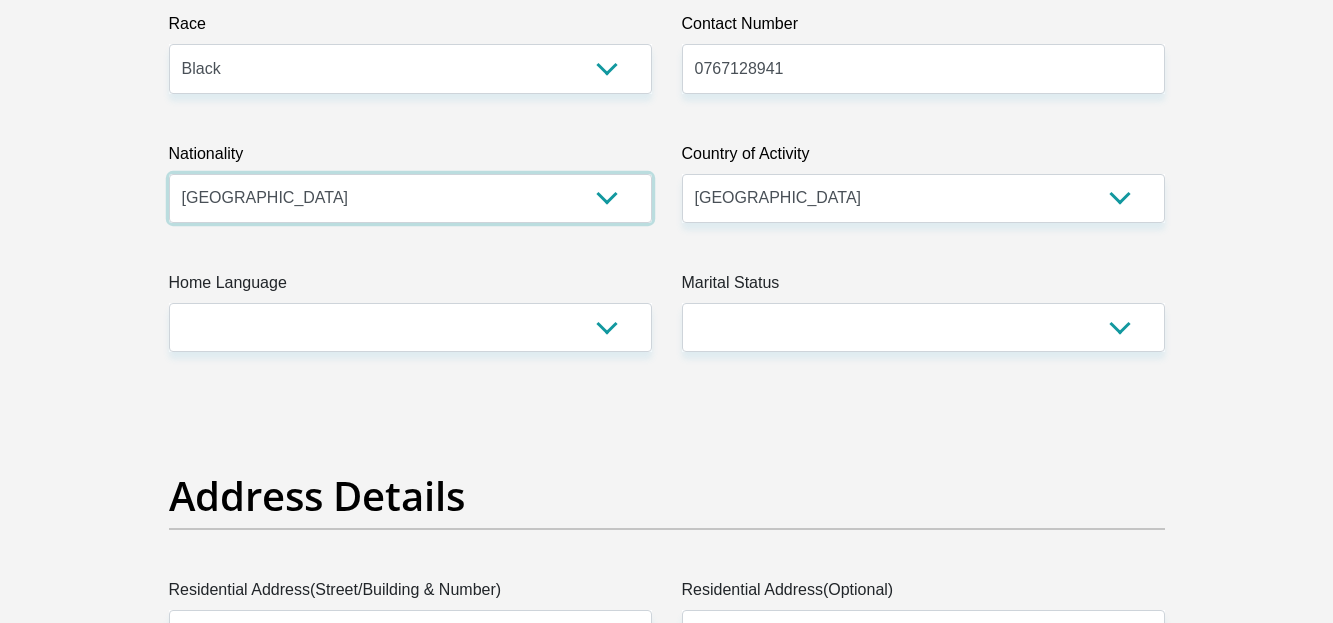 scroll, scrollTop: 600, scrollLeft: 0, axis: vertical 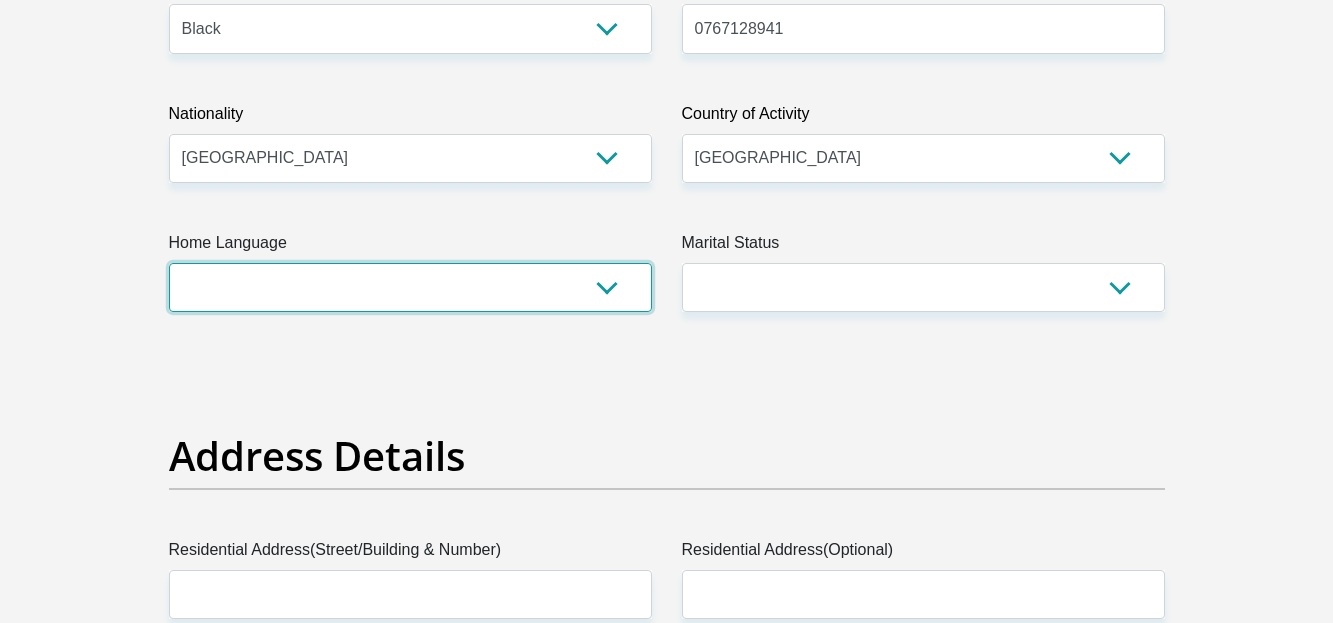 click on "Afrikaans
English
Sepedi
South Ndebele
Southern Sotho
Swati
Tsonga
Tswana
Venda
Xhosa
Zulu
Other" at bounding box center [410, 287] 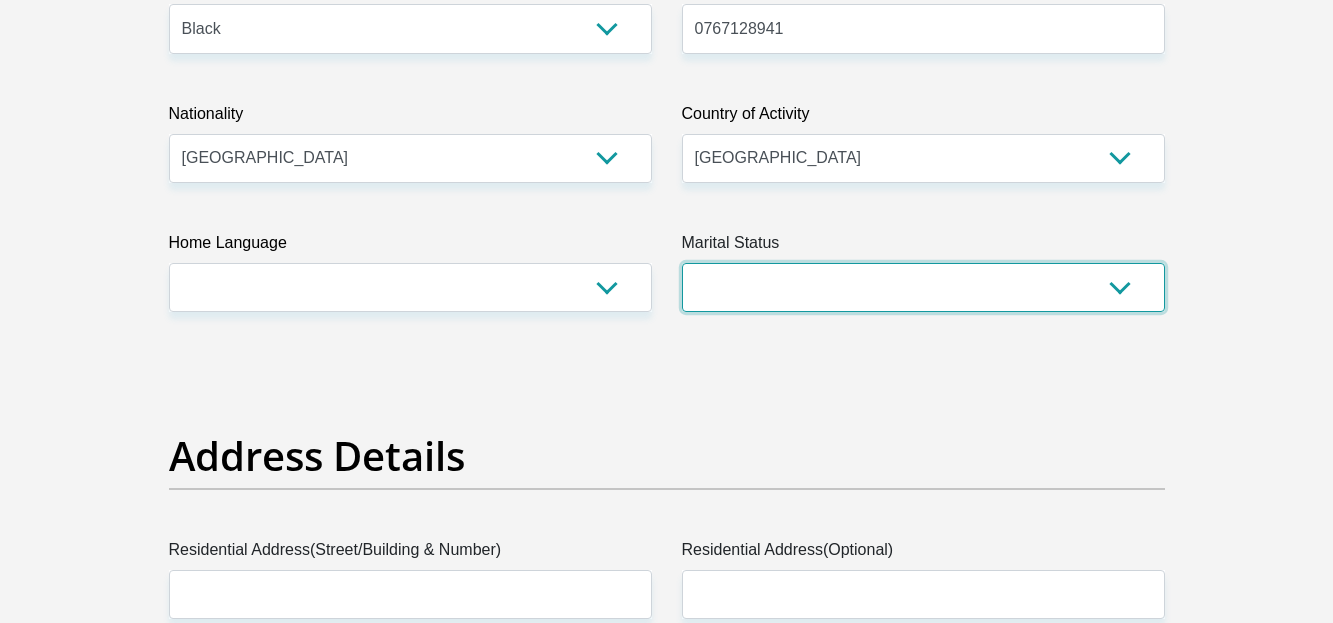 click on "Married ANC
Single
Divorced
Widowed
Married COP or Customary Law" at bounding box center (923, 287) 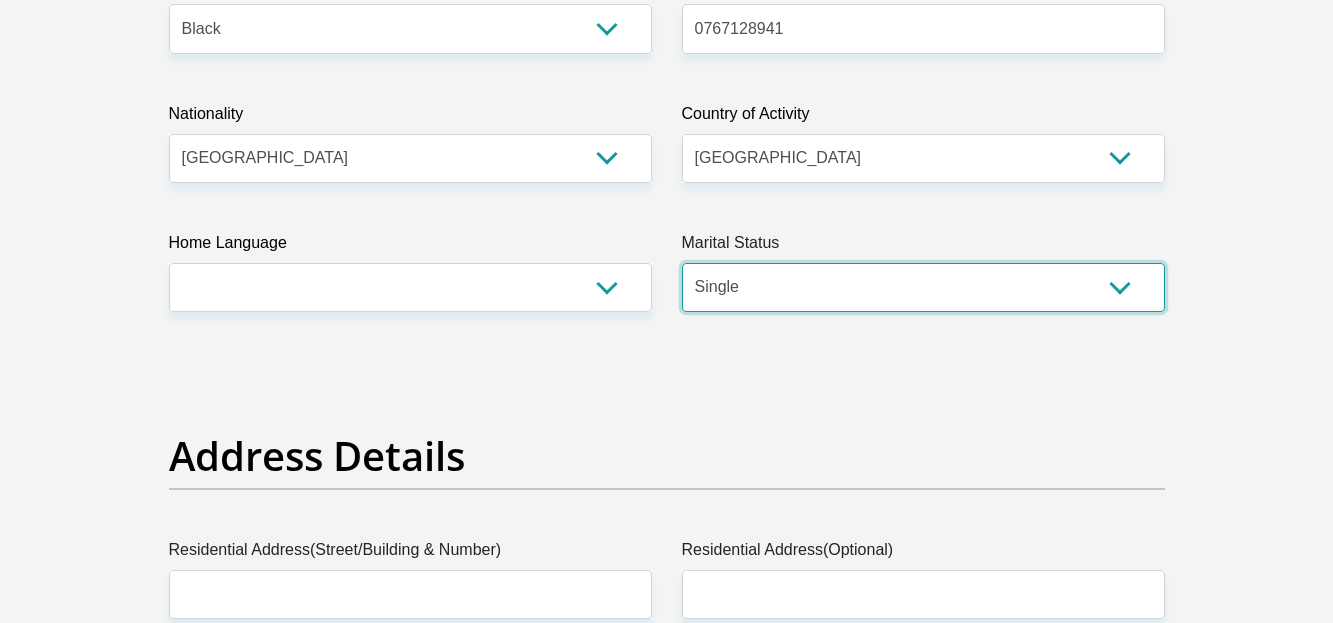 click on "Married ANC
Single
Divorced
Widowed
Married COP or Customary Law" at bounding box center (923, 287) 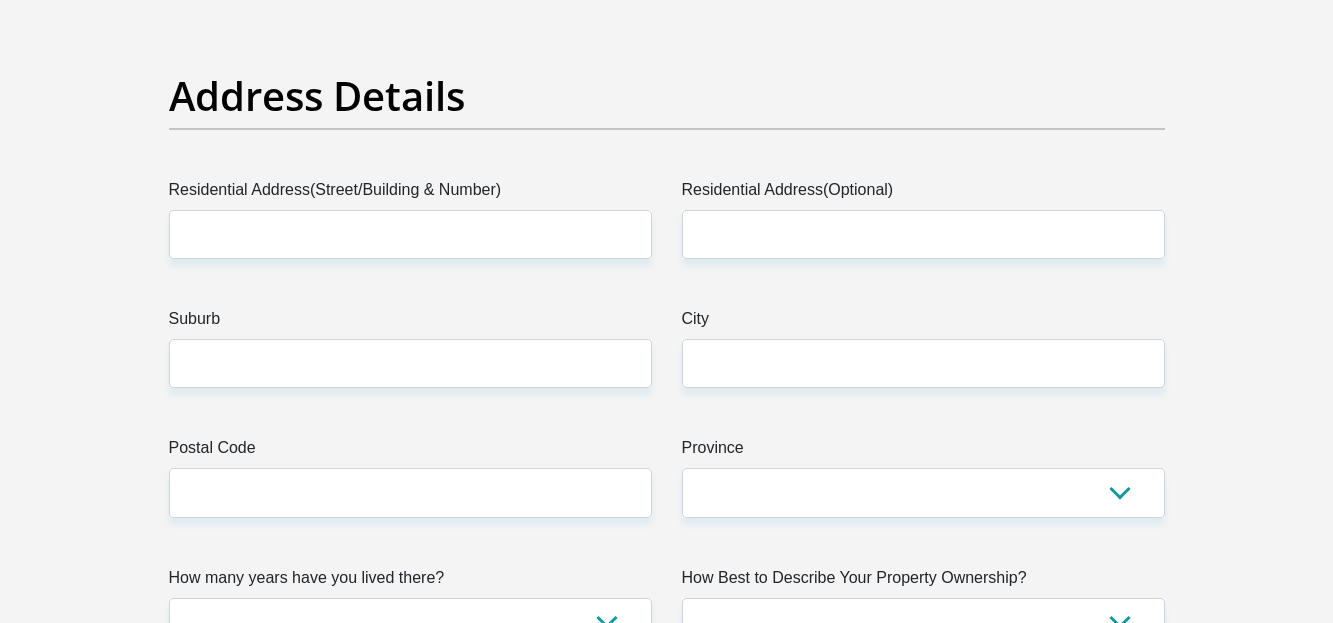 scroll, scrollTop: 1000, scrollLeft: 0, axis: vertical 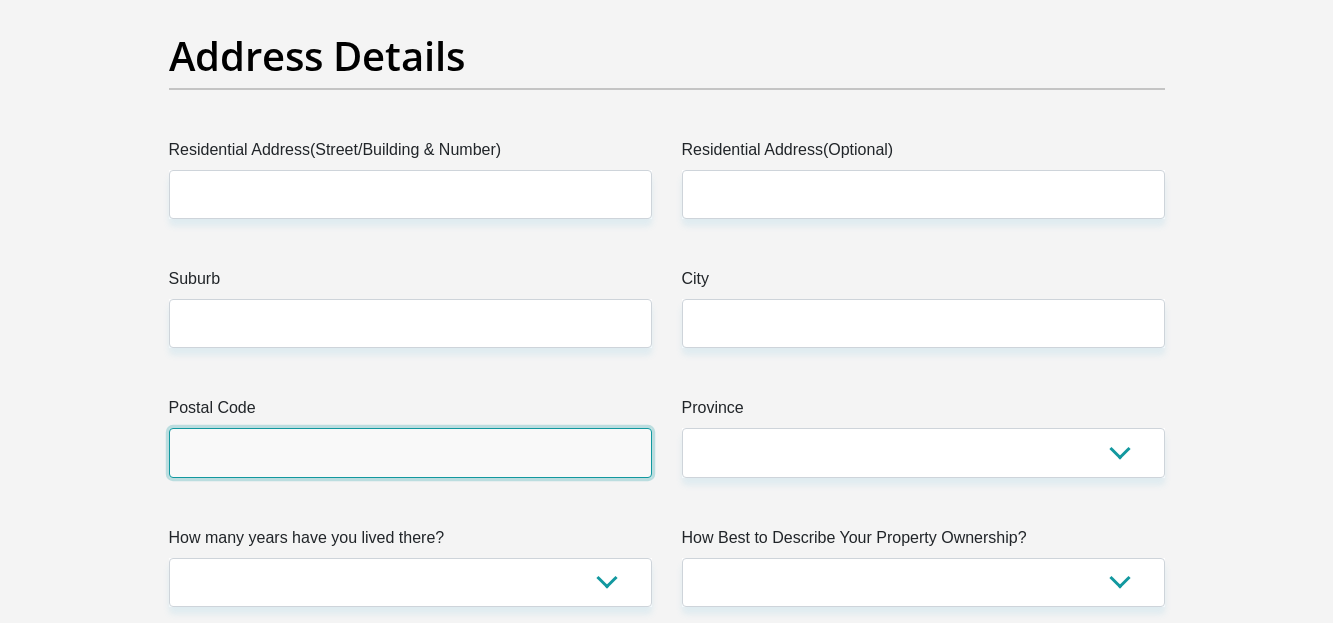 click on "Postal Code" at bounding box center [410, 452] 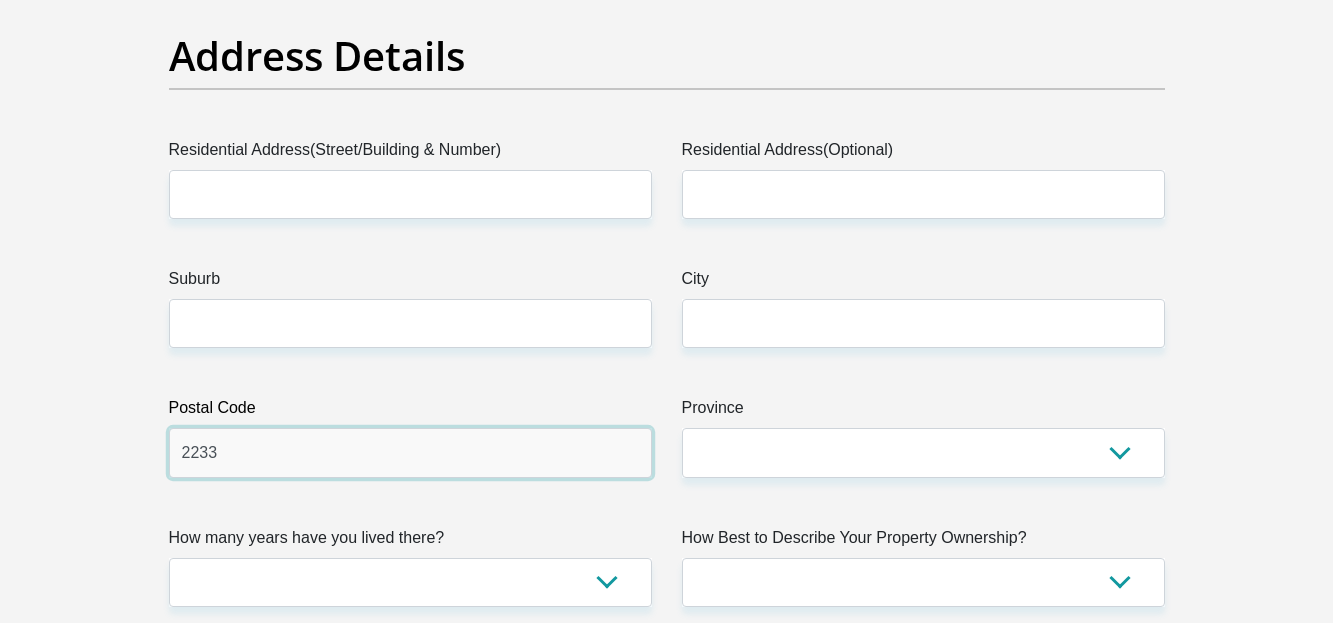 type on "2233" 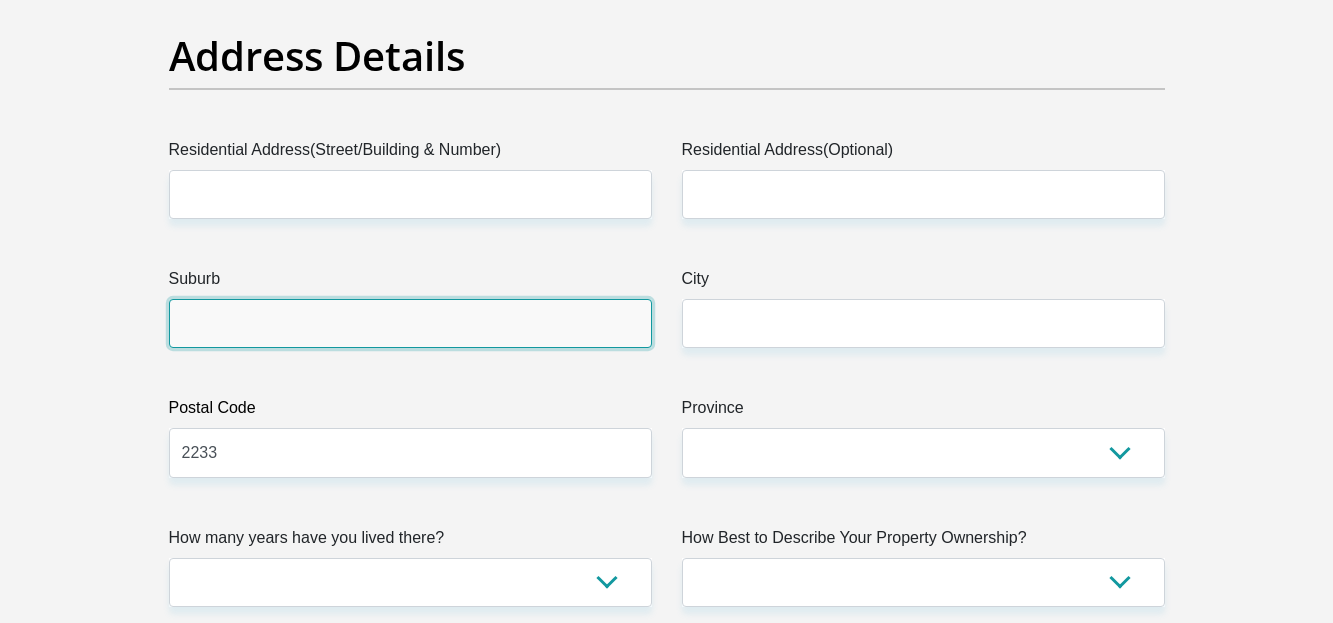 click on "Suburb" at bounding box center [410, 323] 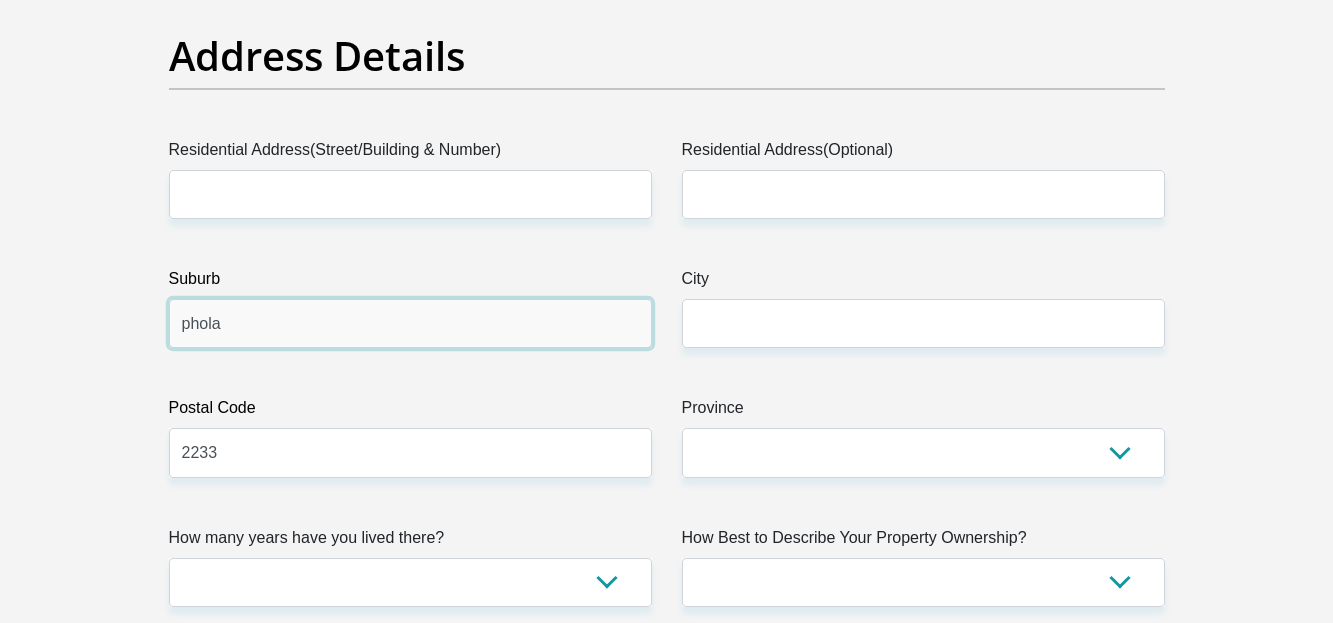 type on "phola" 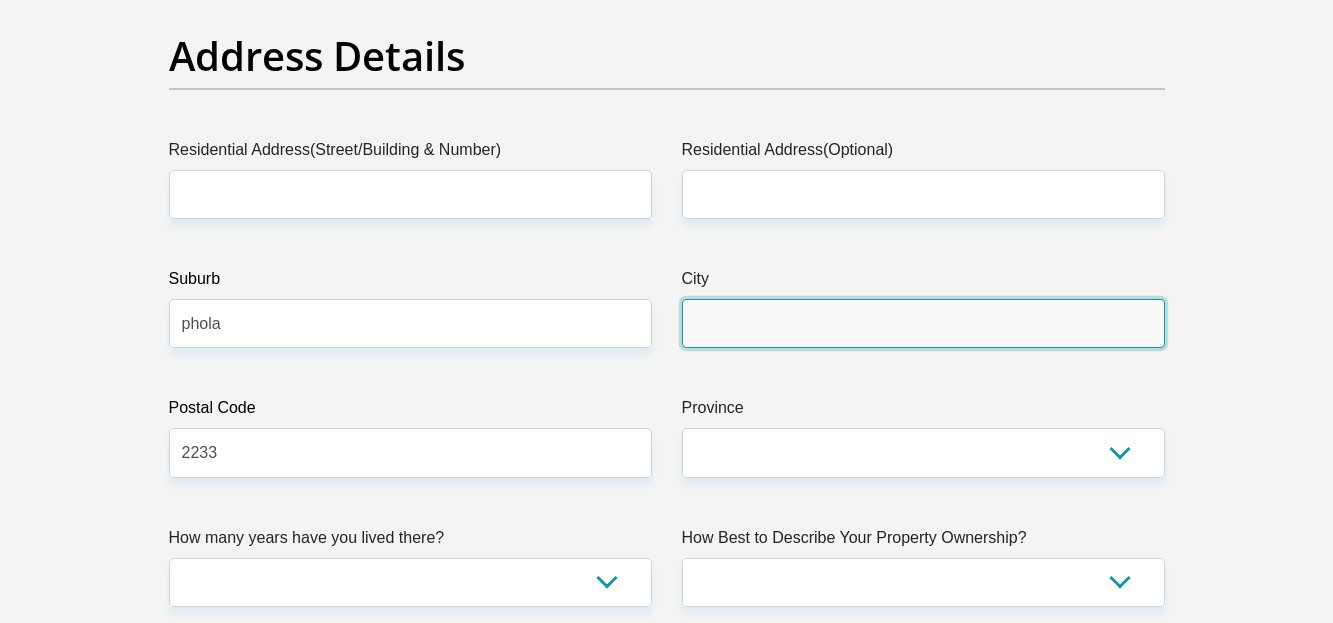 click on "City" at bounding box center [923, 323] 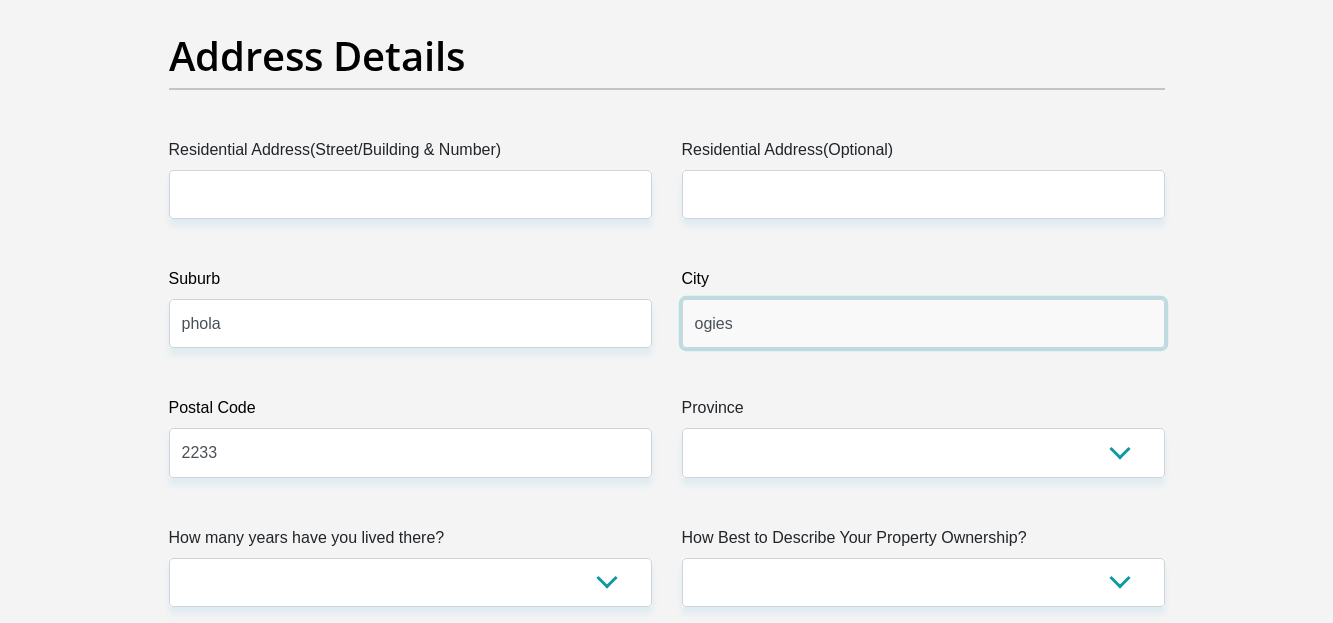 type on "ogies" 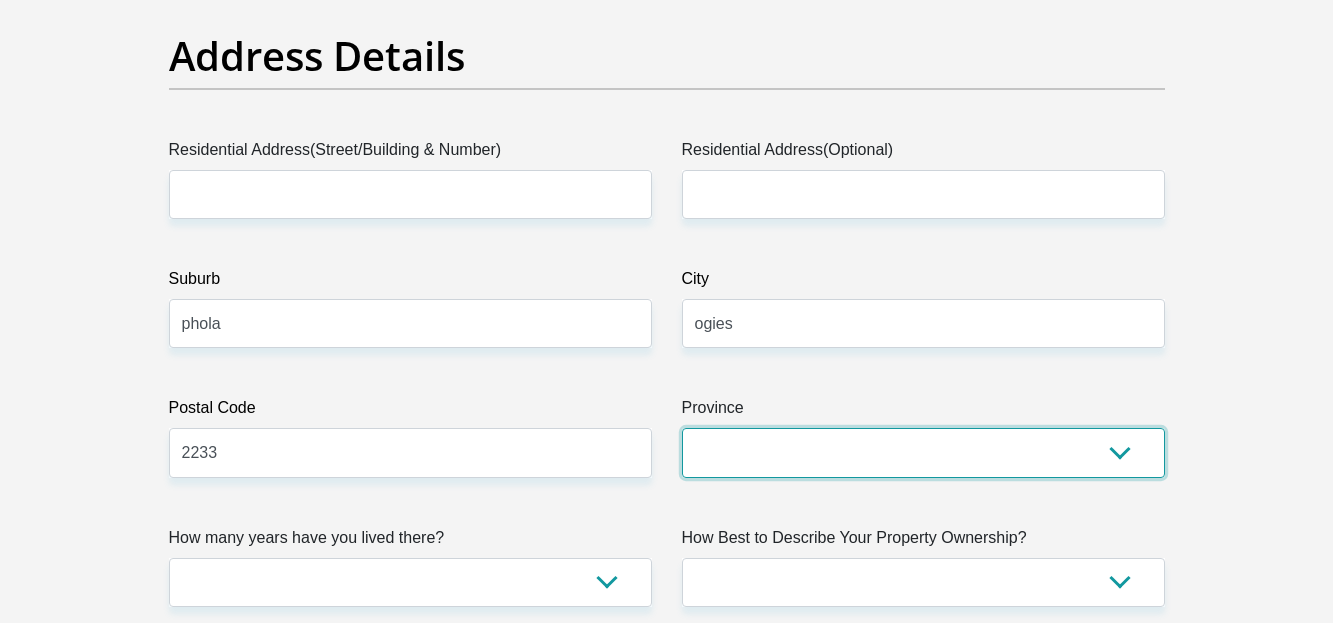 click on "Eastern Cape
Free State
Gauteng
KwaZulu-Natal
Limpopo
Mpumalanga
Northern Cape
North West
Western Cape" at bounding box center [923, 452] 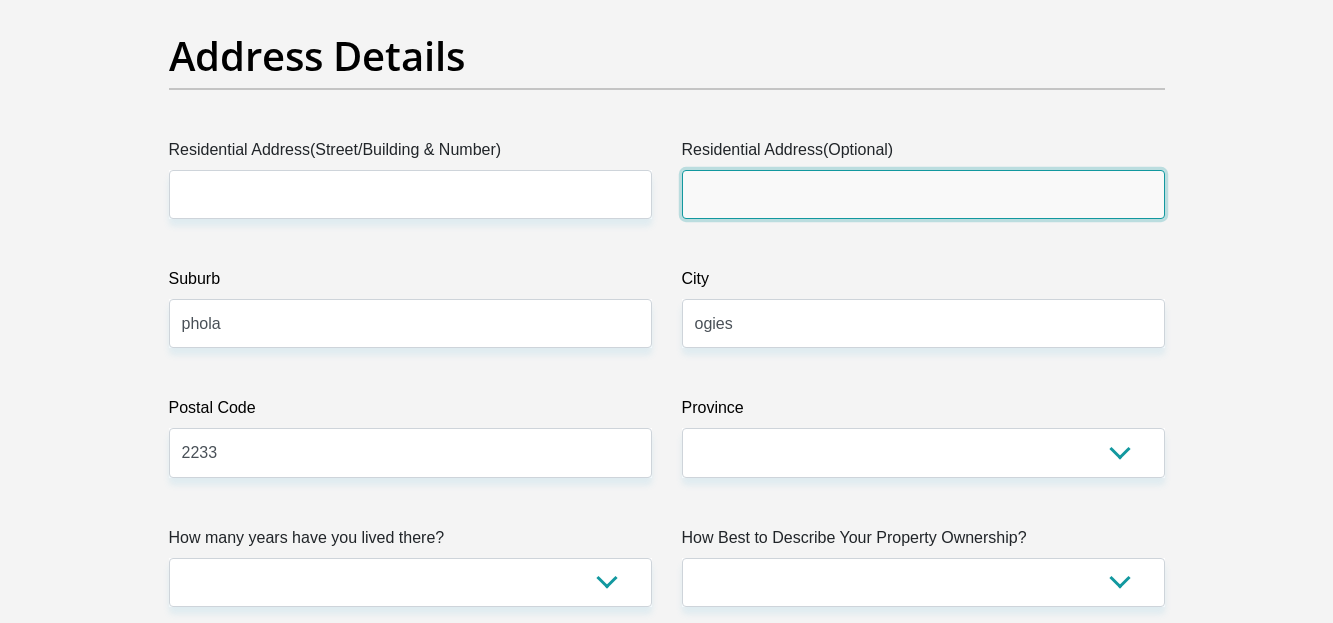 click on "Residential Address(Optional)" at bounding box center [923, 194] 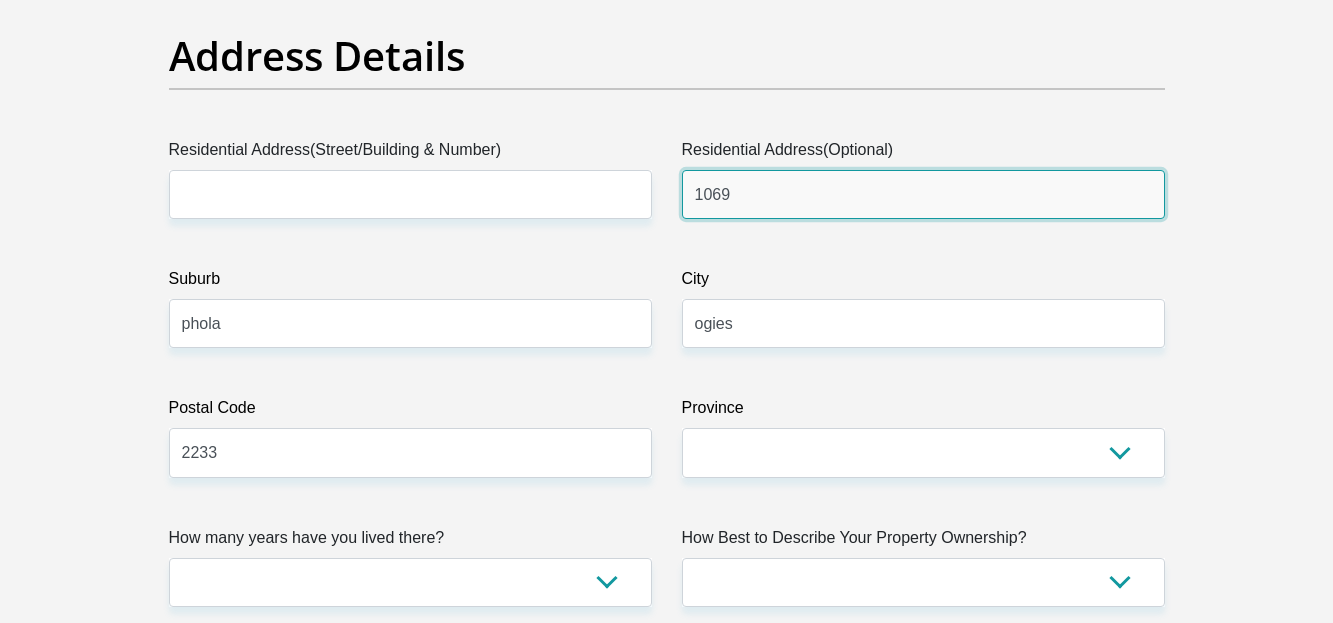 click on "1069" at bounding box center (923, 194) 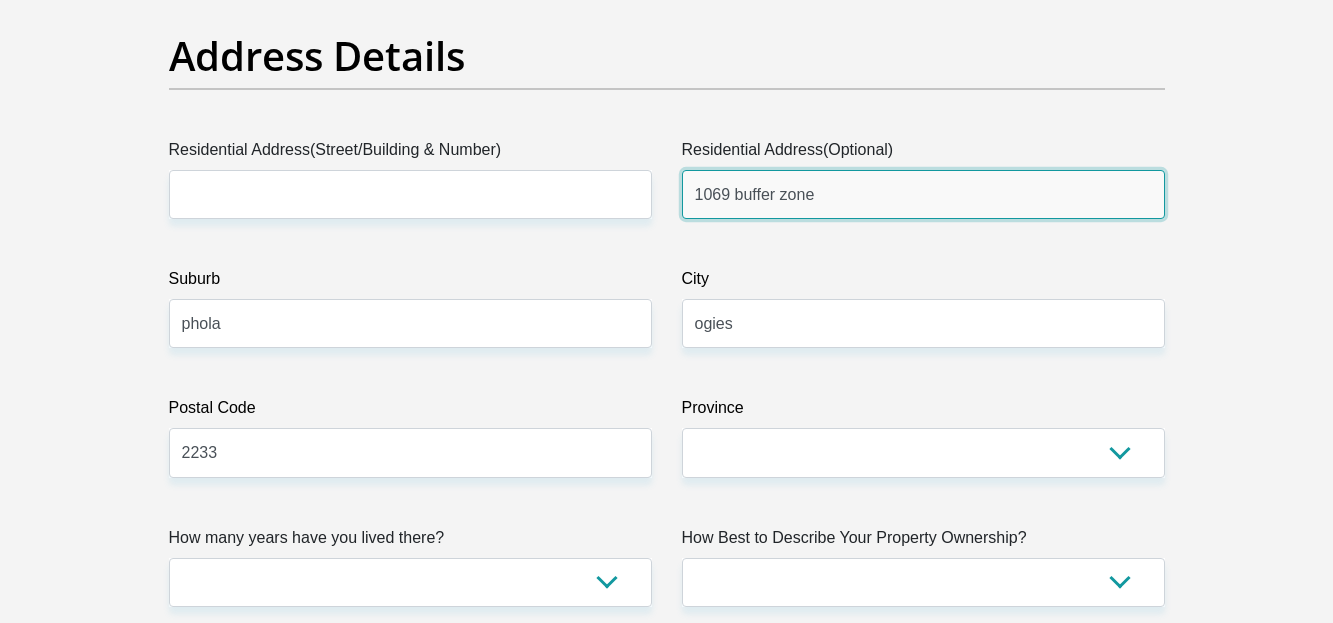 type on "1069 buffer zone" 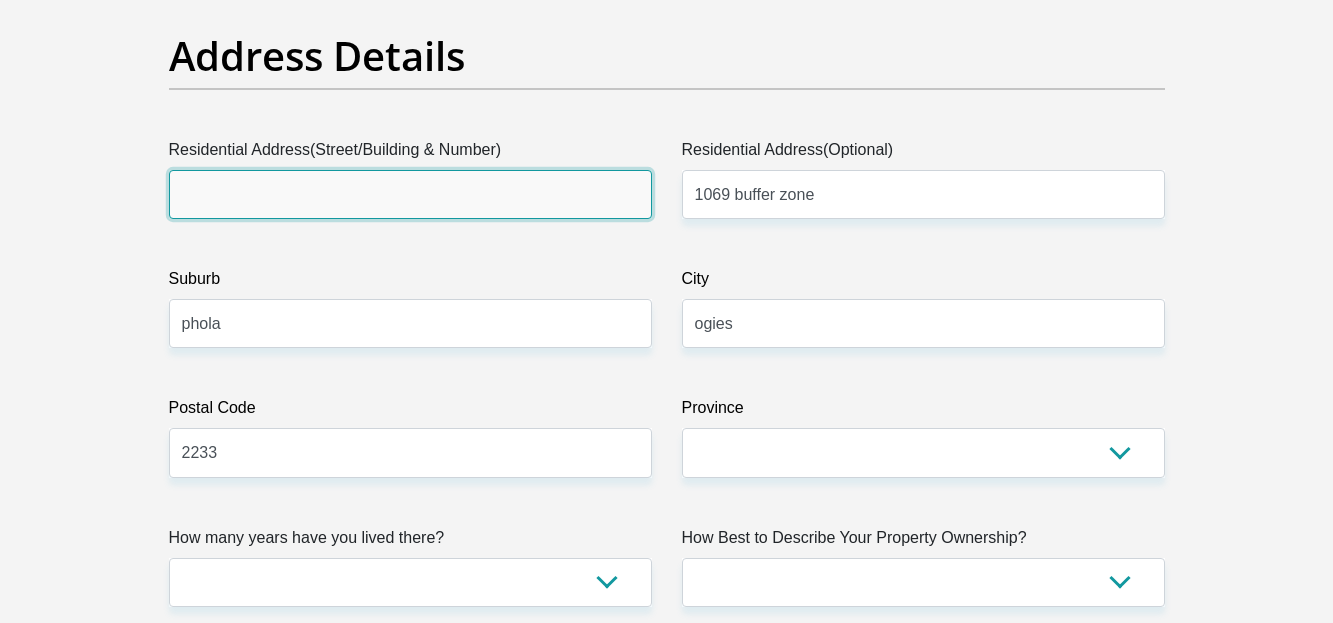 click on "Residential Address(Street/Building & Number)" at bounding box center (410, 194) 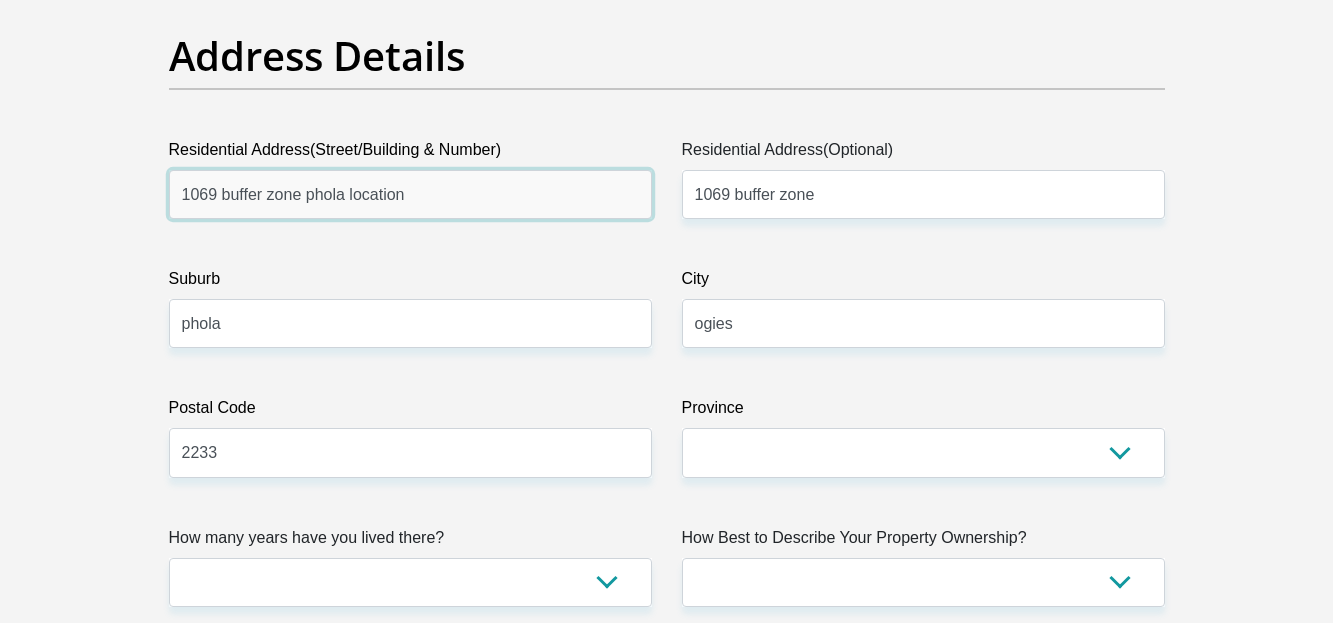 scroll, scrollTop: 1040, scrollLeft: 0, axis: vertical 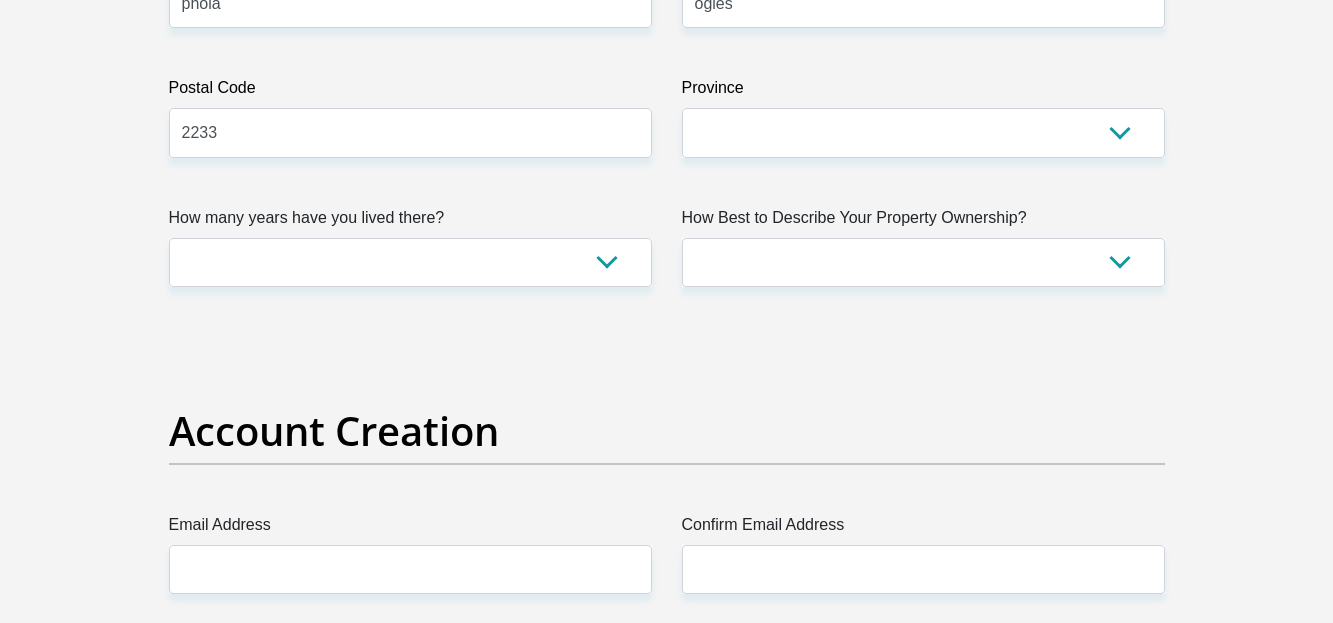 type on "1069 buffer zone phola location" 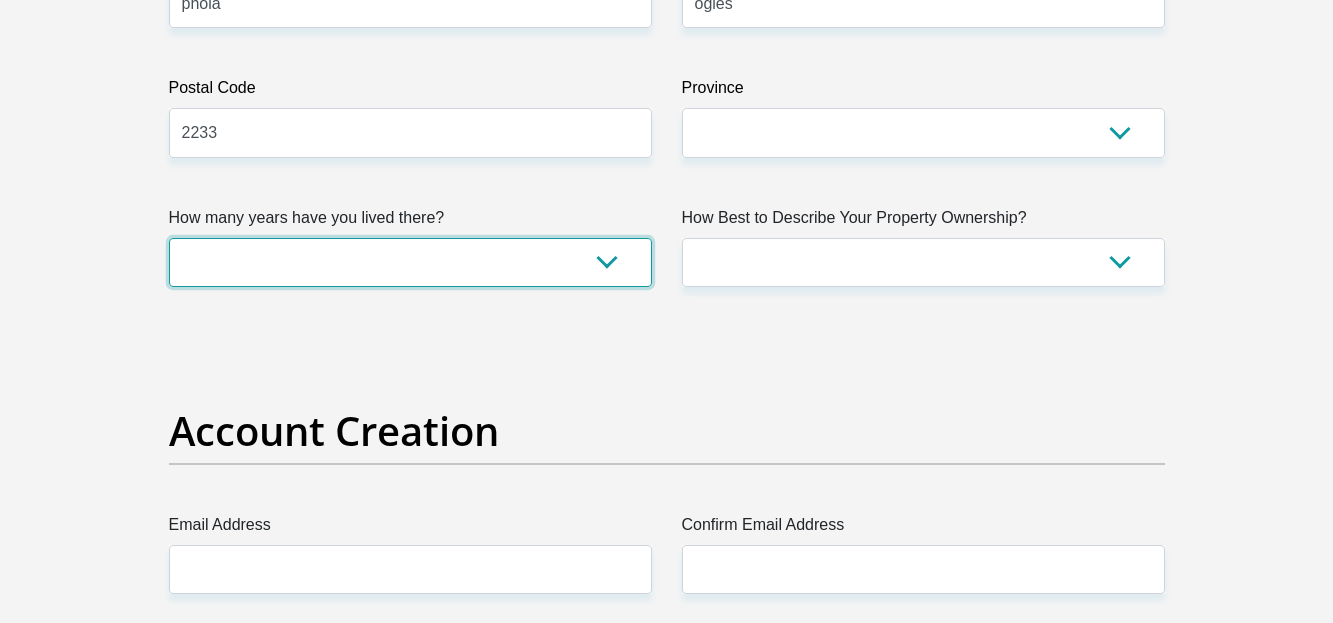 click on "less than 1 year
1-3 years
3-5 years
5+ years" at bounding box center [410, 262] 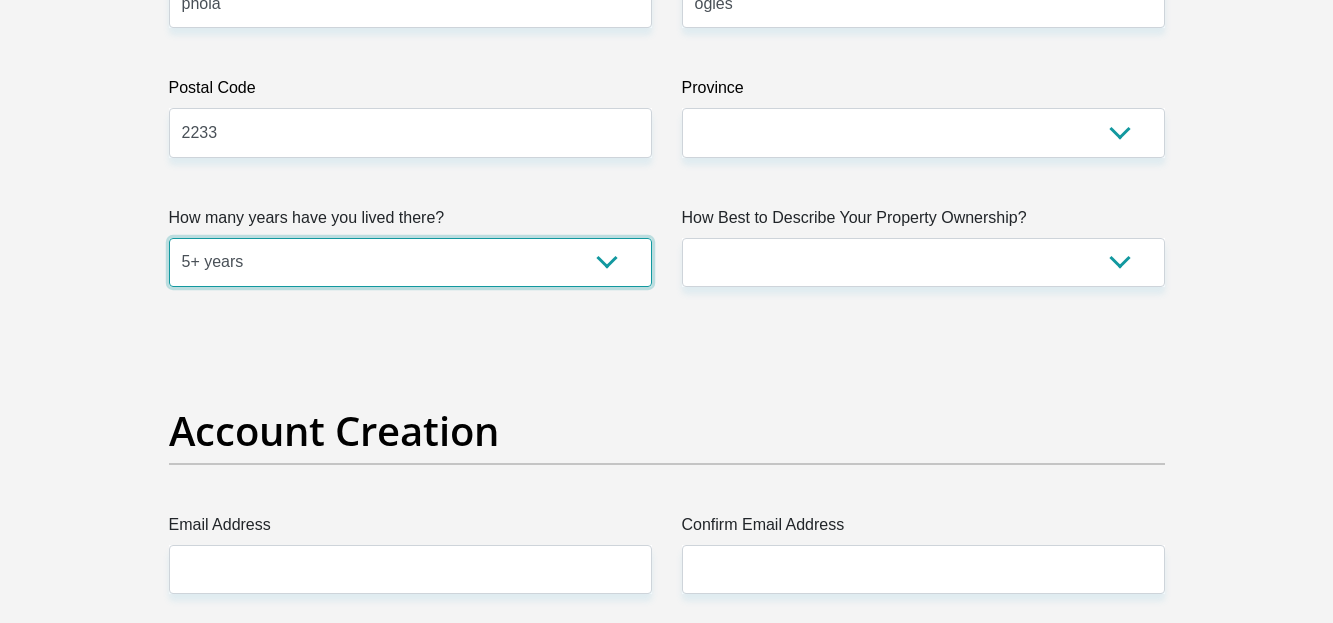 click on "less than 1 year
1-3 years
3-5 years
5+ years" at bounding box center [410, 262] 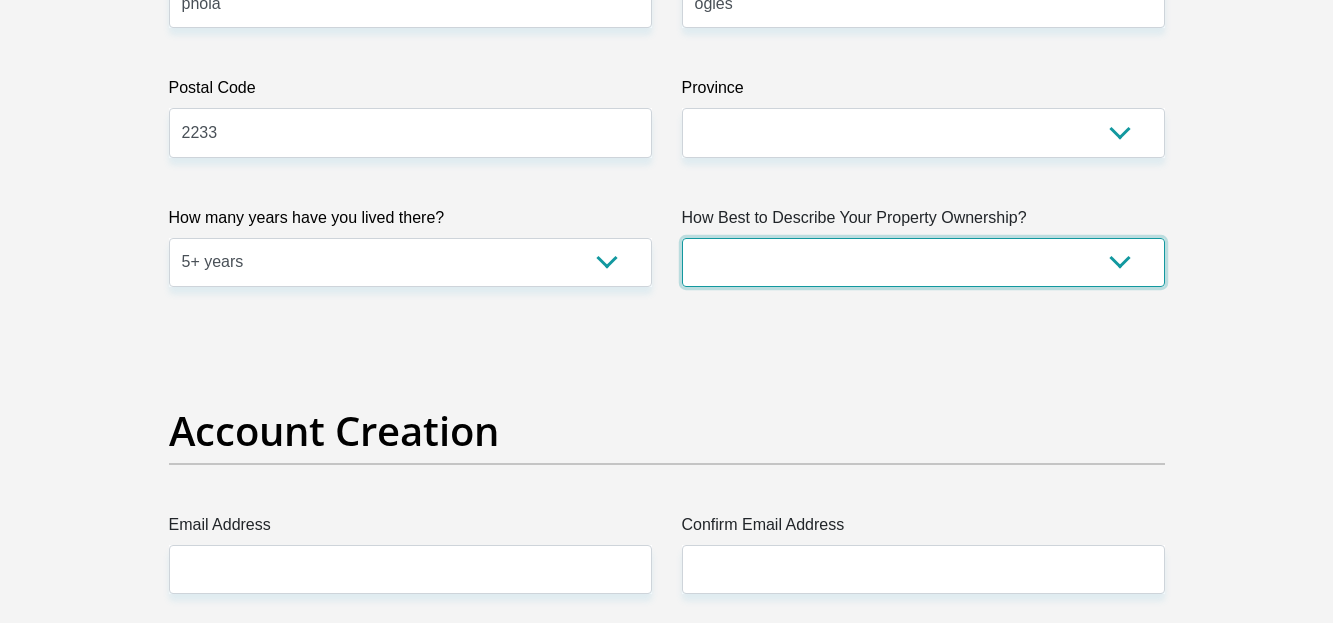 click on "Owned
Rented
Family Owned
Company Dwelling" at bounding box center [923, 262] 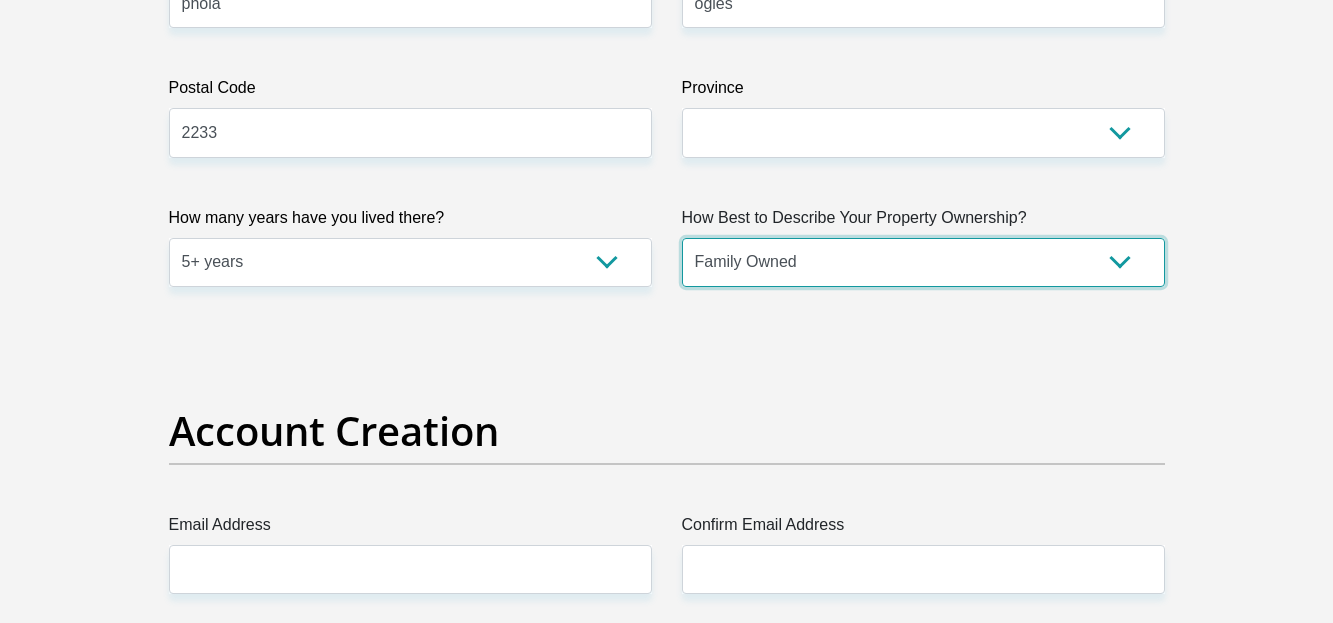 click on "Owned
Rented
Family Owned
Company Dwelling" at bounding box center (923, 262) 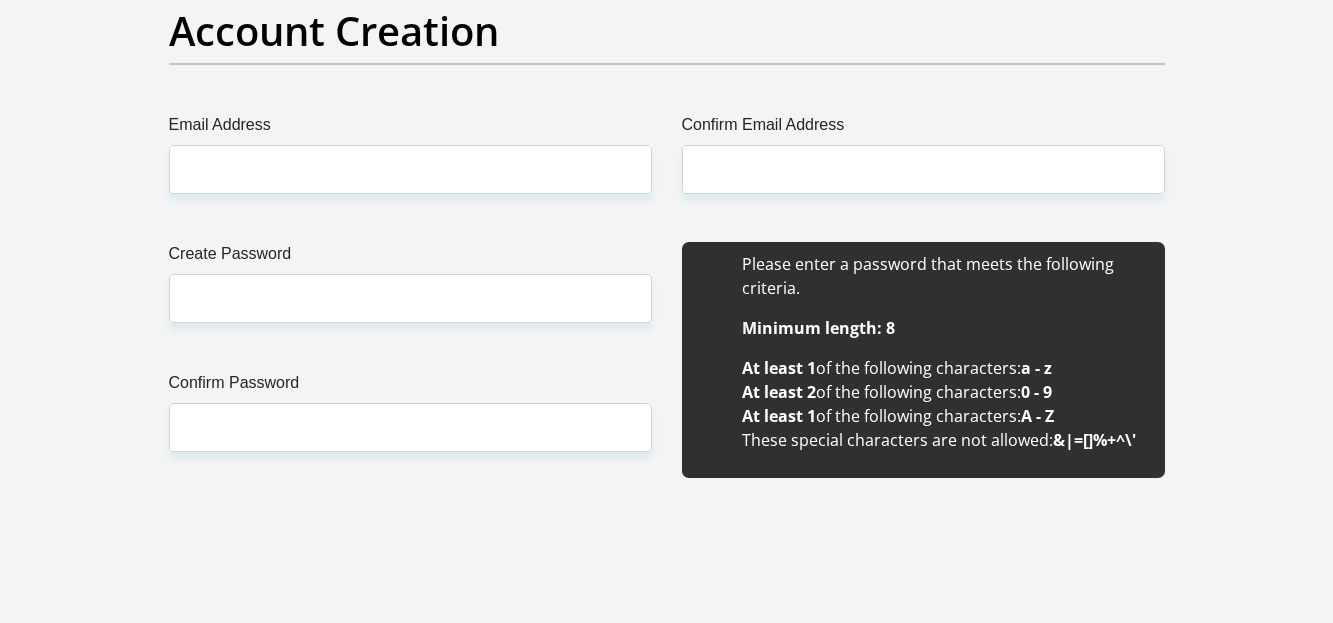 scroll, scrollTop: 1760, scrollLeft: 0, axis: vertical 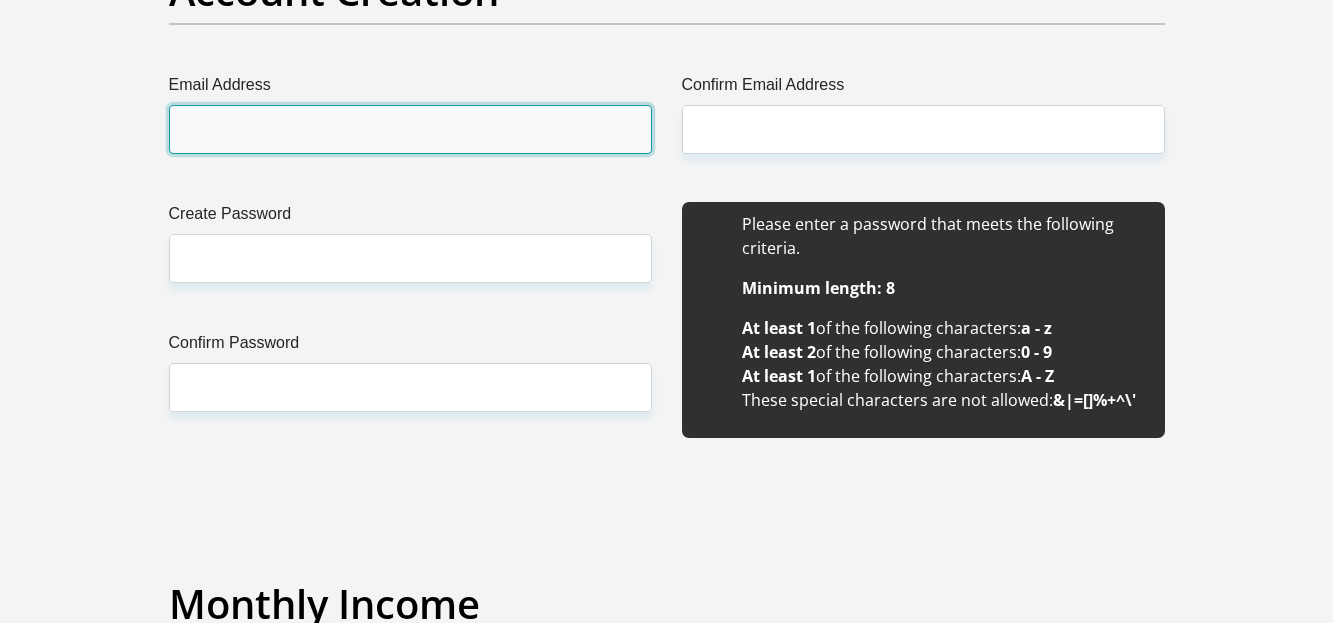 click on "Email Address" at bounding box center [410, 129] 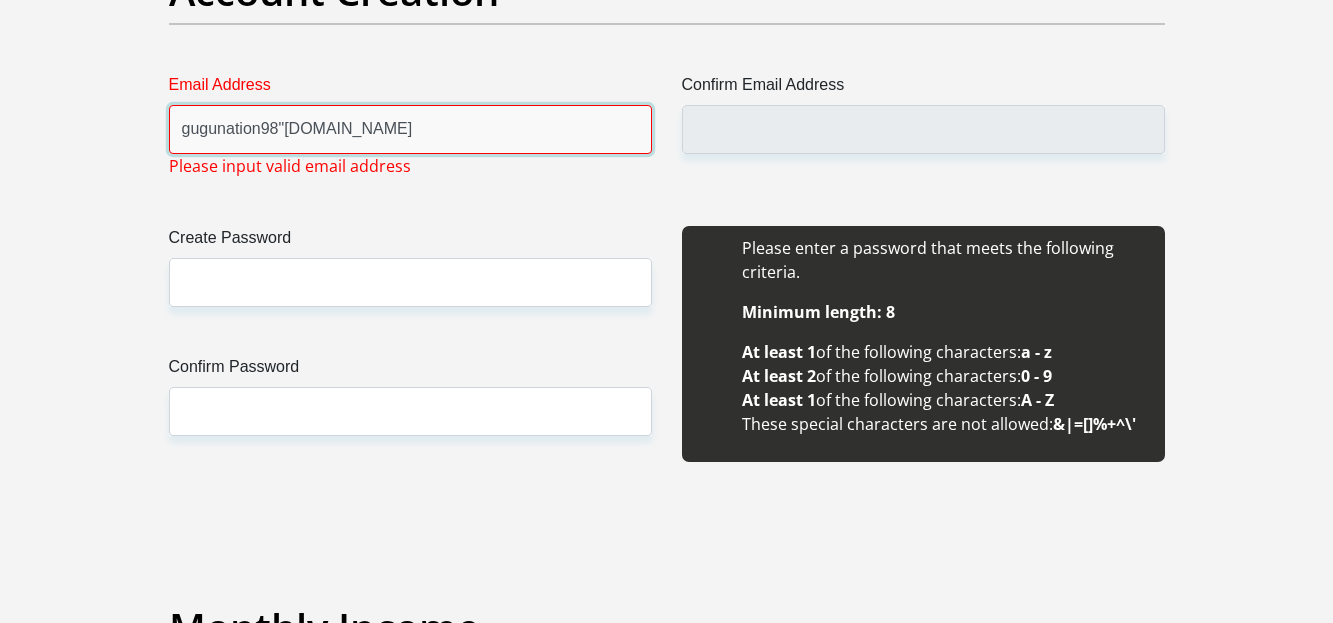 click on "gugunation98"gmail.com" at bounding box center [410, 129] 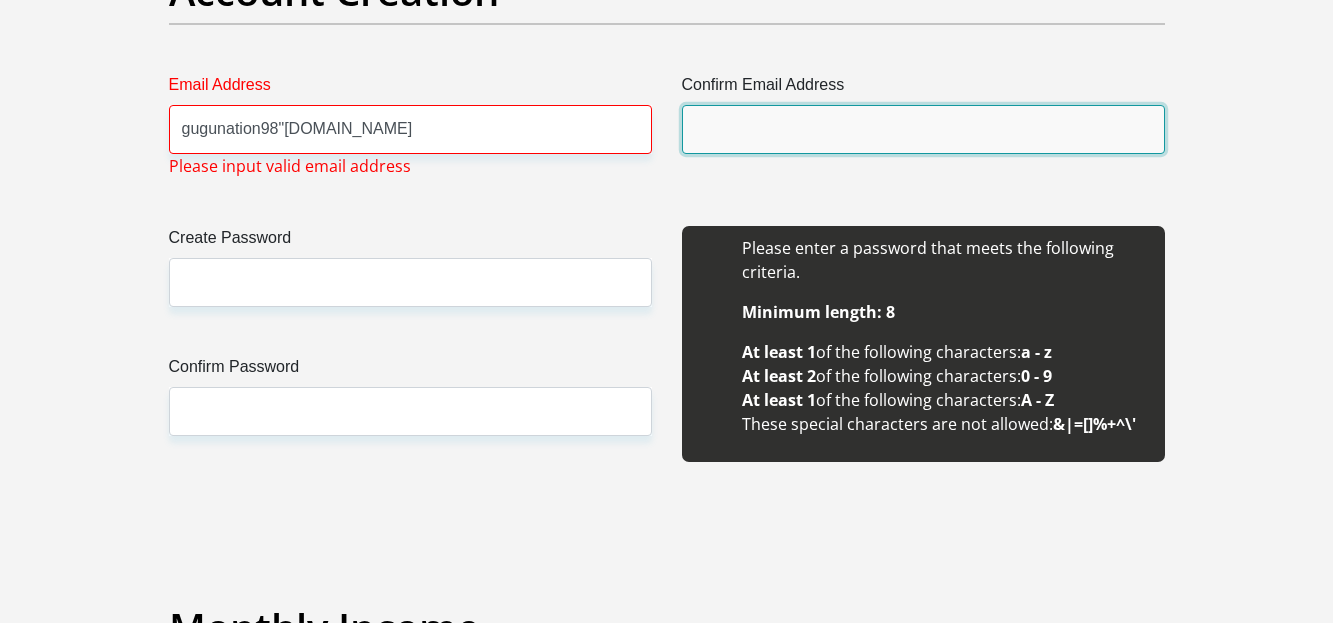 click on "Confirm Email Address" at bounding box center (923, 129) 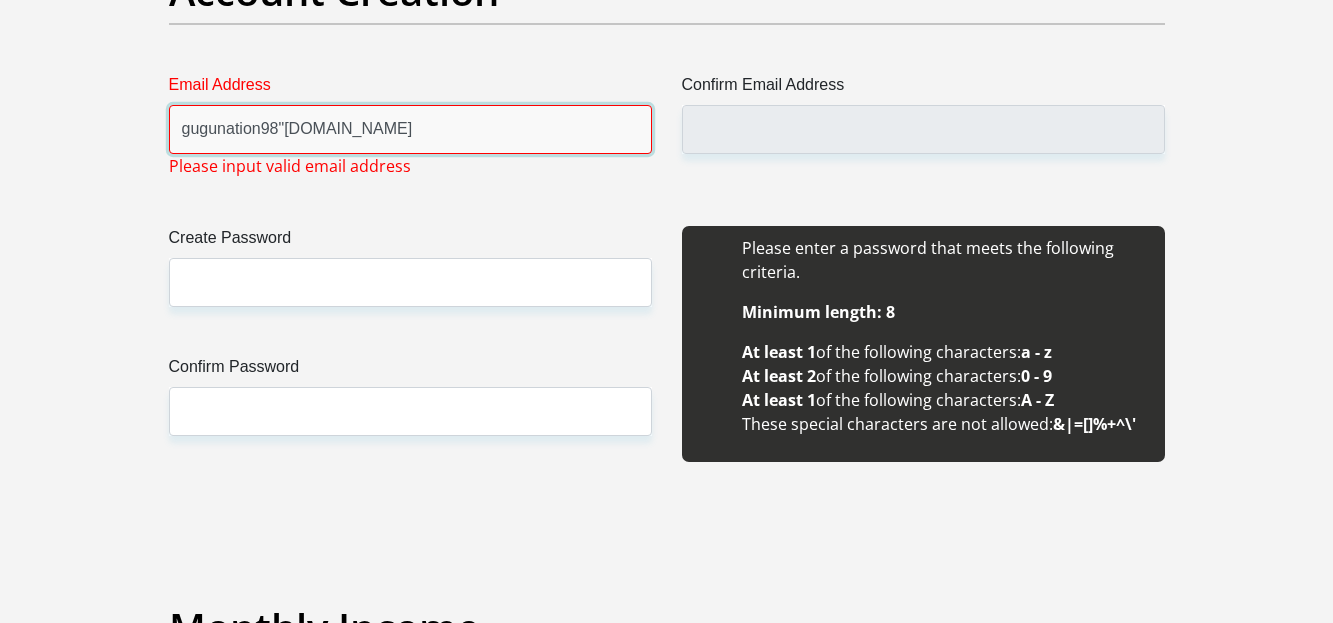click on "gugunation98"gmail.com" at bounding box center [410, 129] 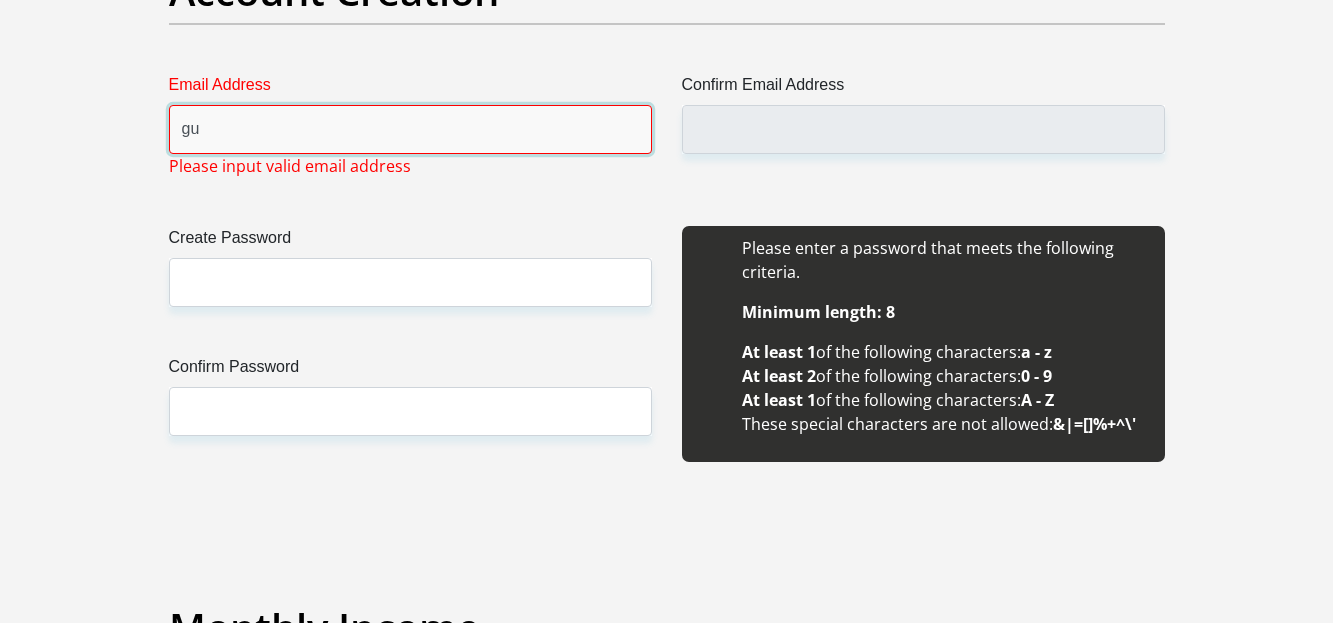 type on "g" 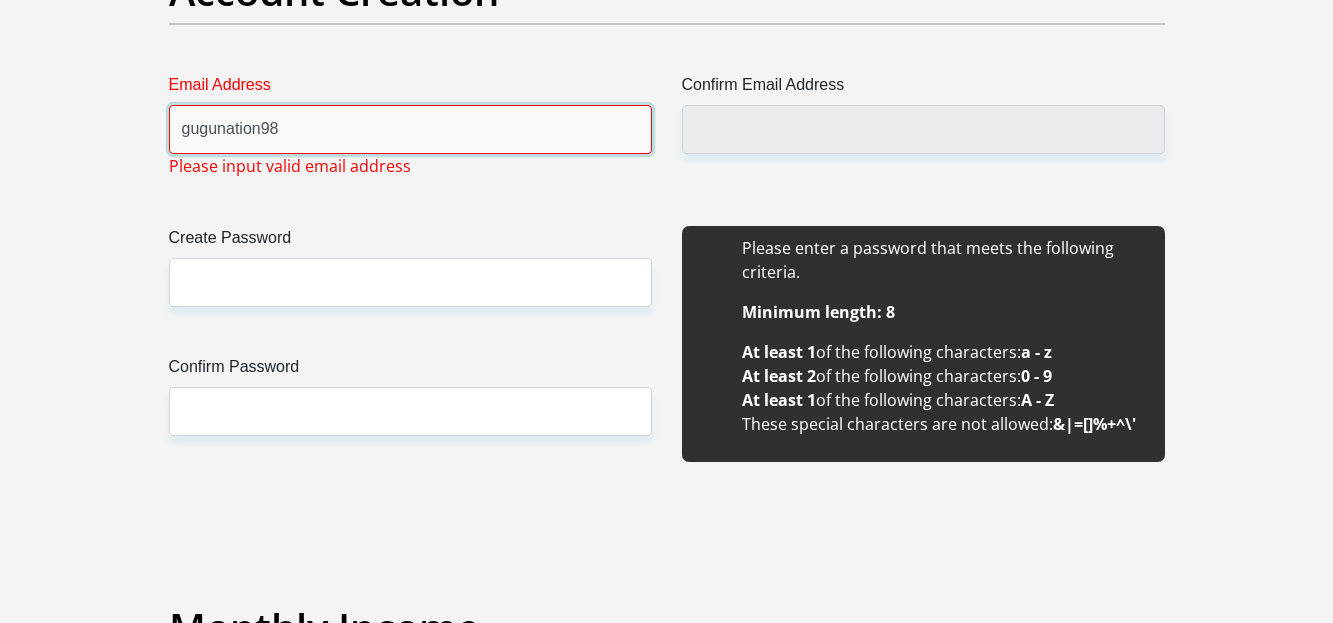 click on "gugunation98" at bounding box center [410, 129] 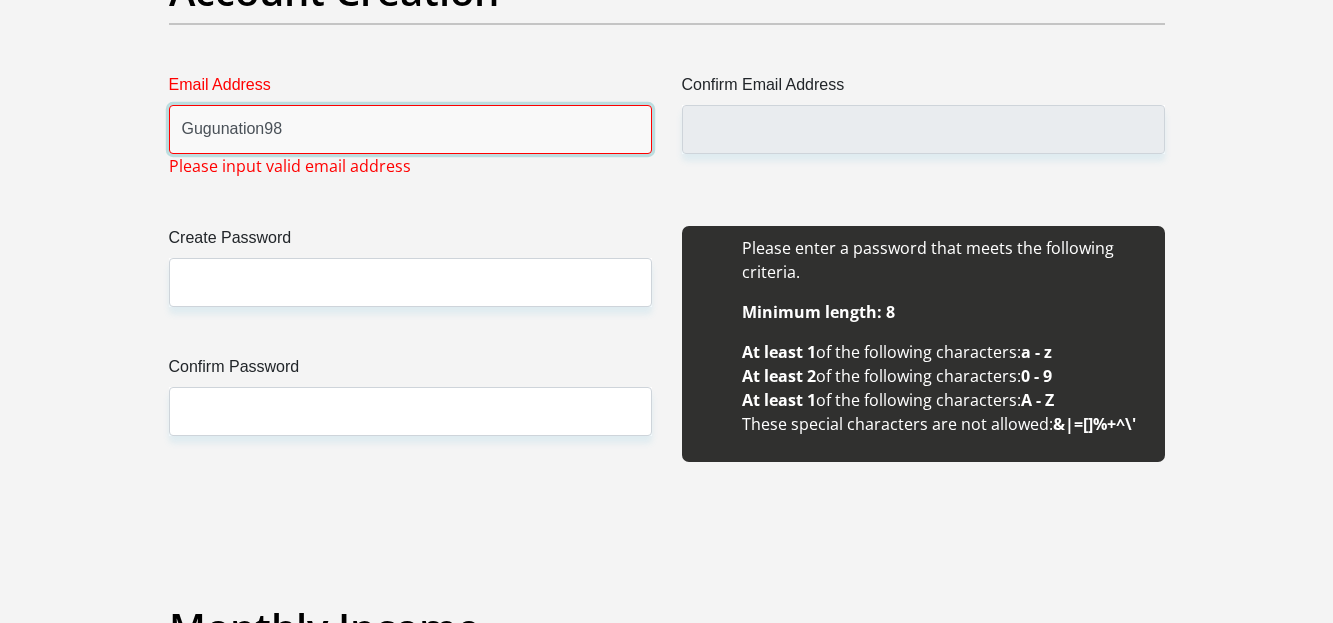 click on "Gugunation98" at bounding box center [410, 129] 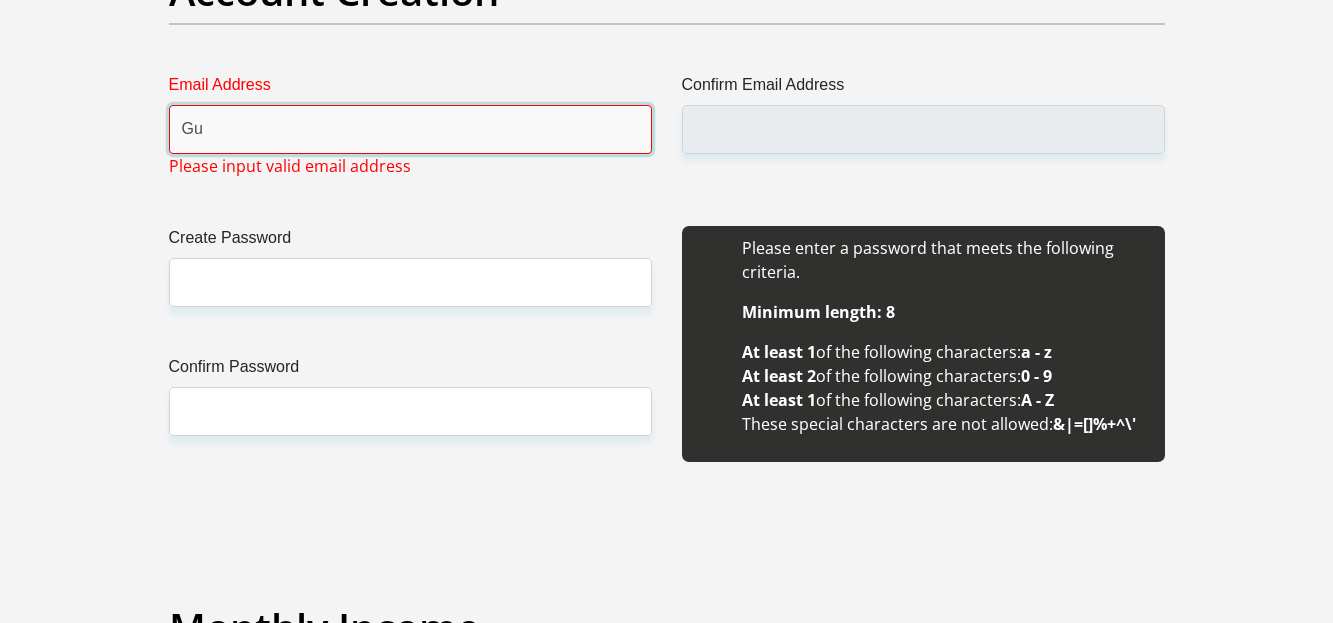 type on "G" 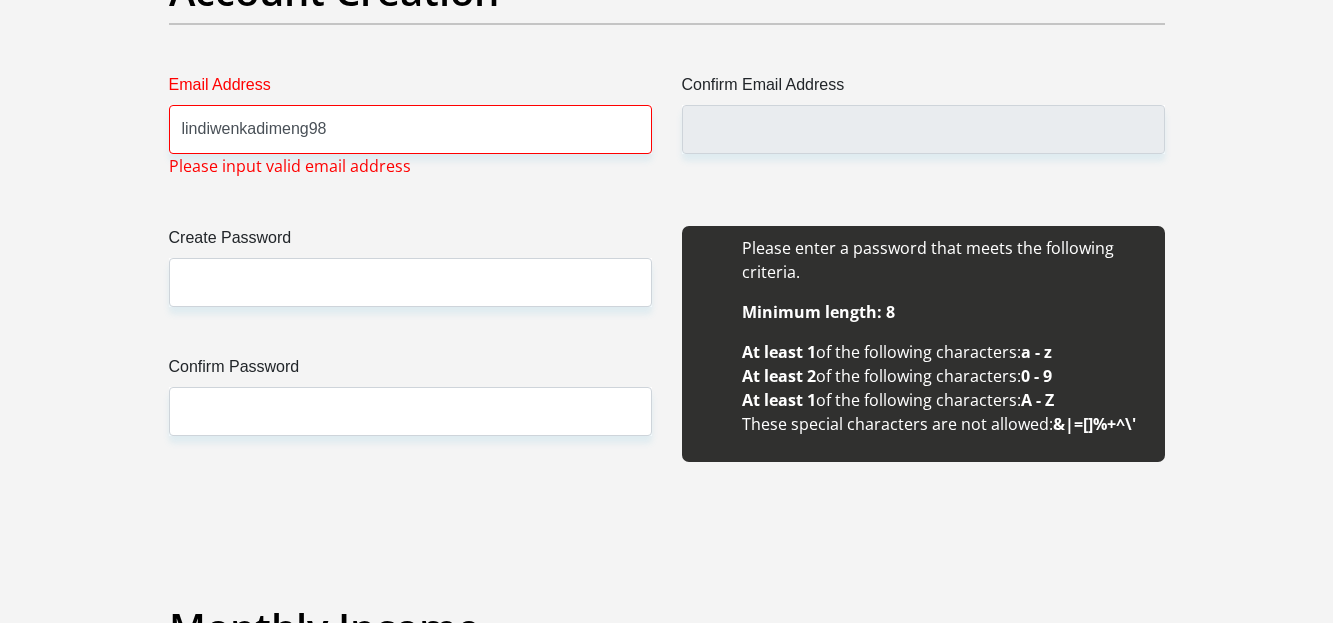 click on "Please input valid email address" at bounding box center [290, 166] 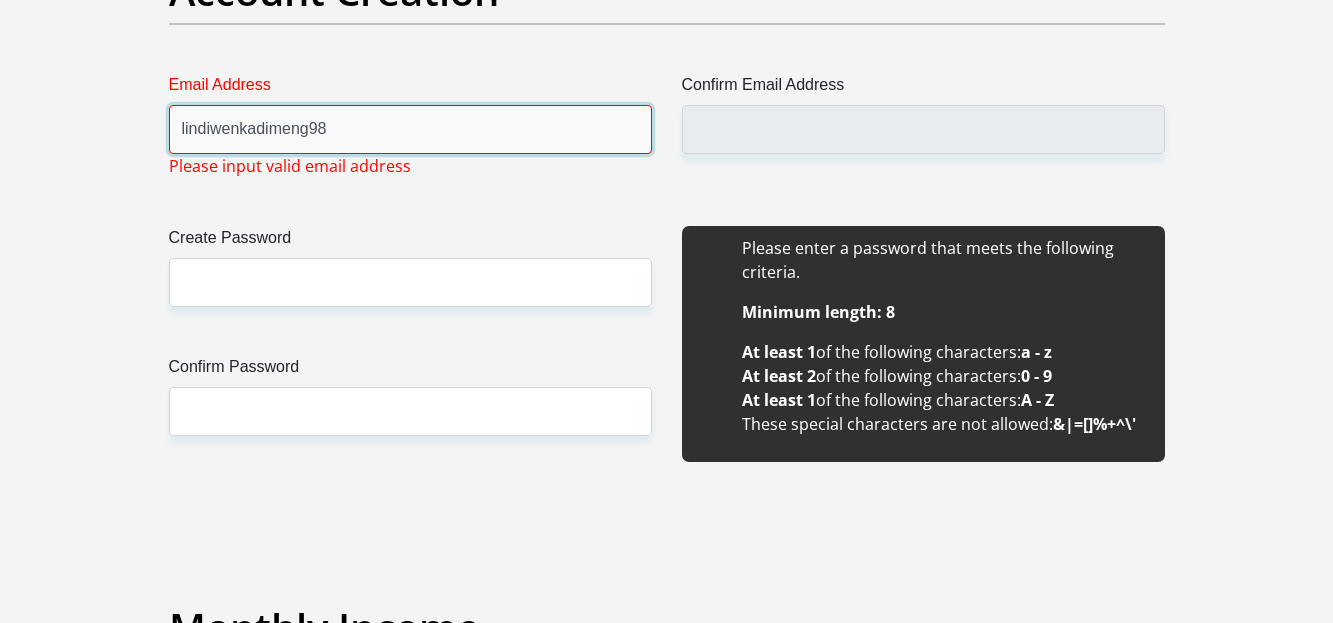 click on "lindiwenkadimeng98" at bounding box center (410, 129) 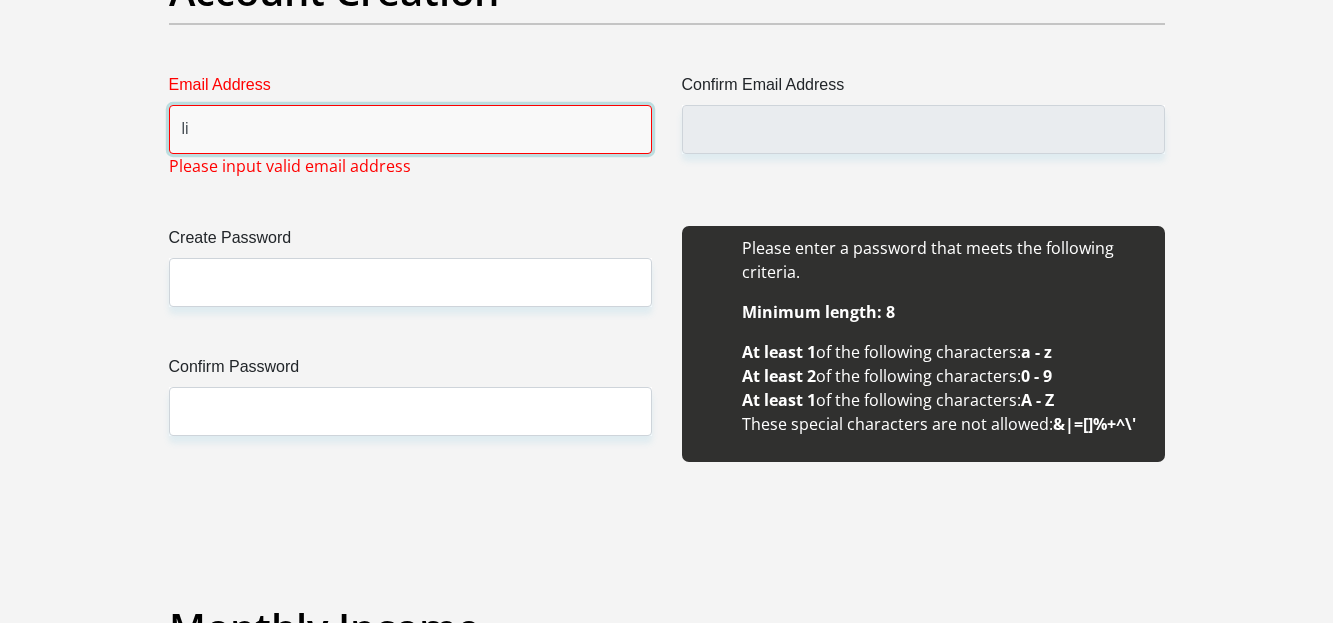 type on "l" 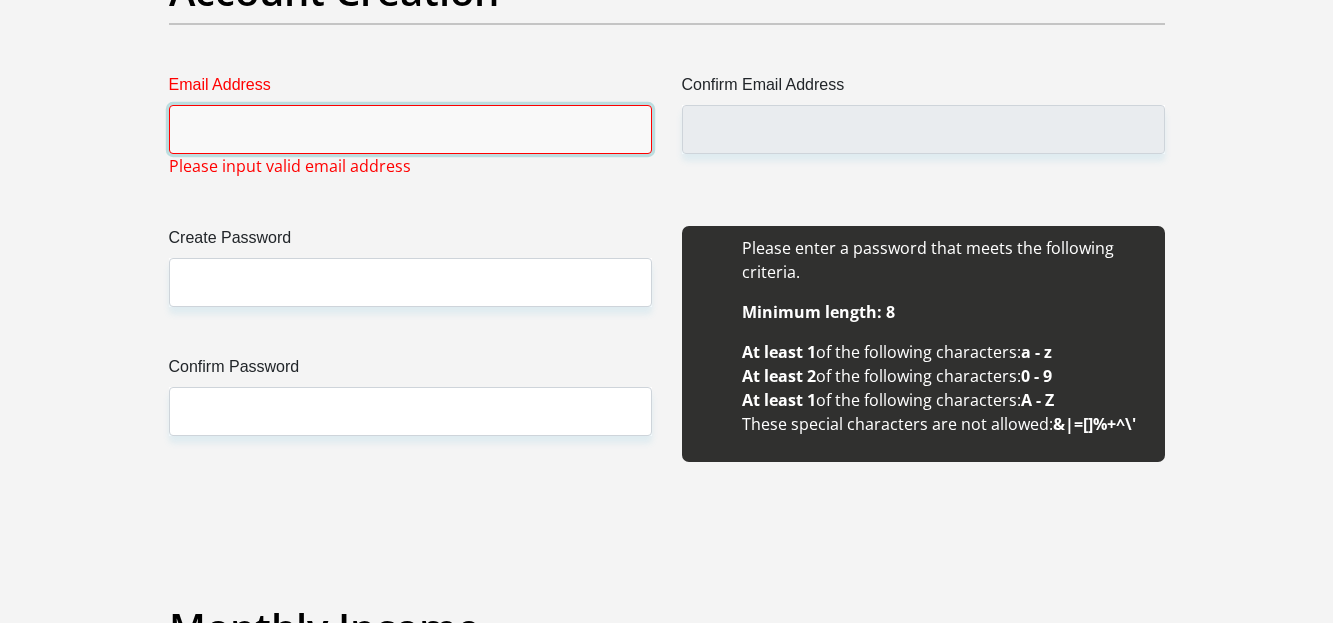 type 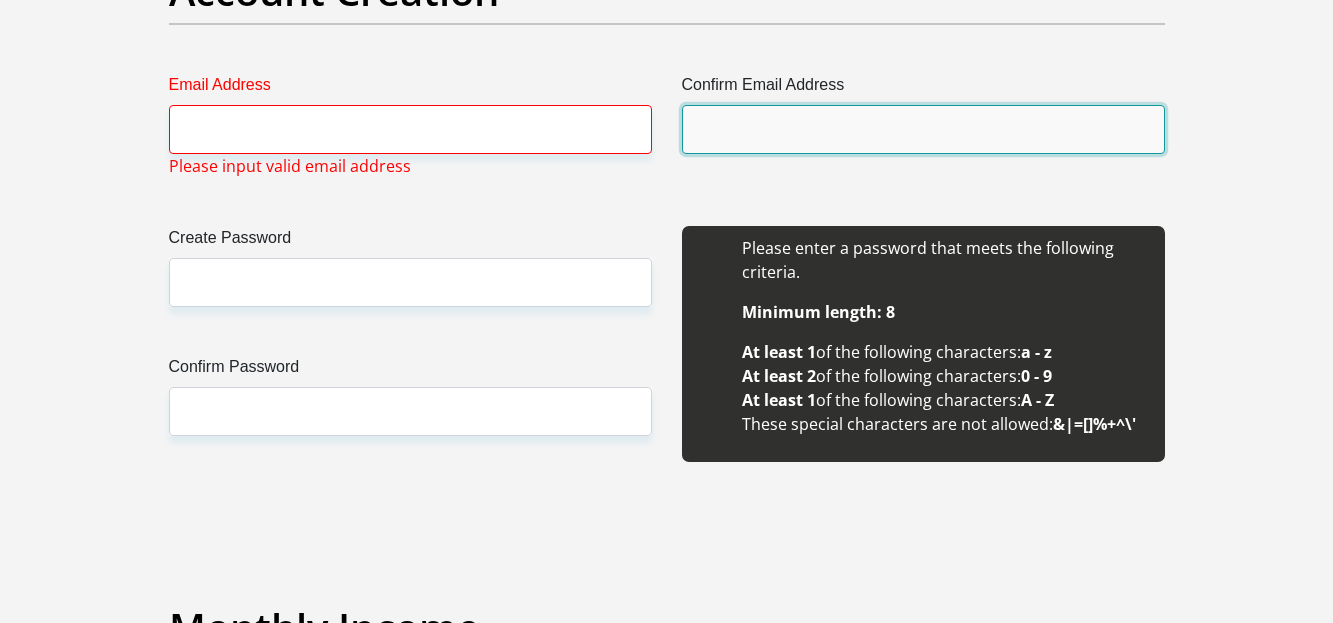 click on "Confirm Email Address" at bounding box center (923, 129) 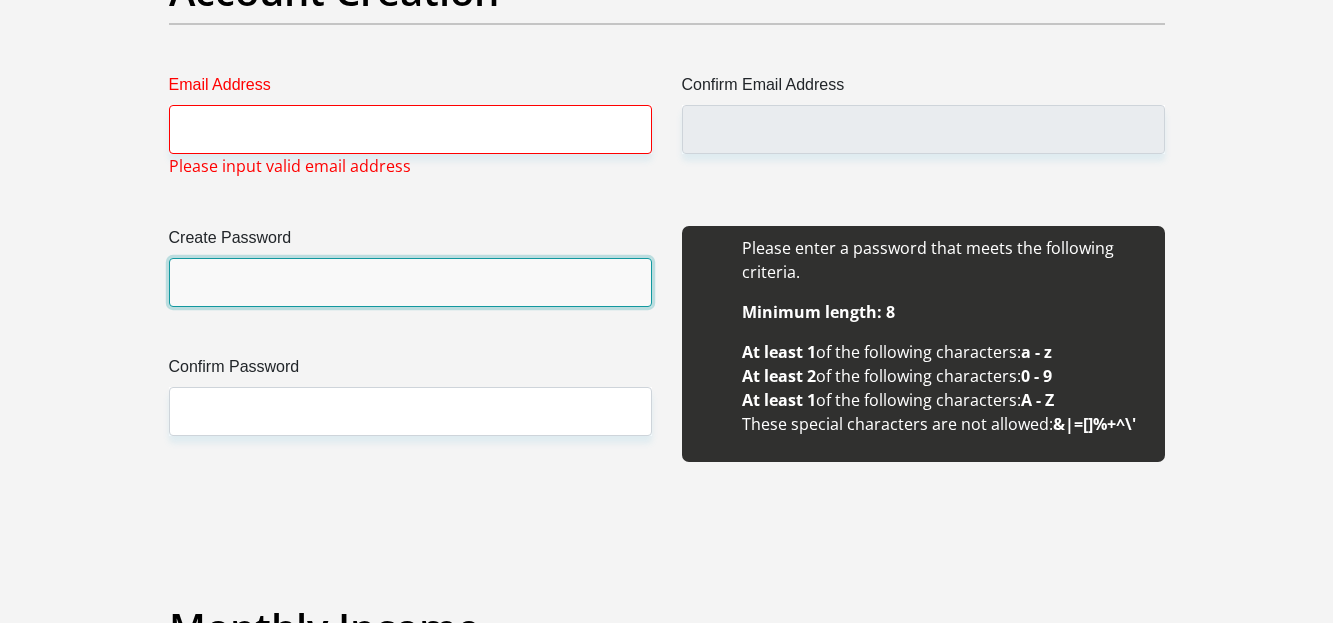 click on "Create Password" at bounding box center (410, 282) 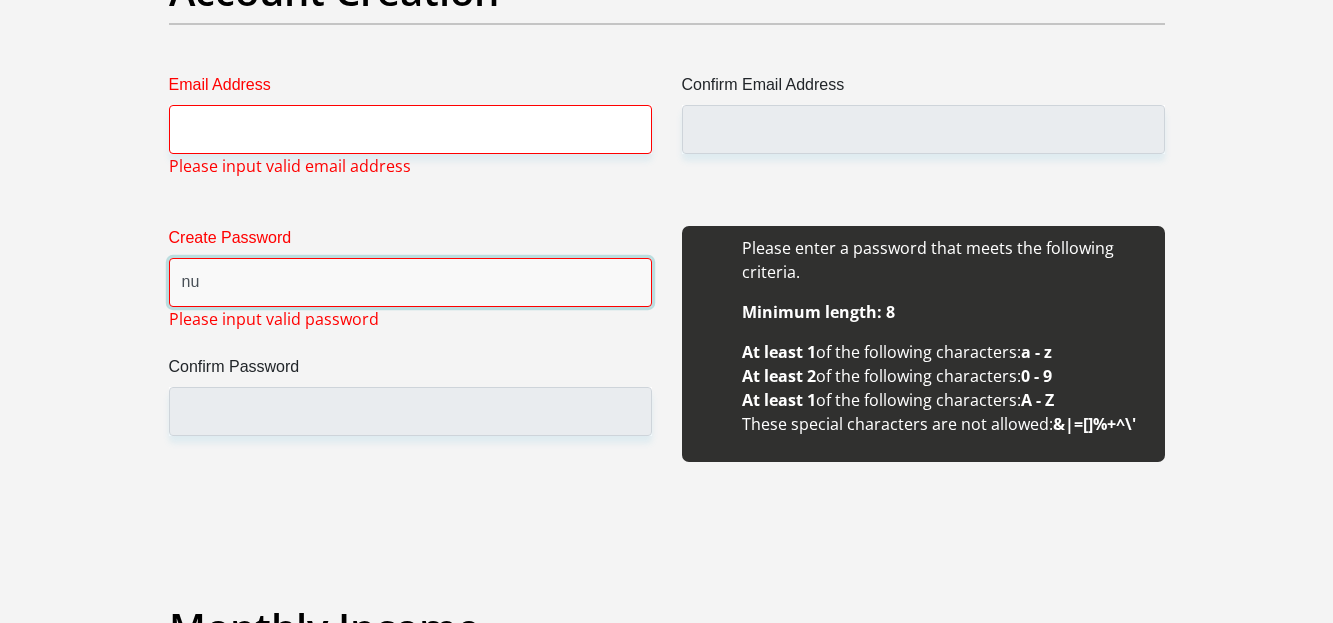 type on "n" 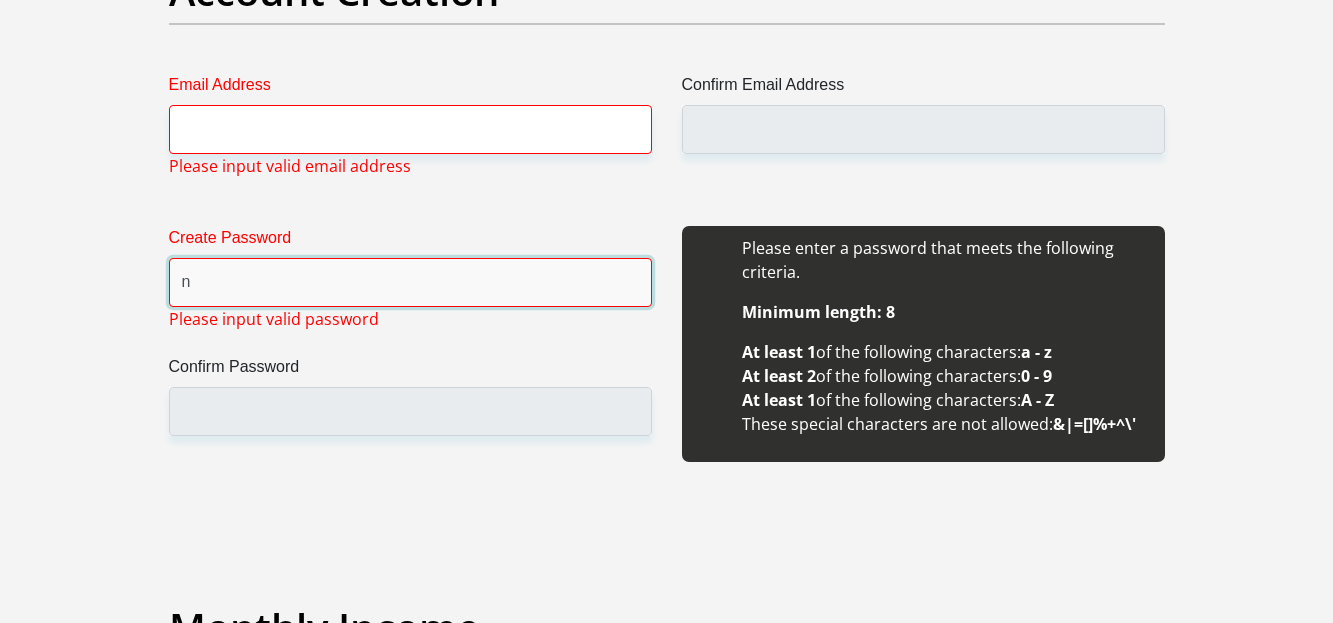 type 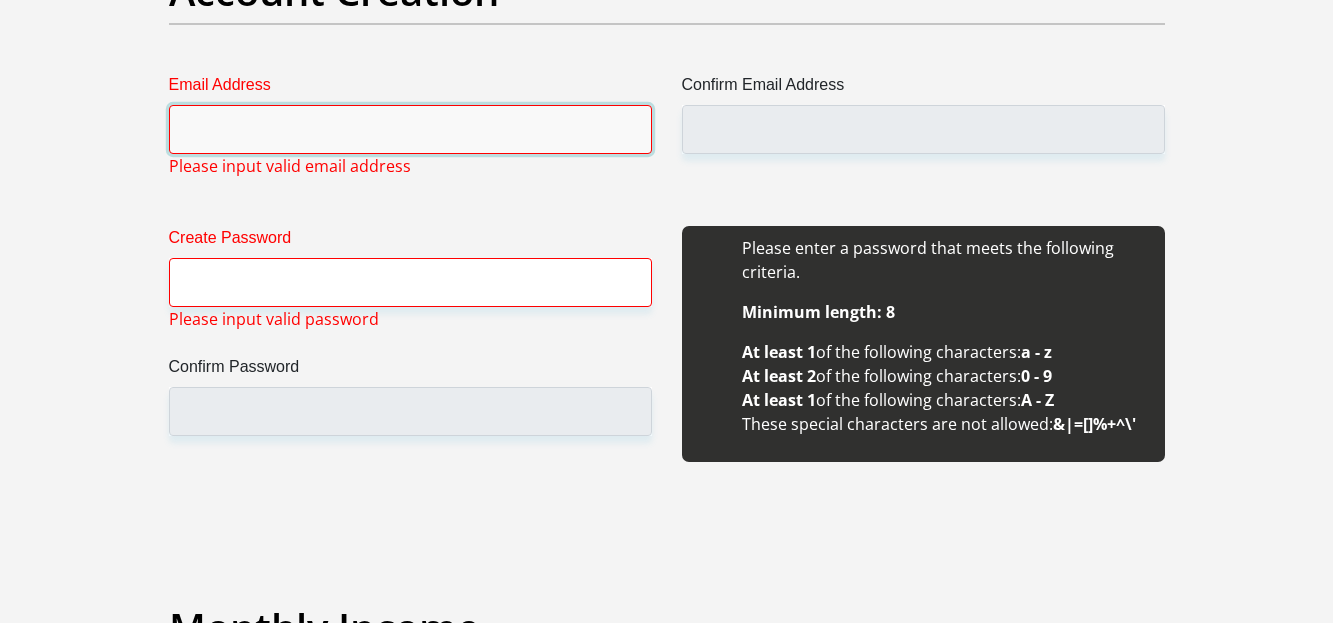 click on "Email Address" at bounding box center [410, 129] 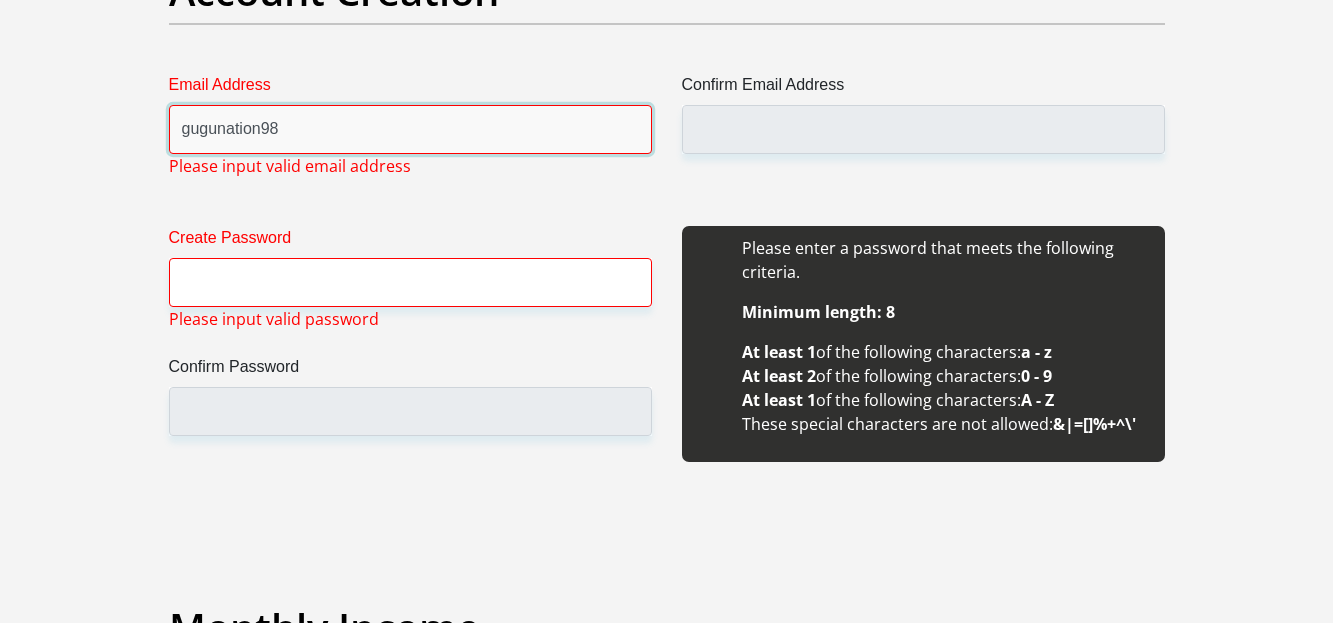 type on "gugunation98" 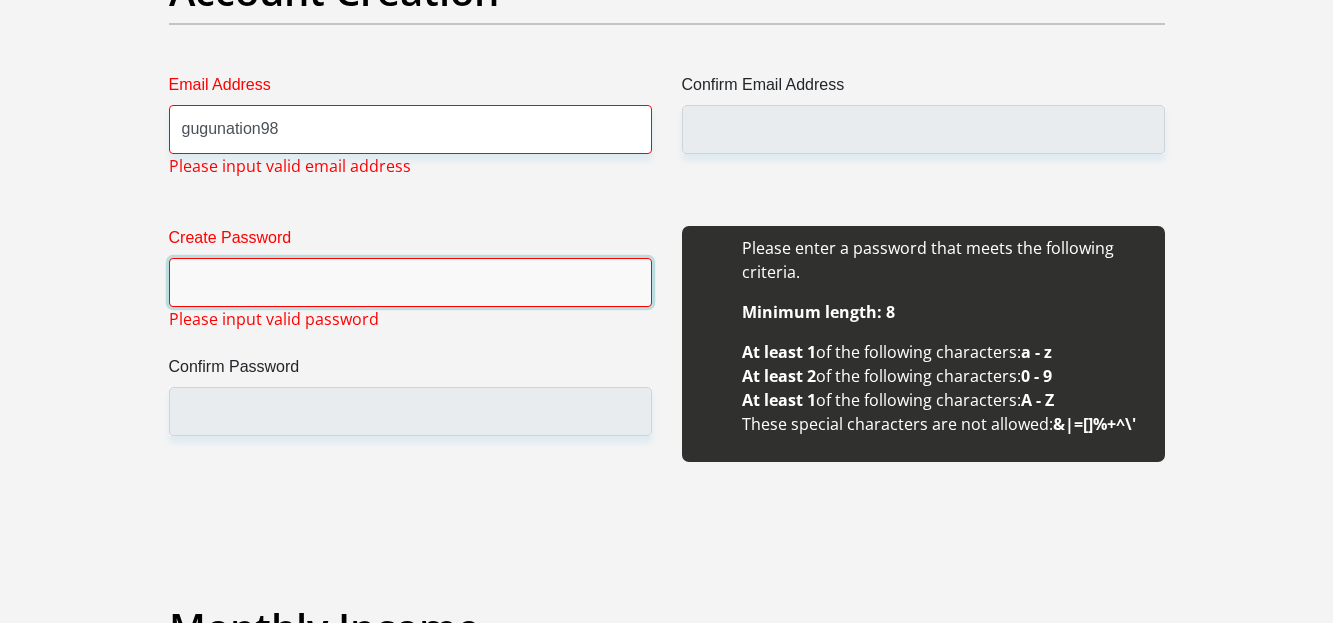 click on "Create Password" at bounding box center (410, 282) 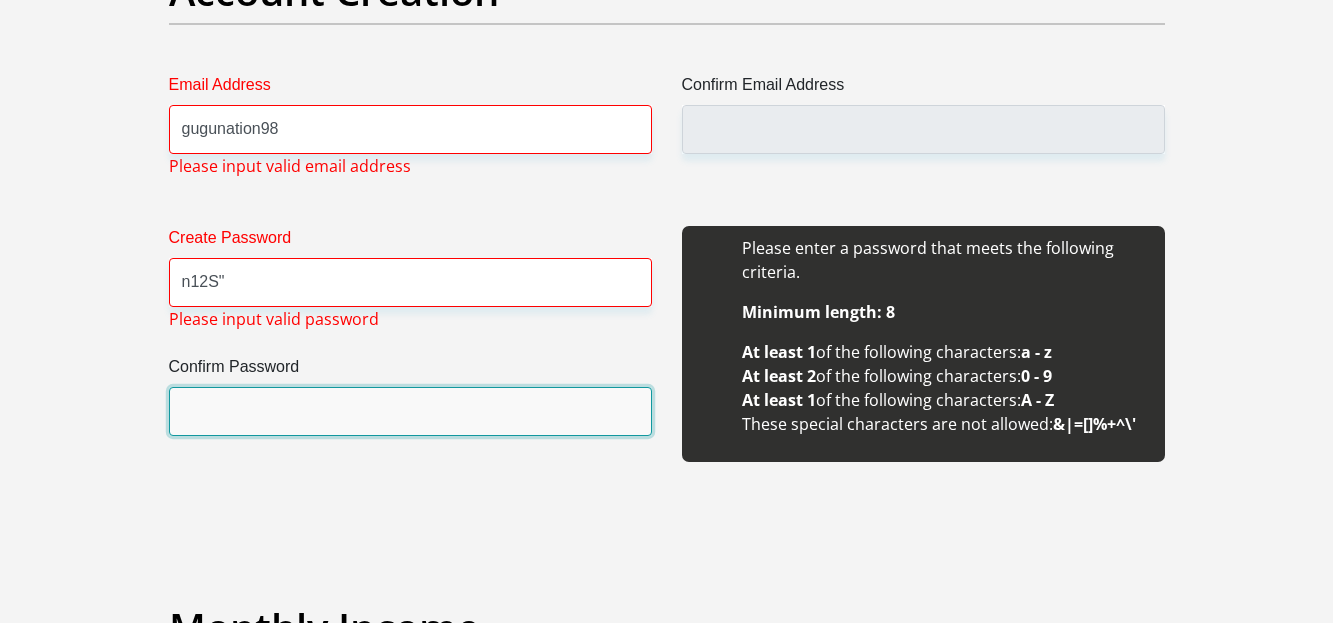 click on "Confirm Password" at bounding box center [410, 411] 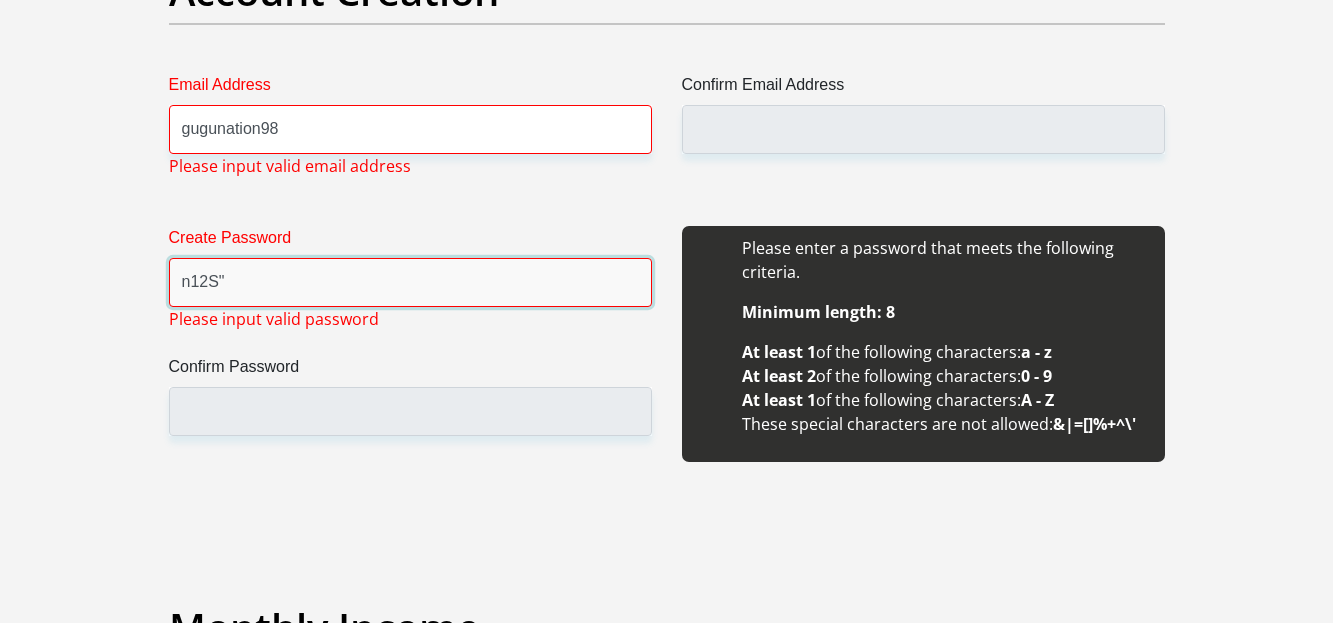 click on "n12S"" at bounding box center (410, 282) 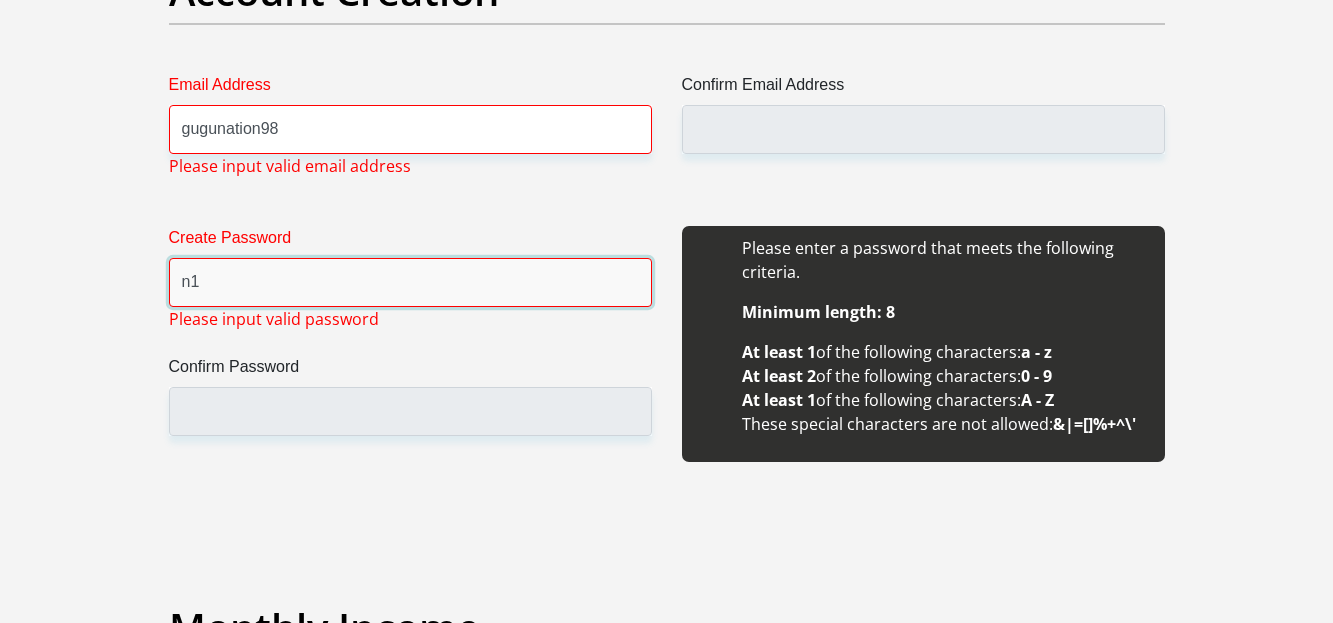 type on "n" 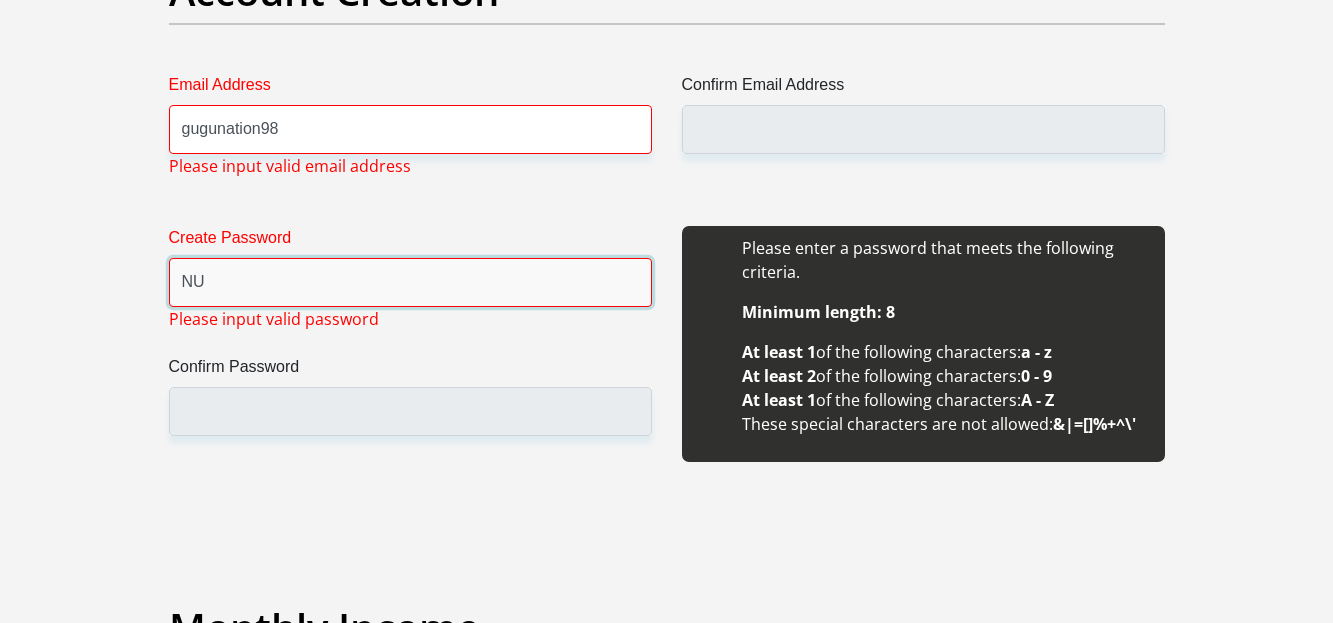 type on "N" 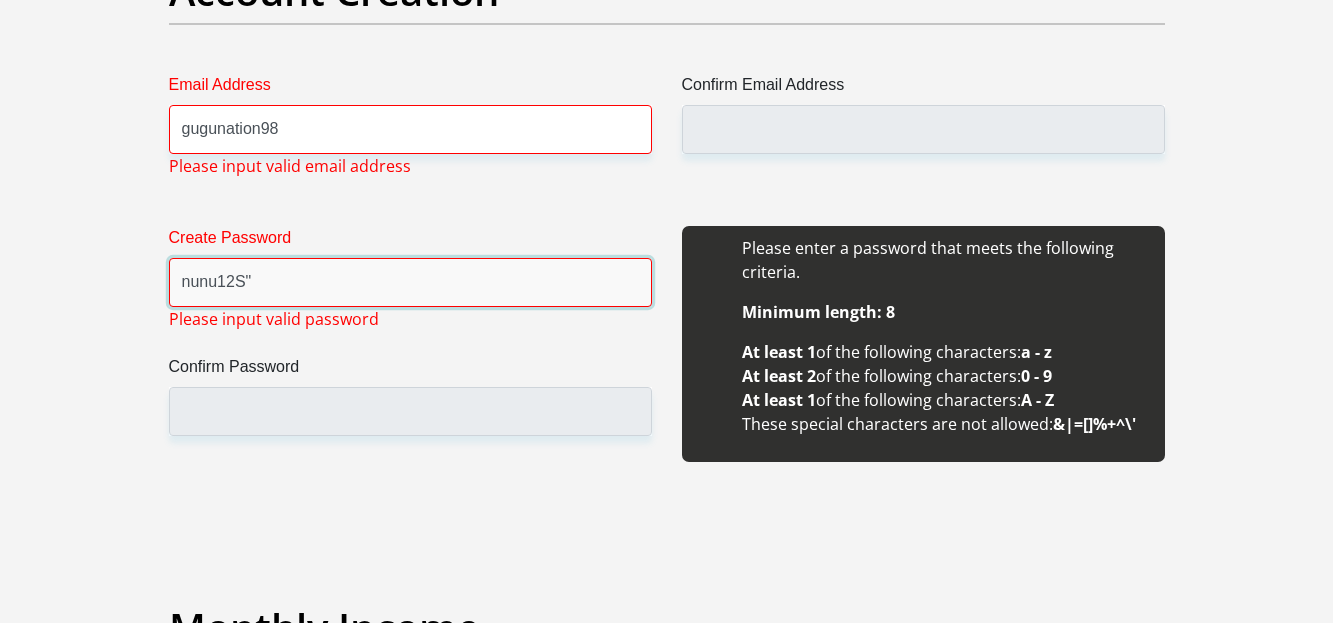 type on "nunu12S"" 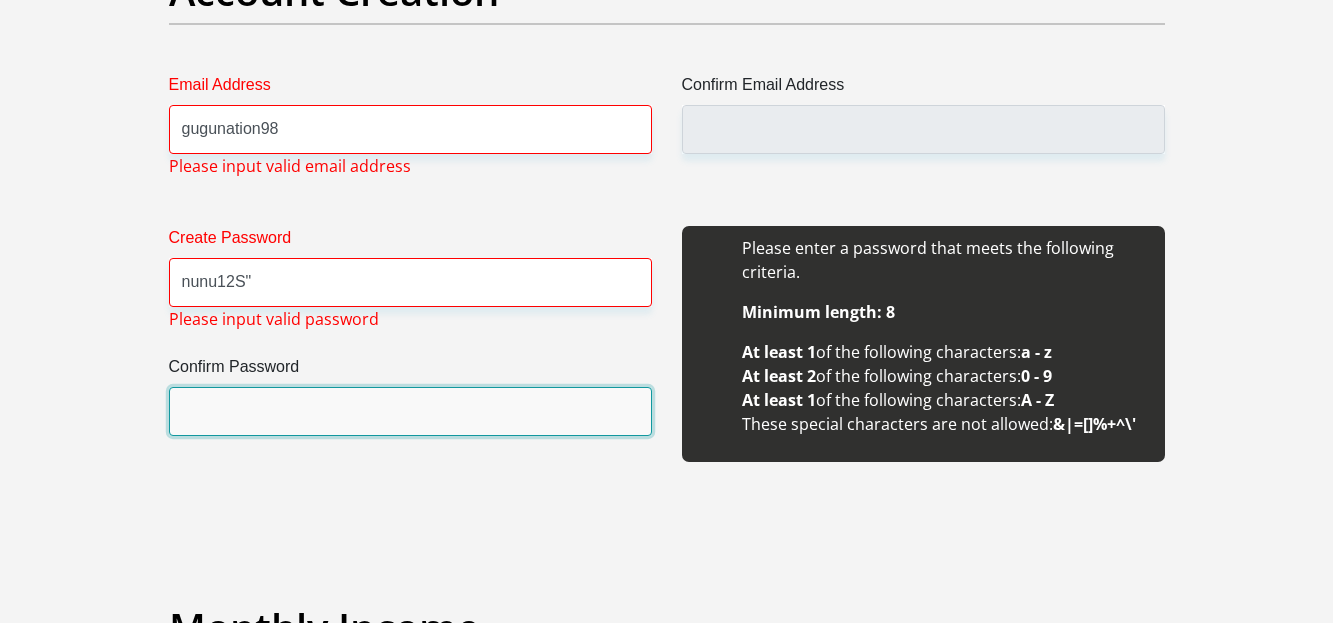 click on "Confirm Password" at bounding box center [410, 411] 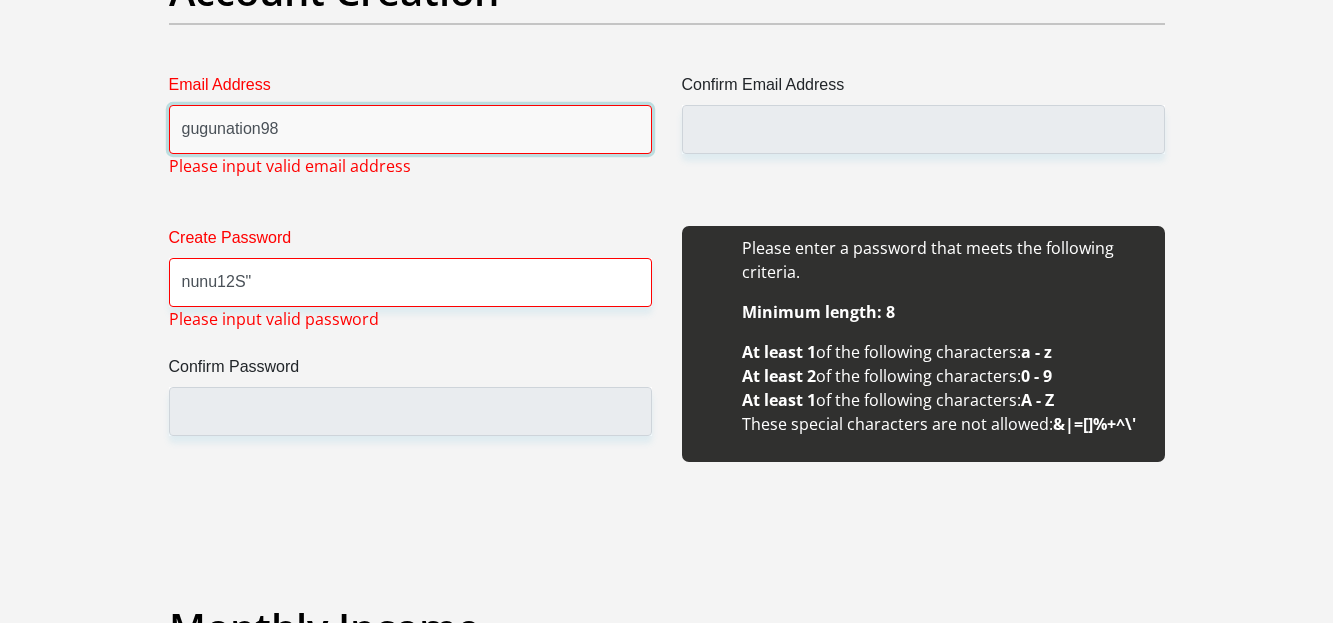 click on "gugunation98" at bounding box center (410, 129) 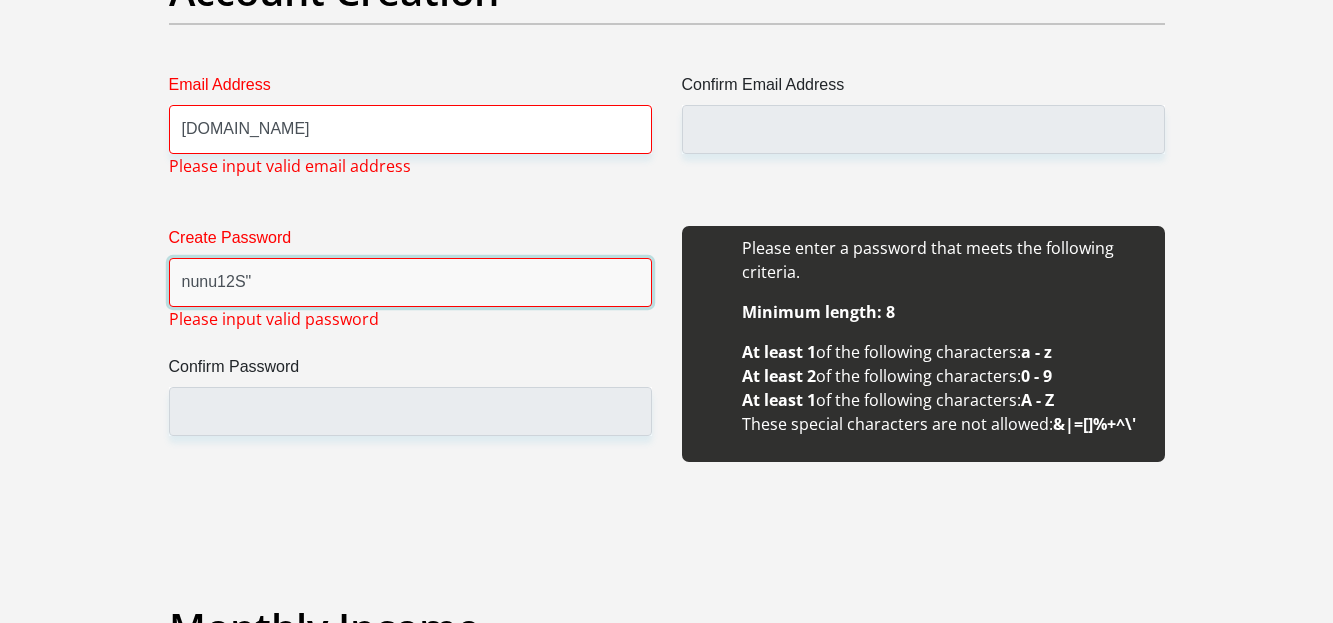 click on "nunu12S"" at bounding box center [410, 282] 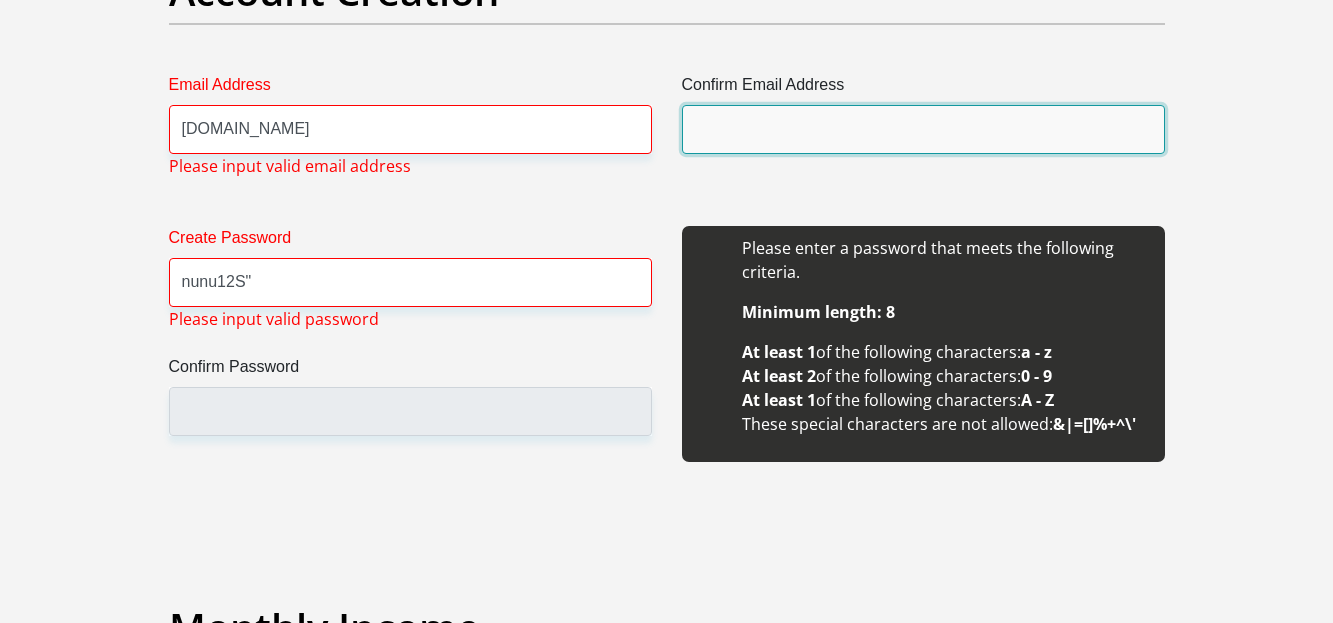 click on "Confirm Email Address" at bounding box center [923, 129] 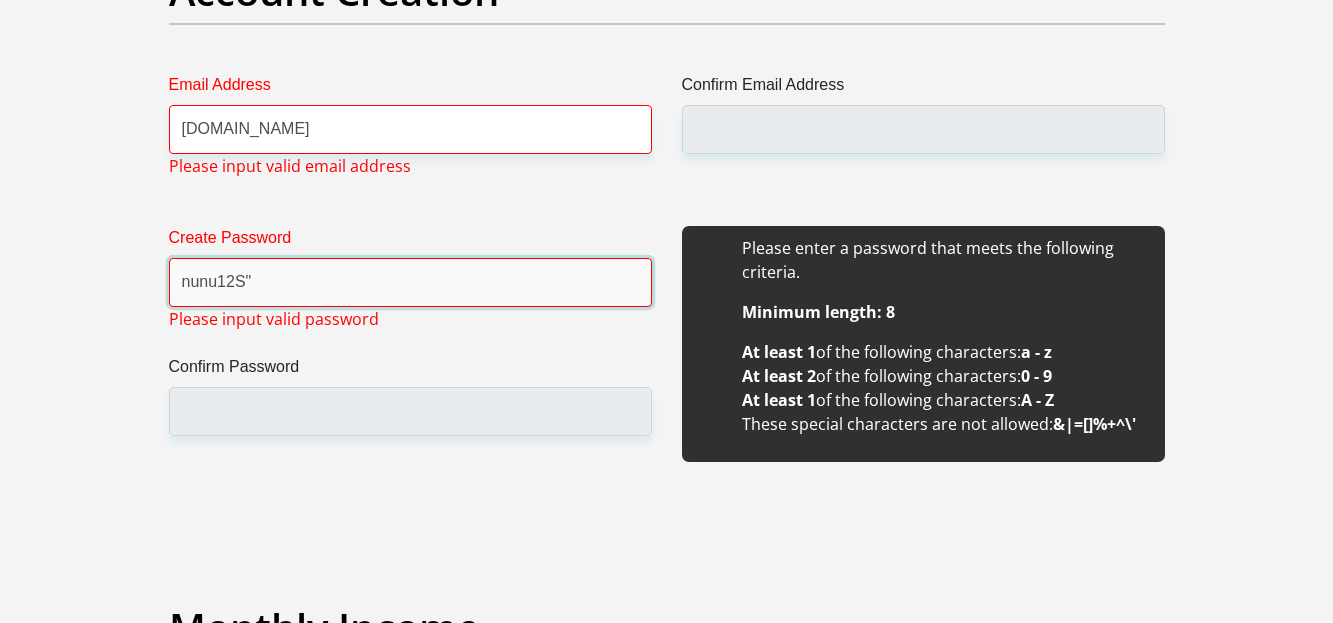 click on "nunu12S"" at bounding box center (410, 282) 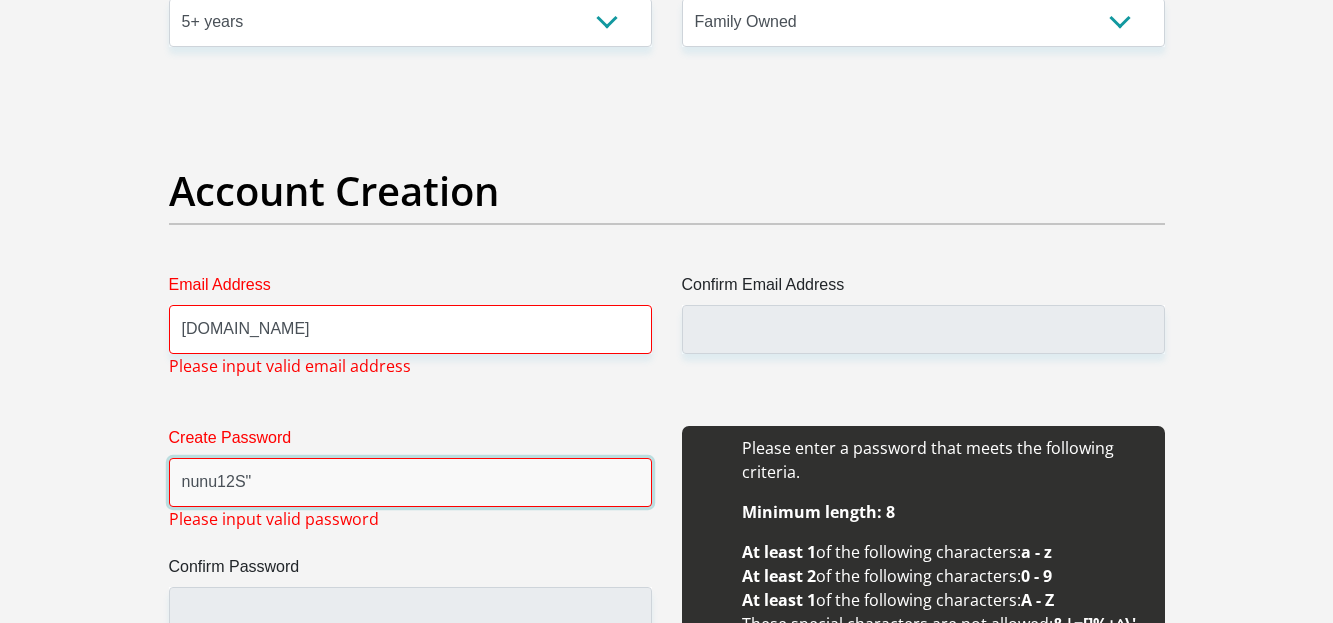 scroll, scrollTop: 1520, scrollLeft: 0, axis: vertical 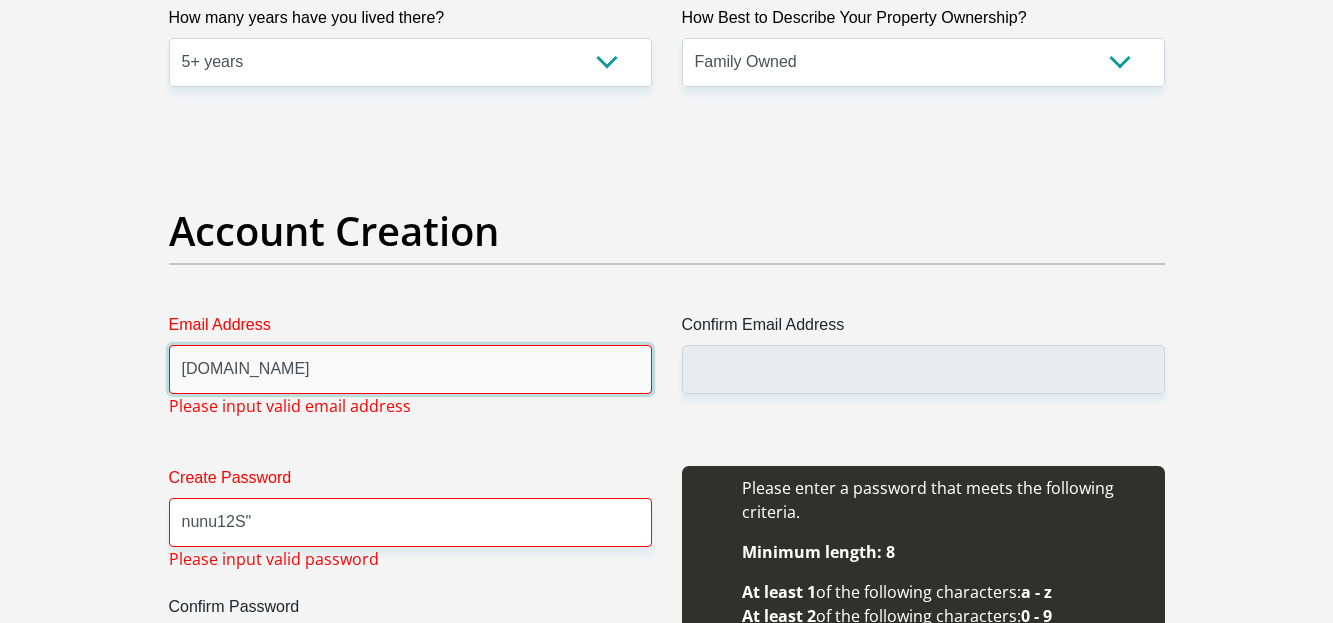 click on "gugunation98gmail.com" at bounding box center [410, 369] 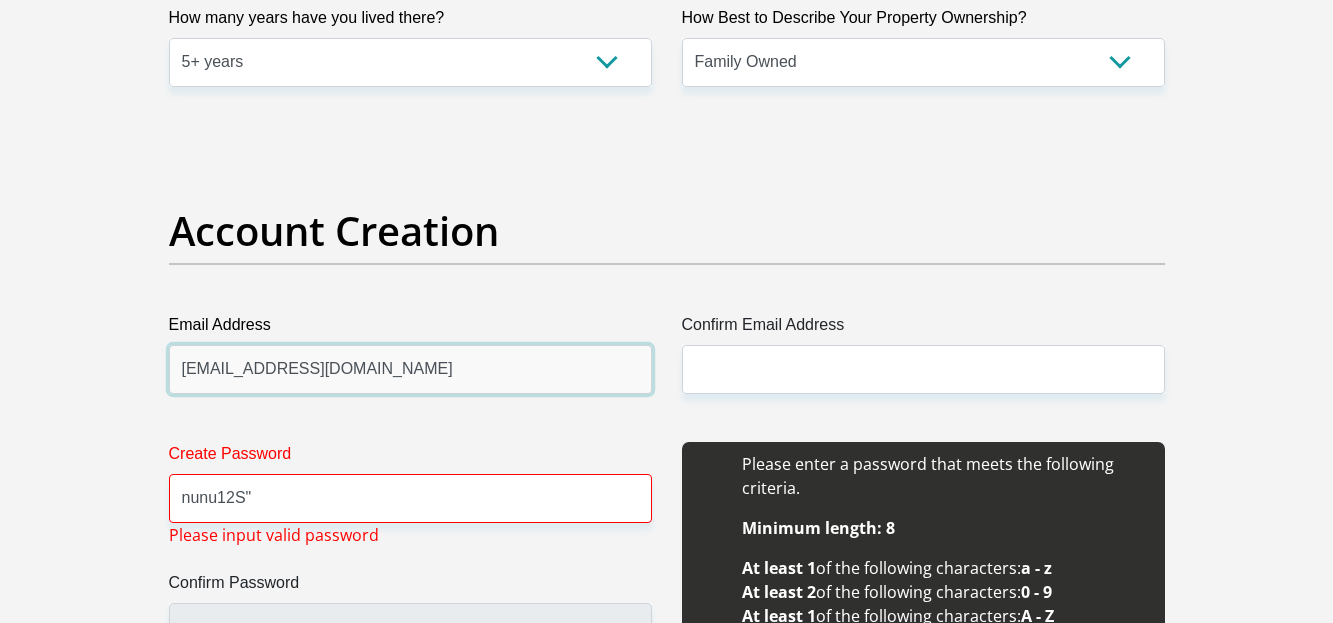type on "gugunation98@gmail.com" 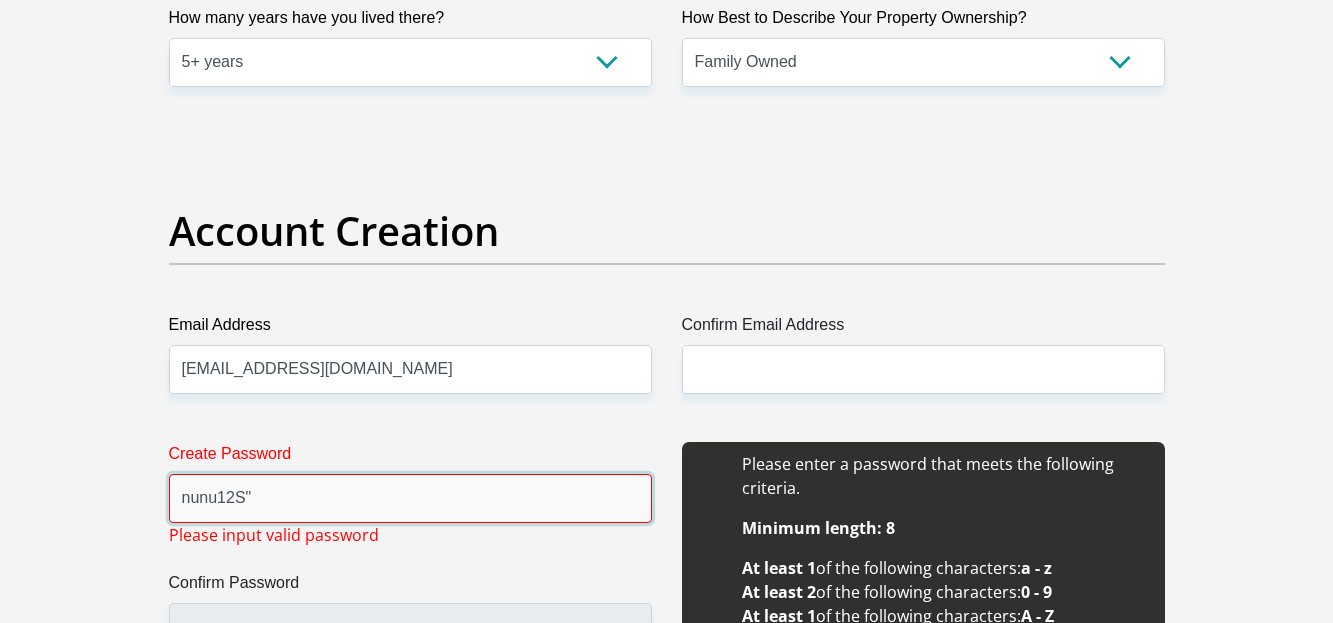 click on "nunu12S"" at bounding box center [410, 498] 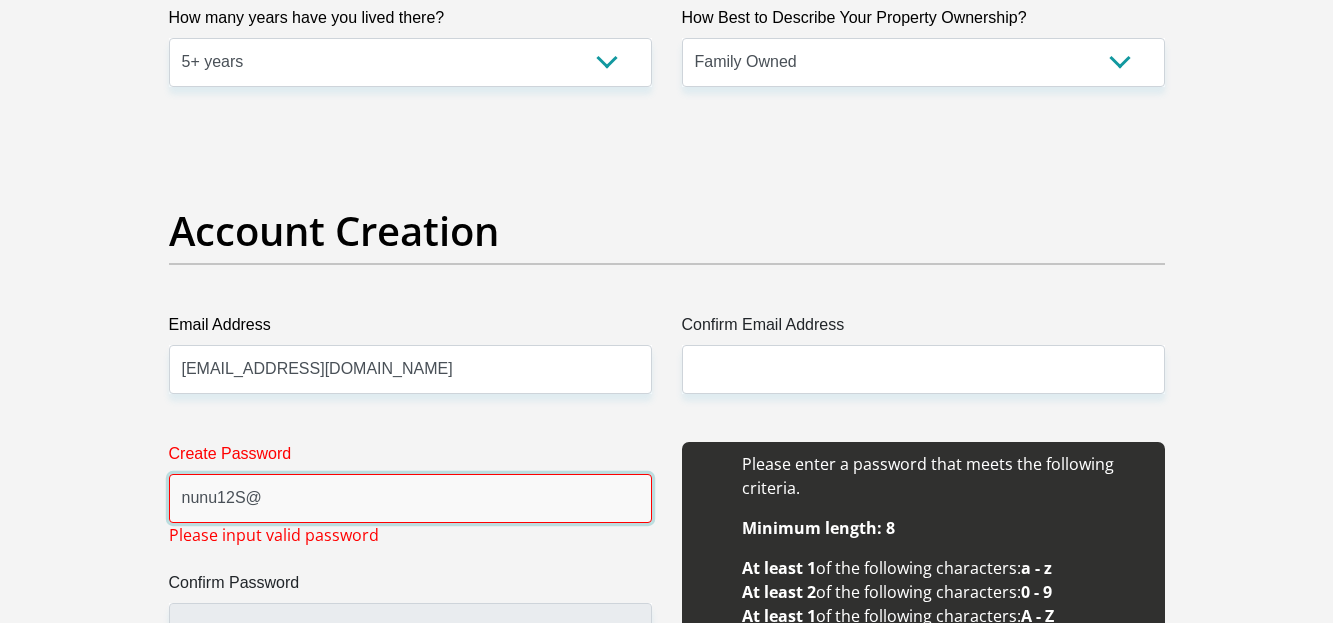type on "nunu12S@" 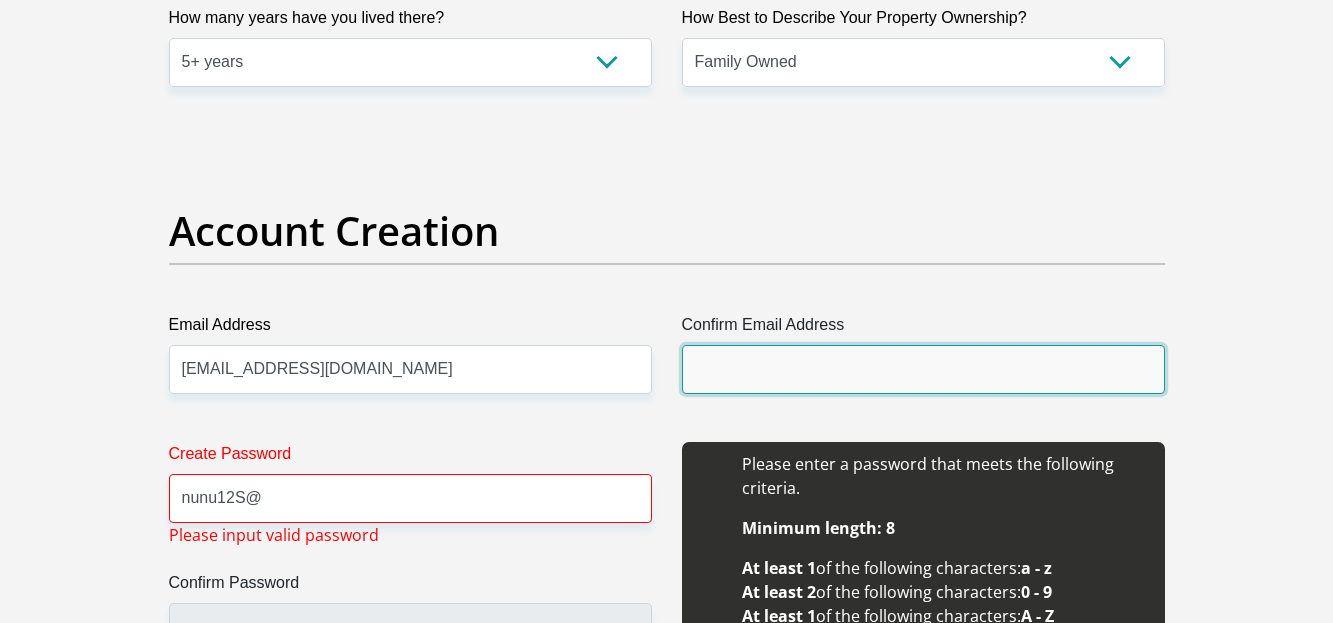 click on "Confirm Email Address" at bounding box center [923, 369] 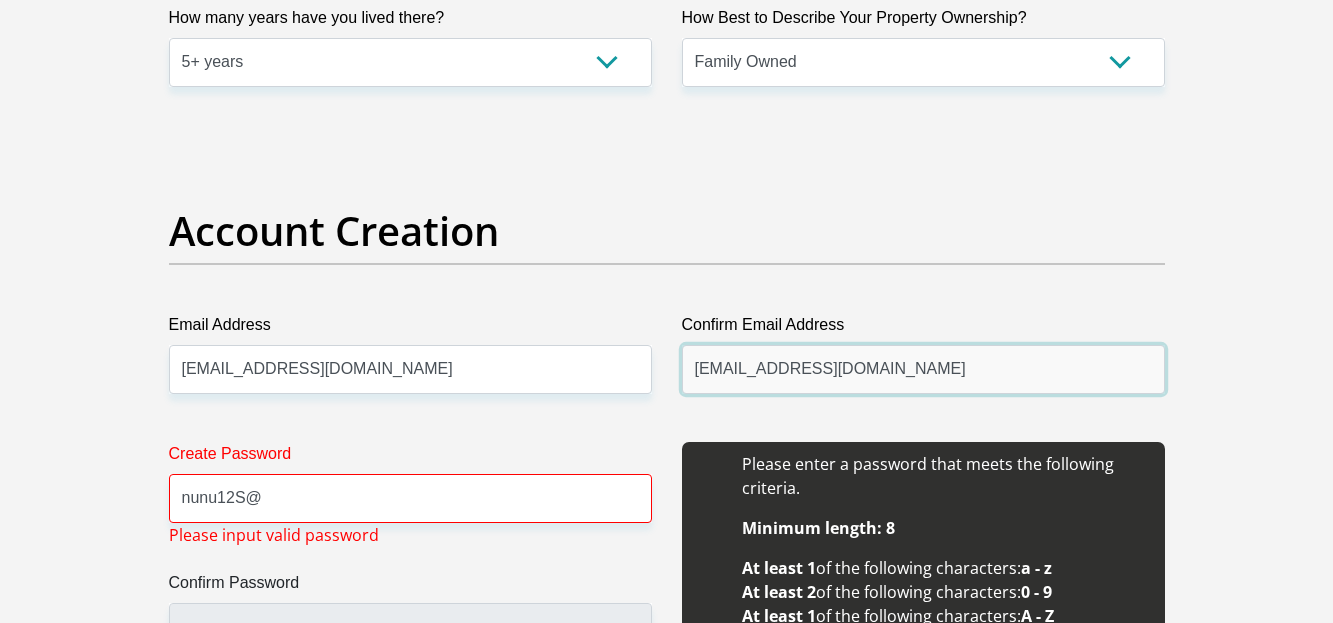 type on "gugunation98@gmail.com" 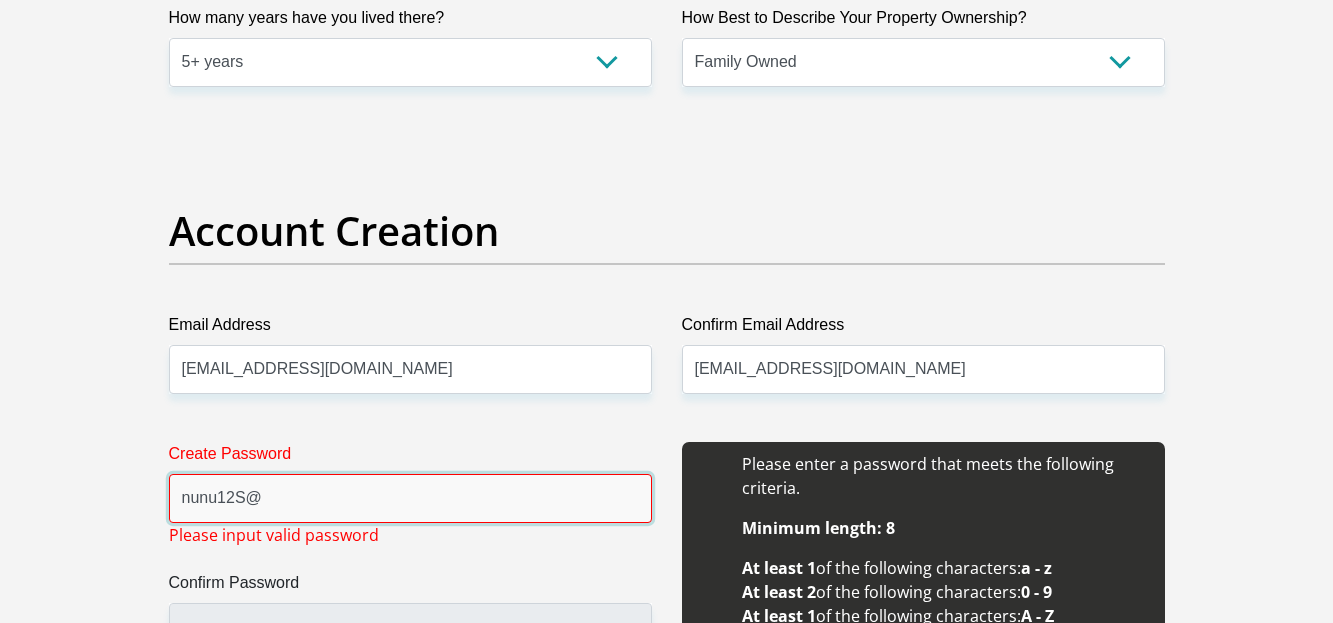 click on "nunu12S@" at bounding box center [410, 498] 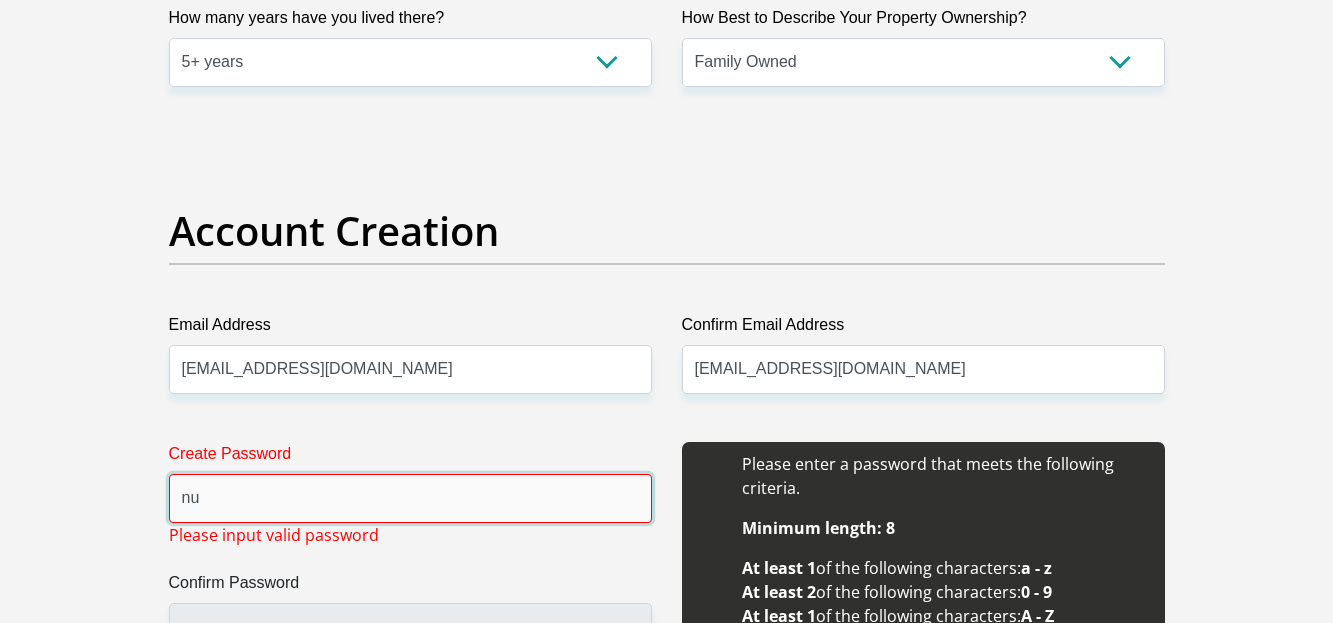 type on "n" 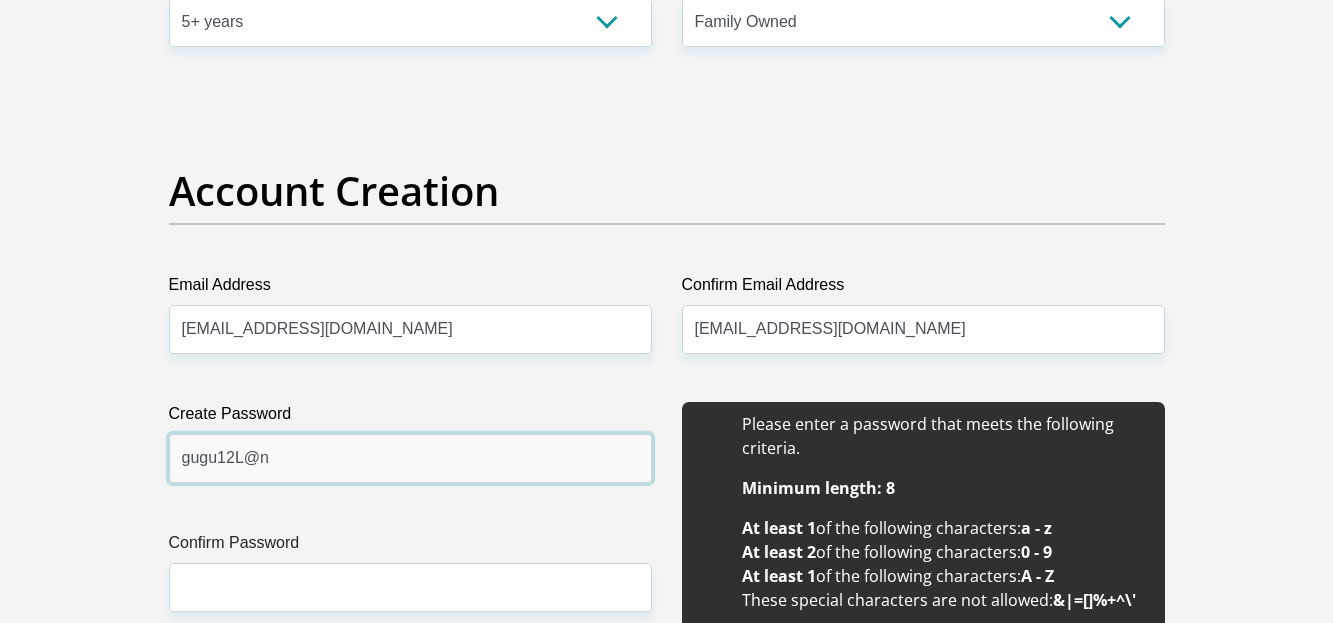 scroll, scrollTop: 1600, scrollLeft: 0, axis: vertical 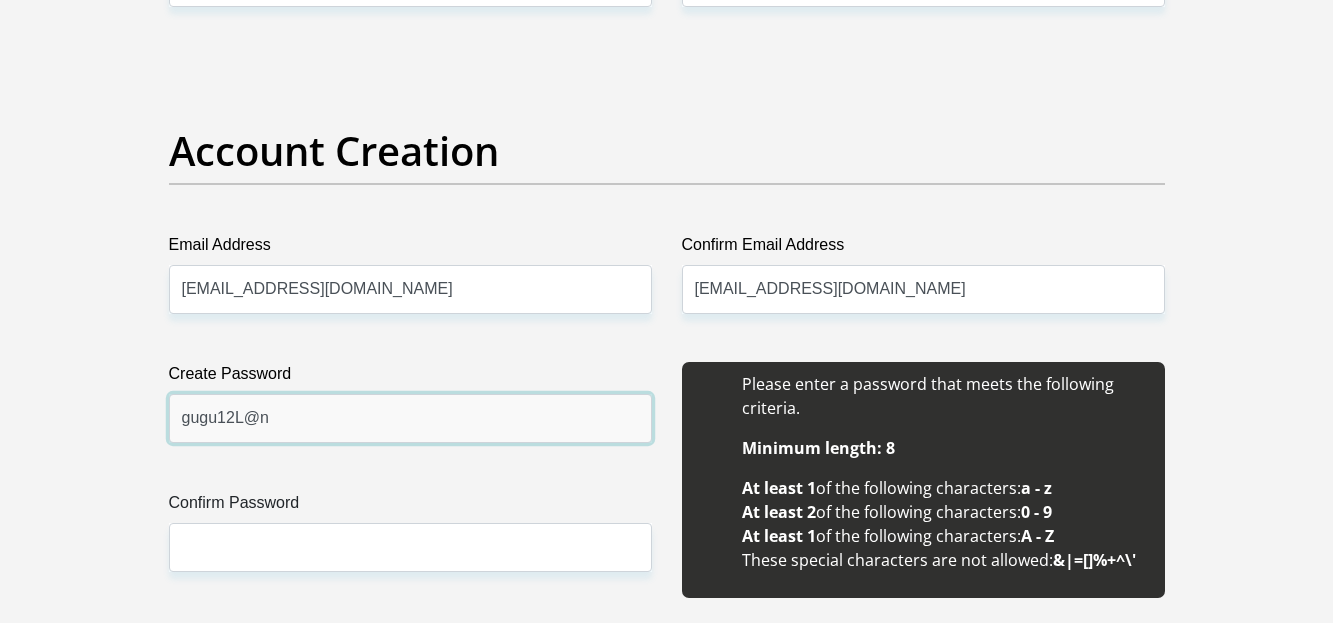 type on "gugu12L@n" 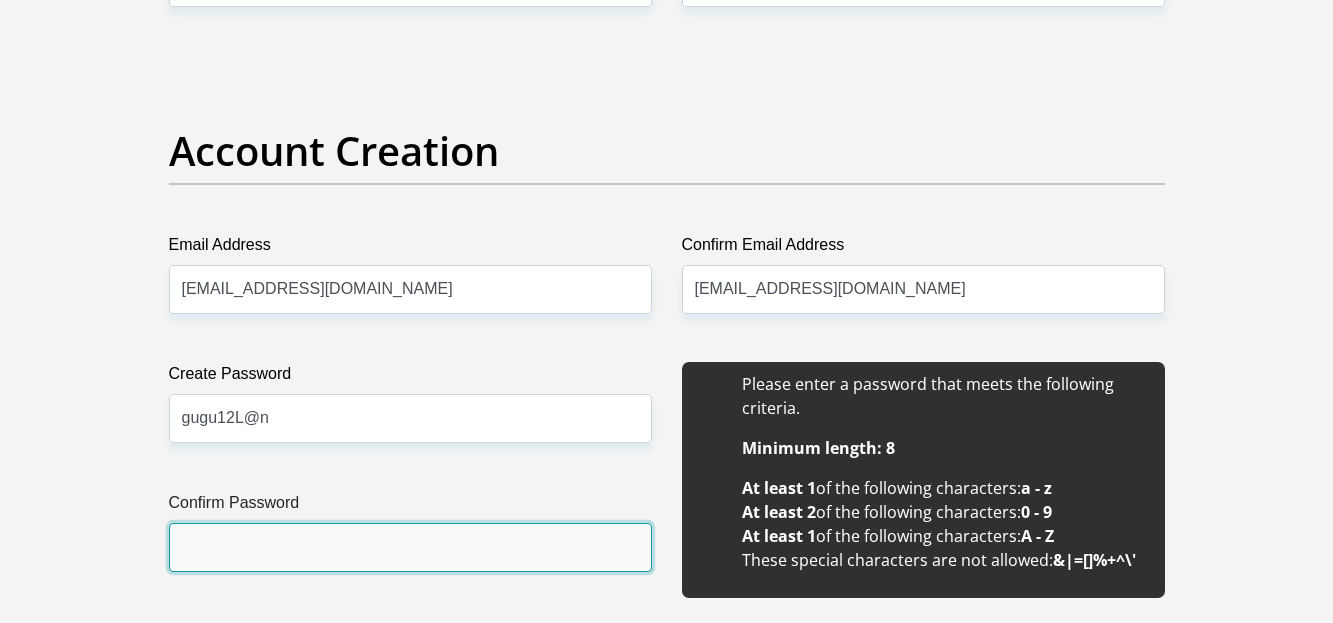 click on "Confirm Password" at bounding box center (410, 547) 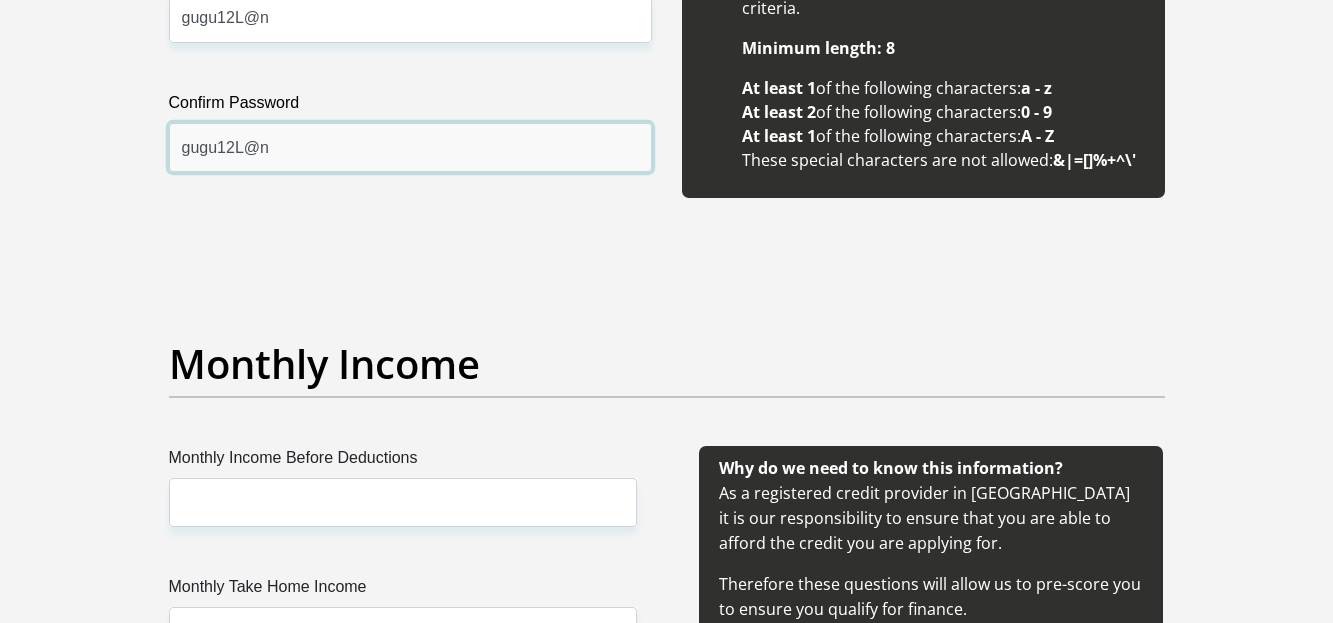 scroll, scrollTop: 2040, scrollLeft: 0, axis: vertical 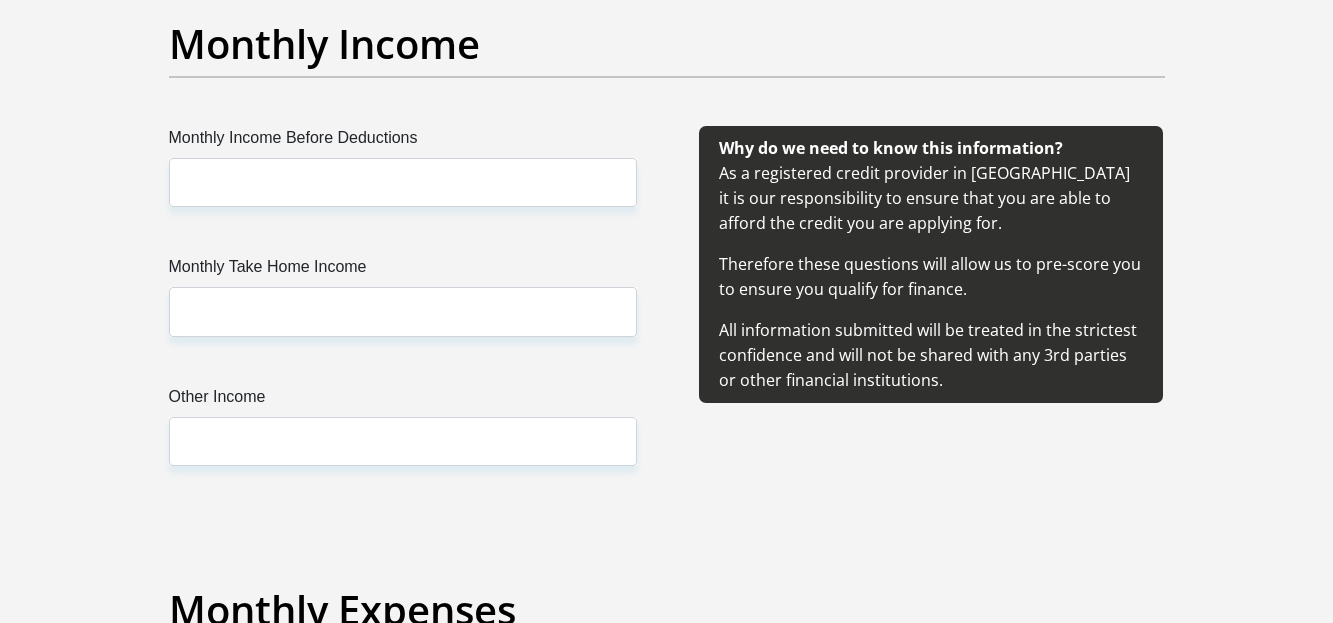type on "gugu12L@n" 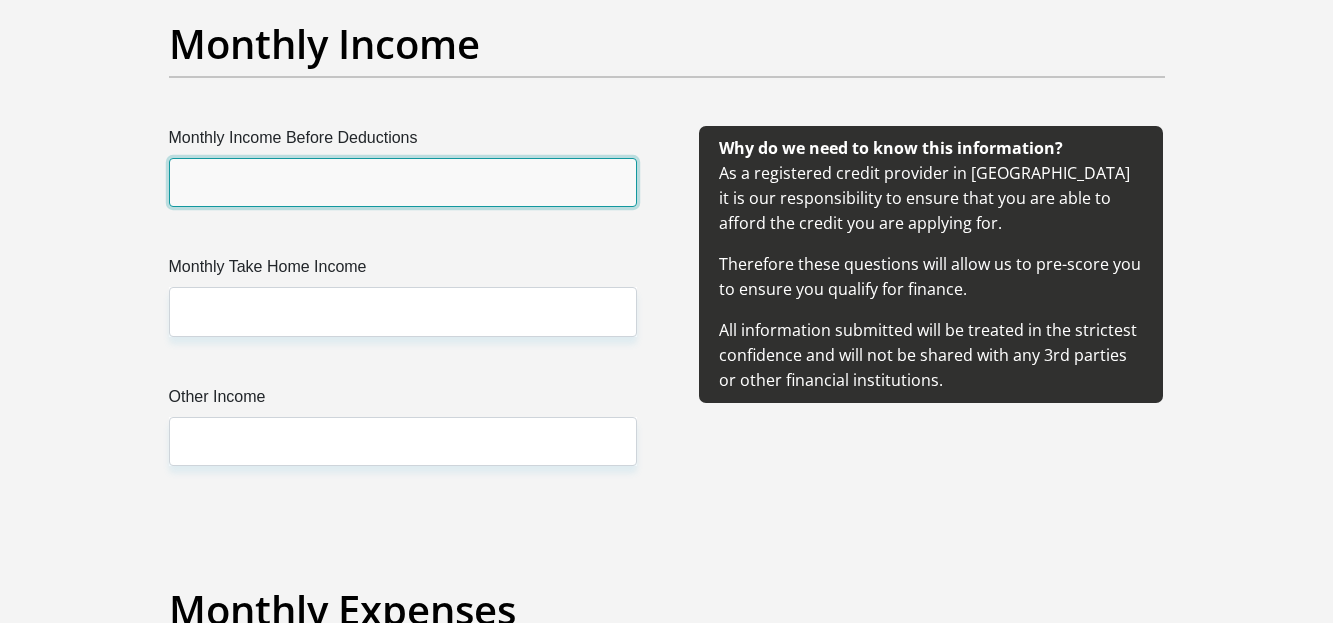 click on "Monthly Income Before Deductions" at bounding box center [403, 182] 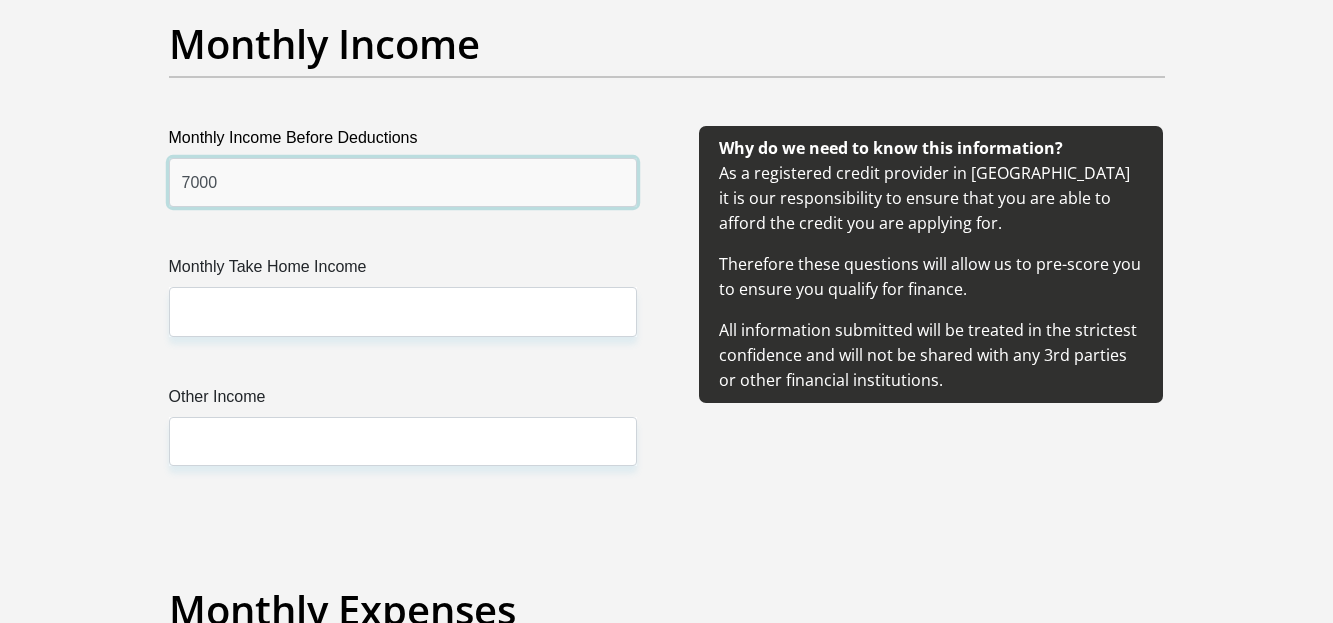 type on "7000" 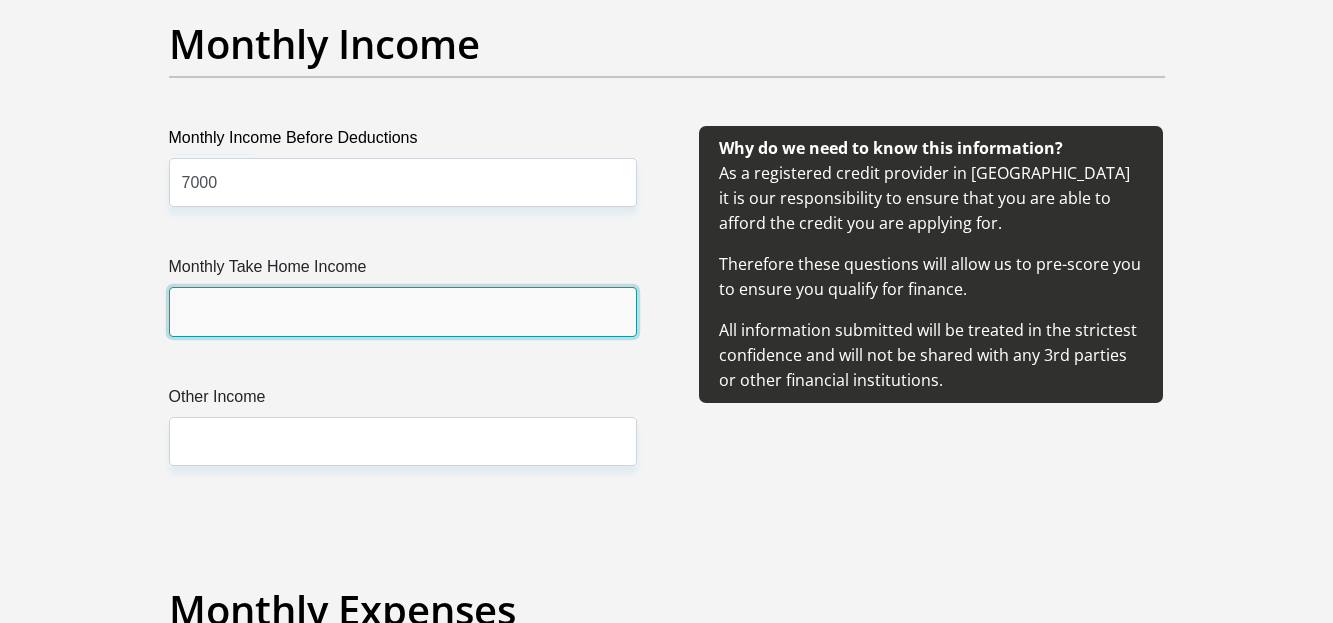 click on "Monthly Take Home Income" at bounding box center [403, 311] 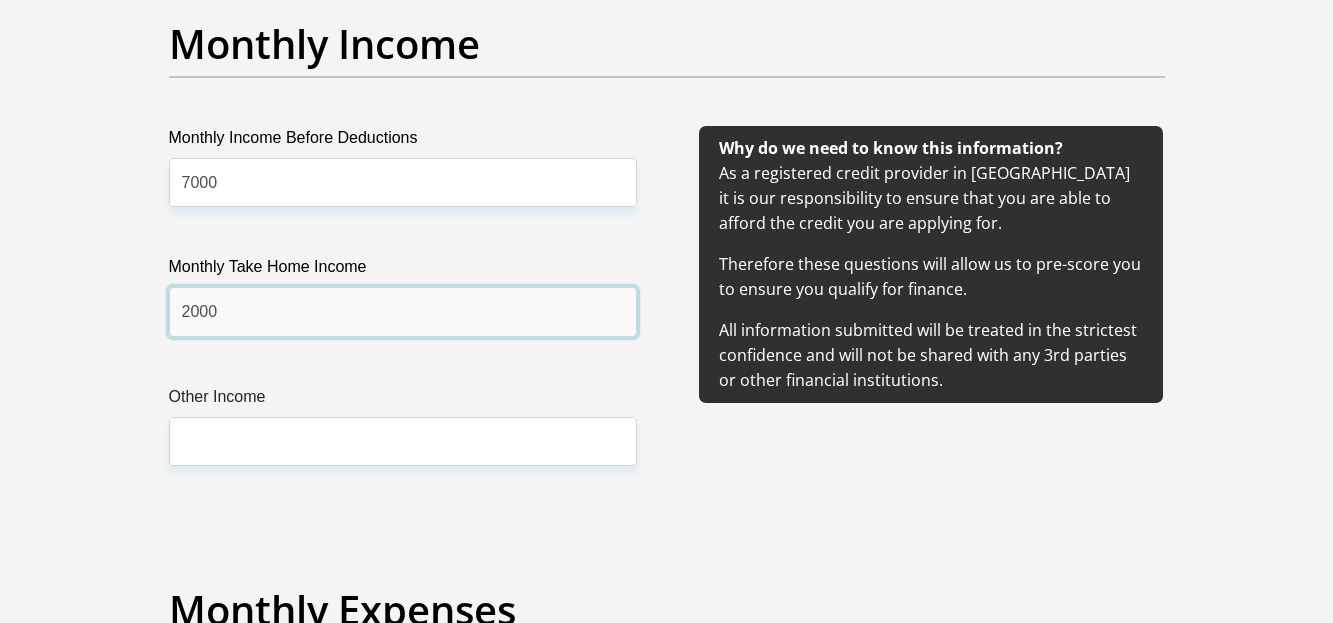 type on "2000" 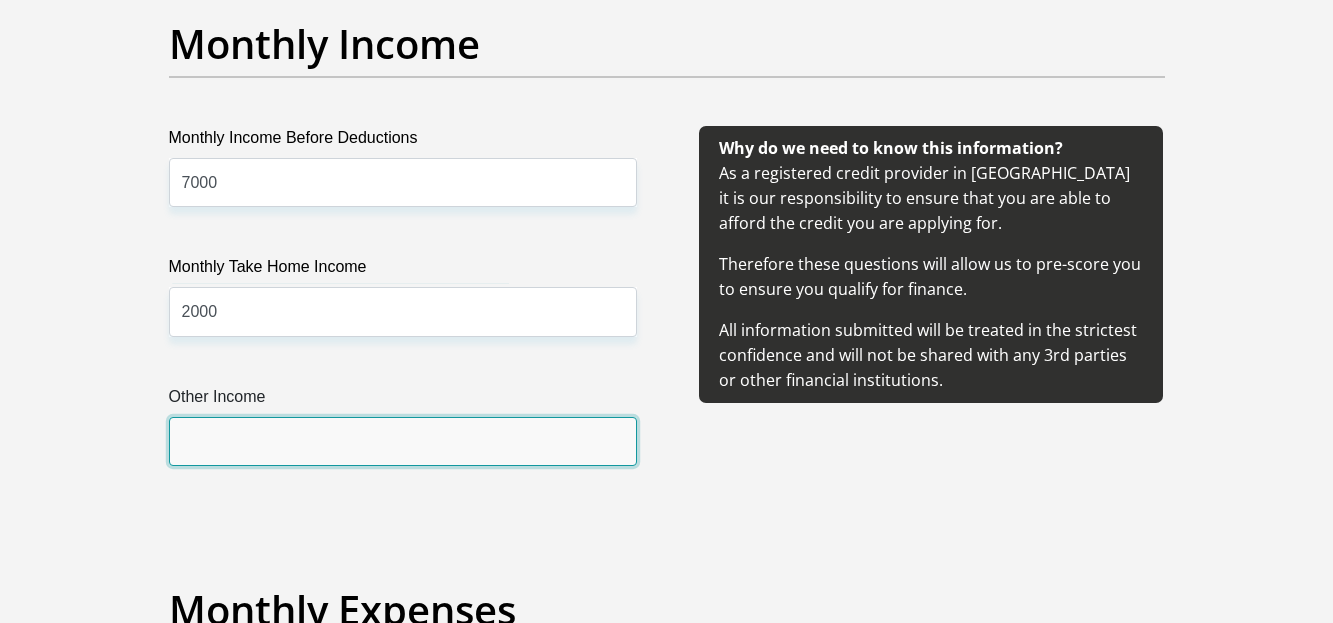 click on "Other Income" at bounding box center (403, 441) 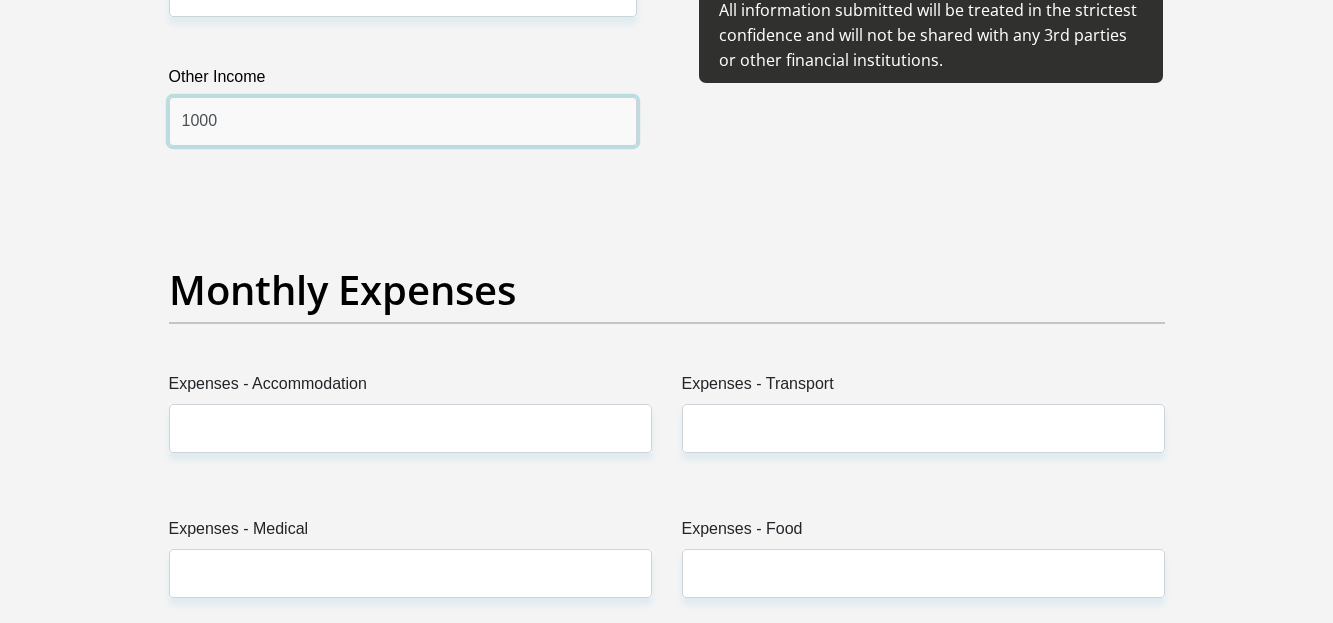 scroll, scrollTop: 2680, scrollLeft: 0, axis: vertical 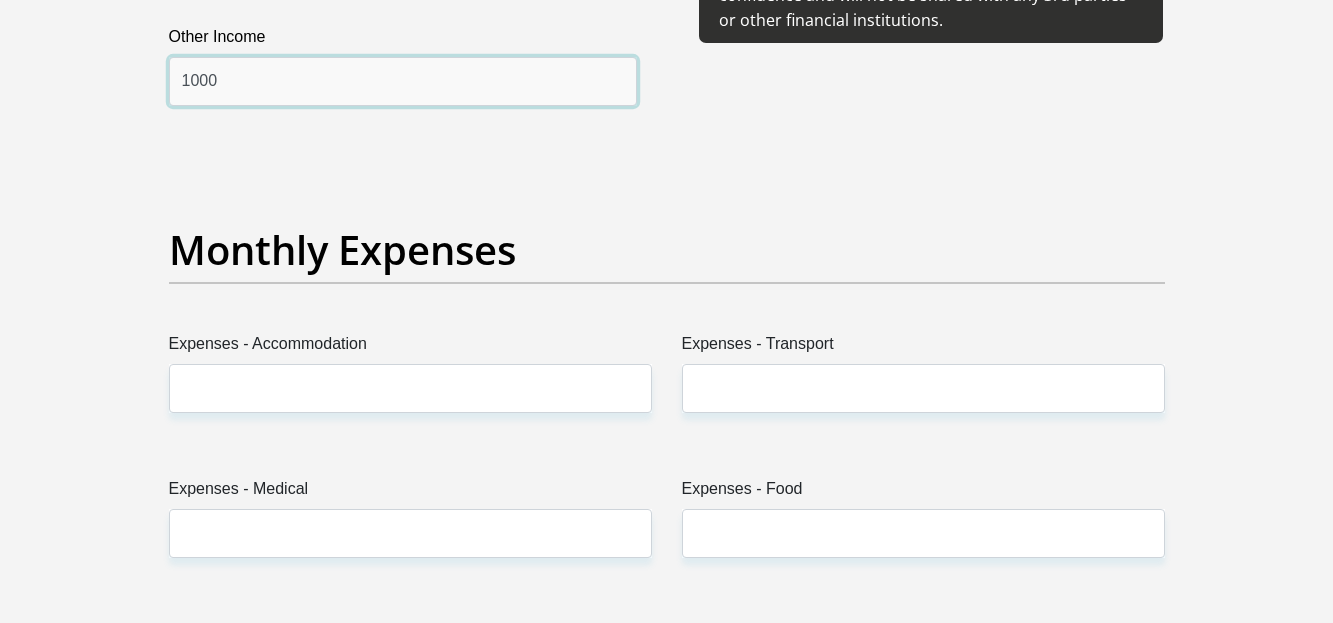type on "1000" 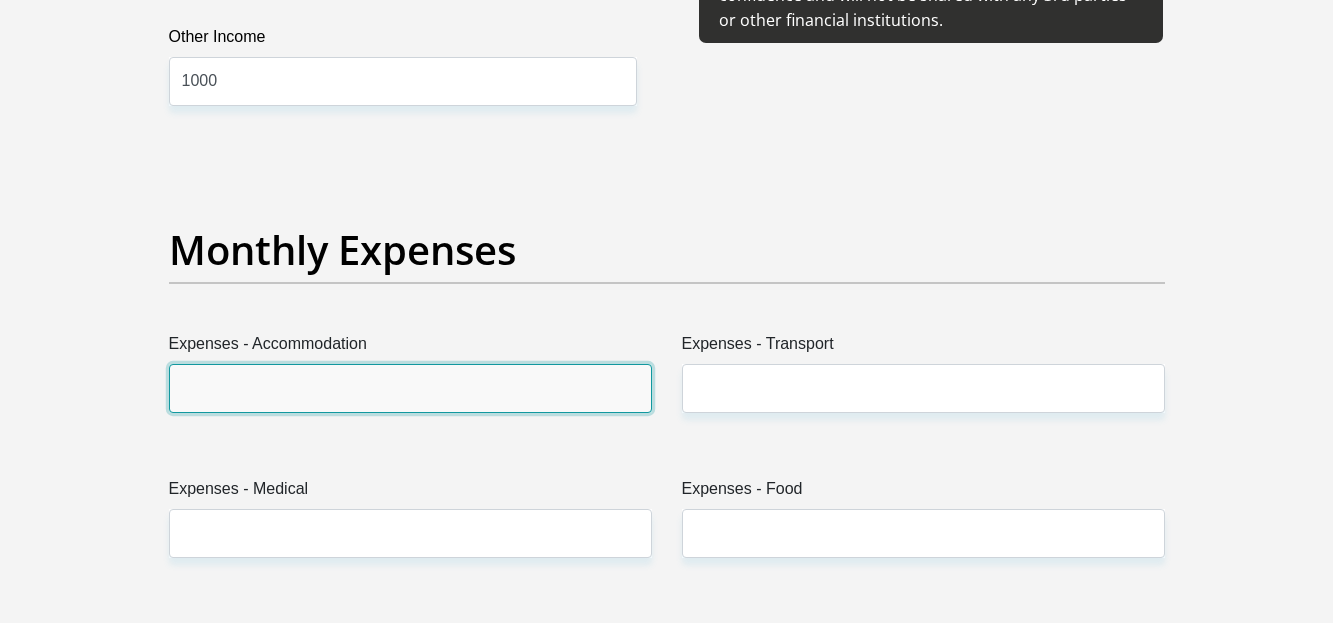 click on "Expenses - Accommodation" at bounding box center [410, 388] 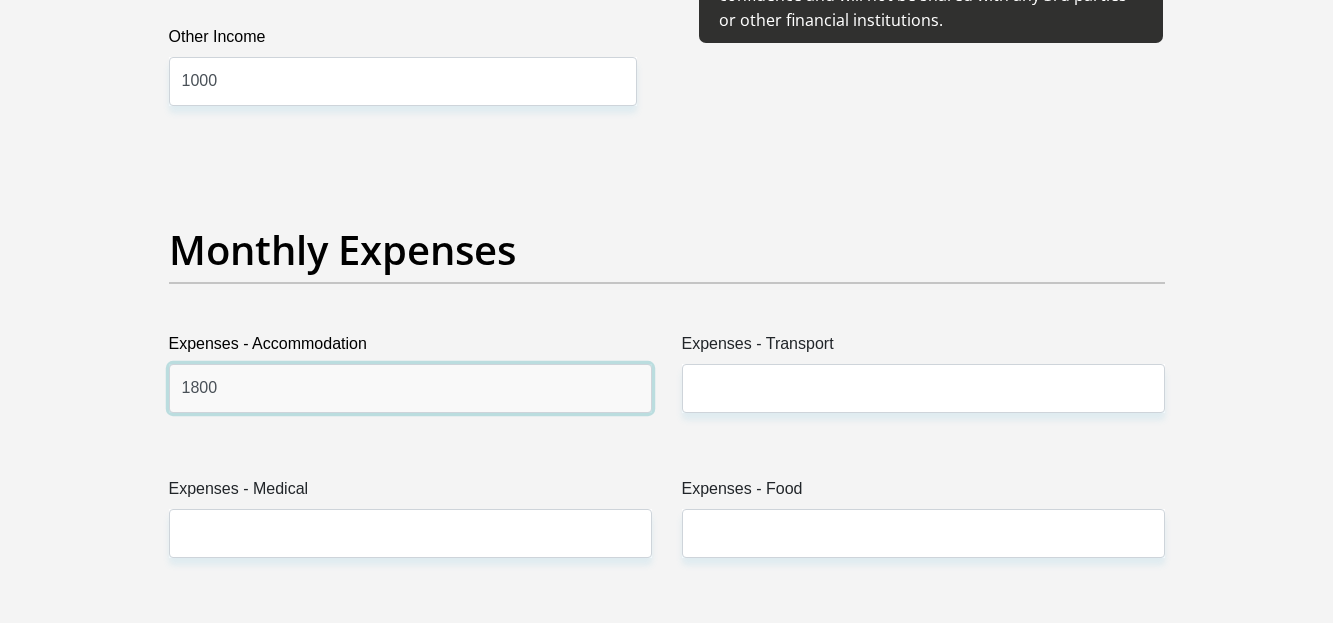 type on "1800" 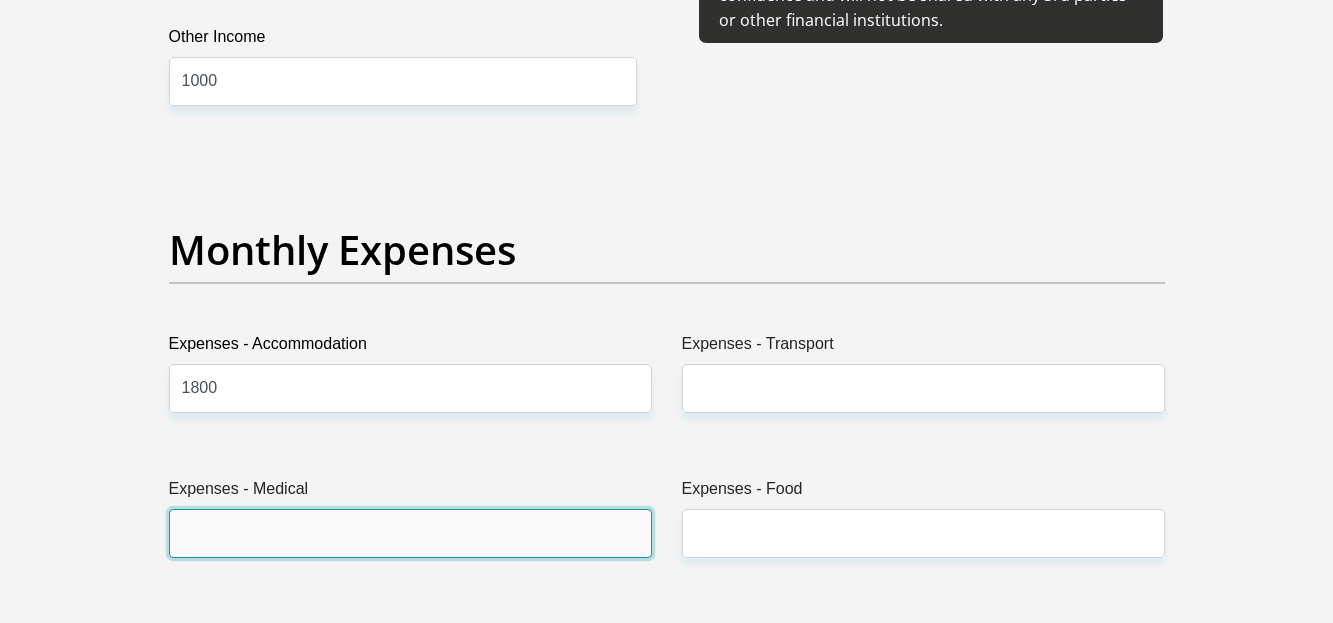 click on "Expenses - Medical" at bounding box center [410, 533] 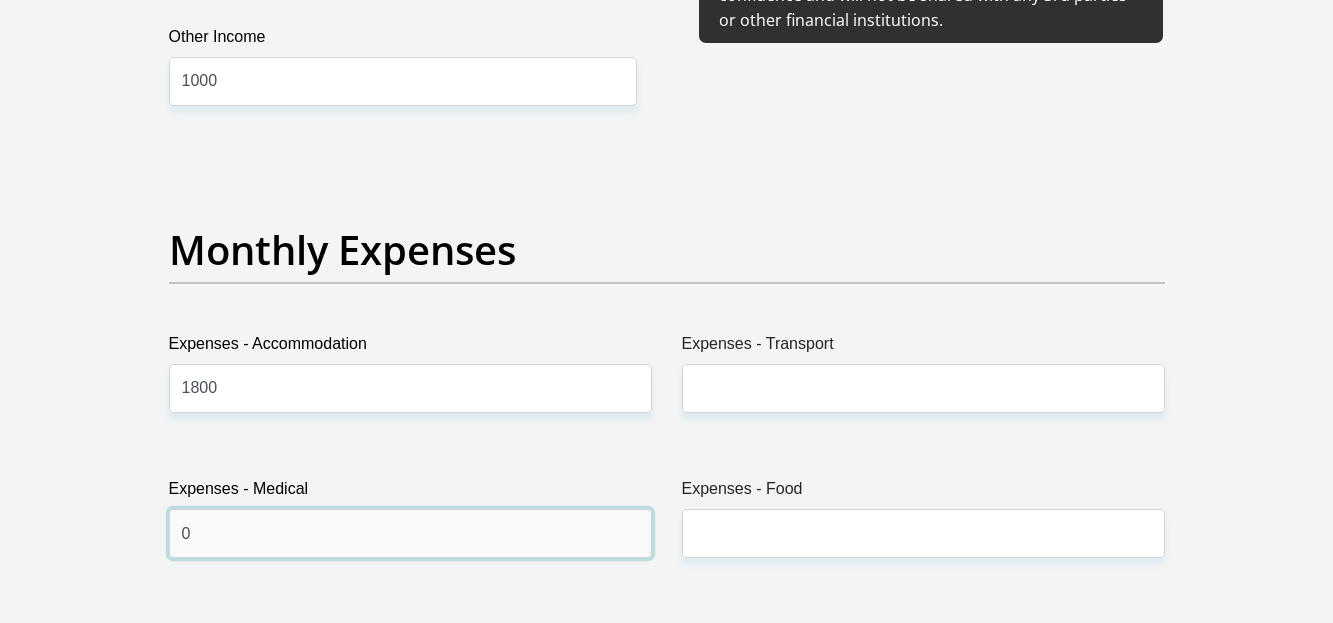 type on "0" 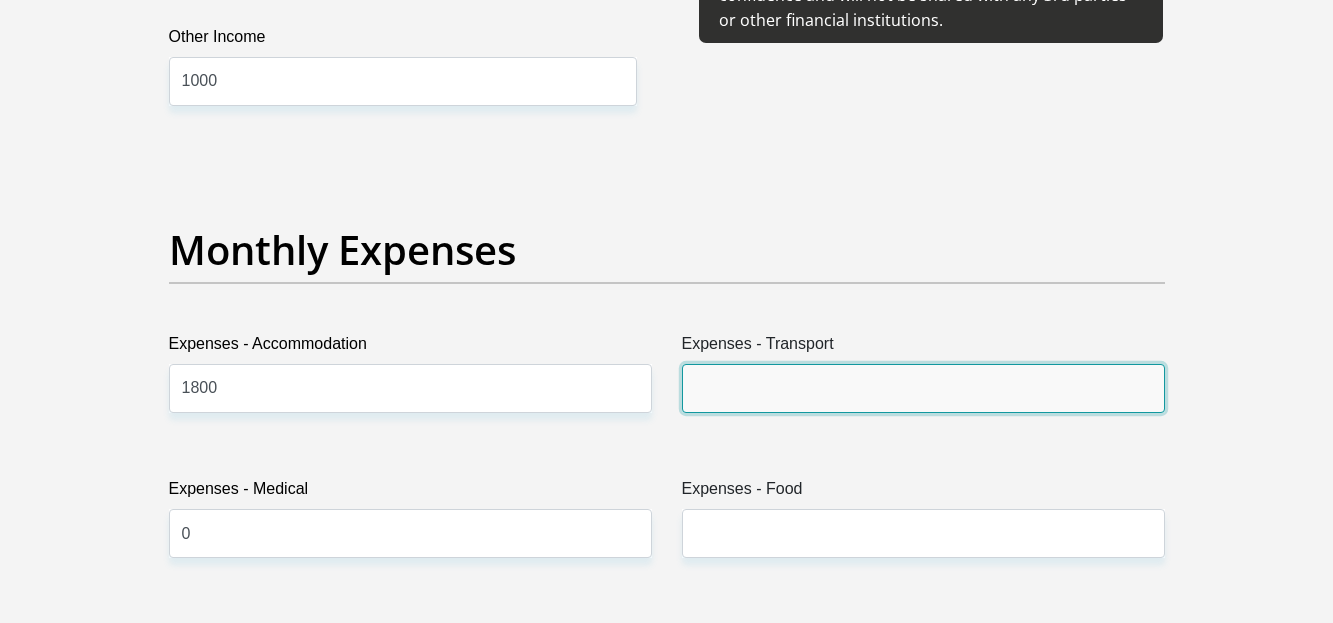 click on "Expenses - Transport" at bounding box center (923, 388) 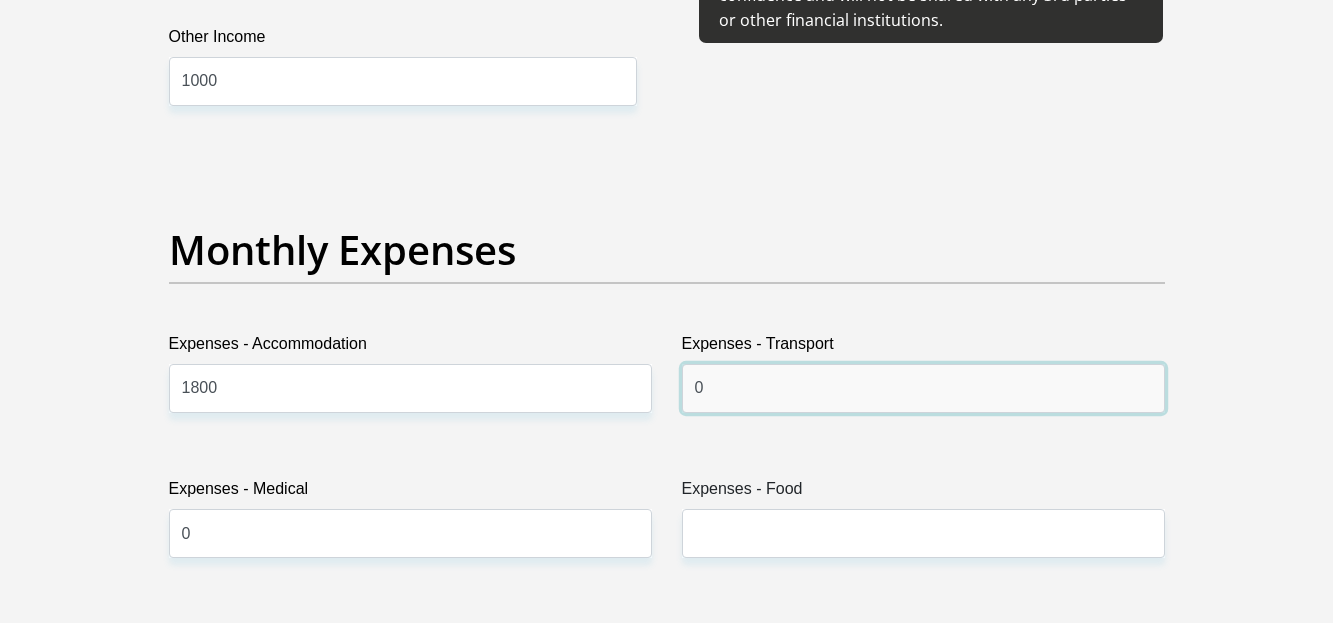 type on "0" 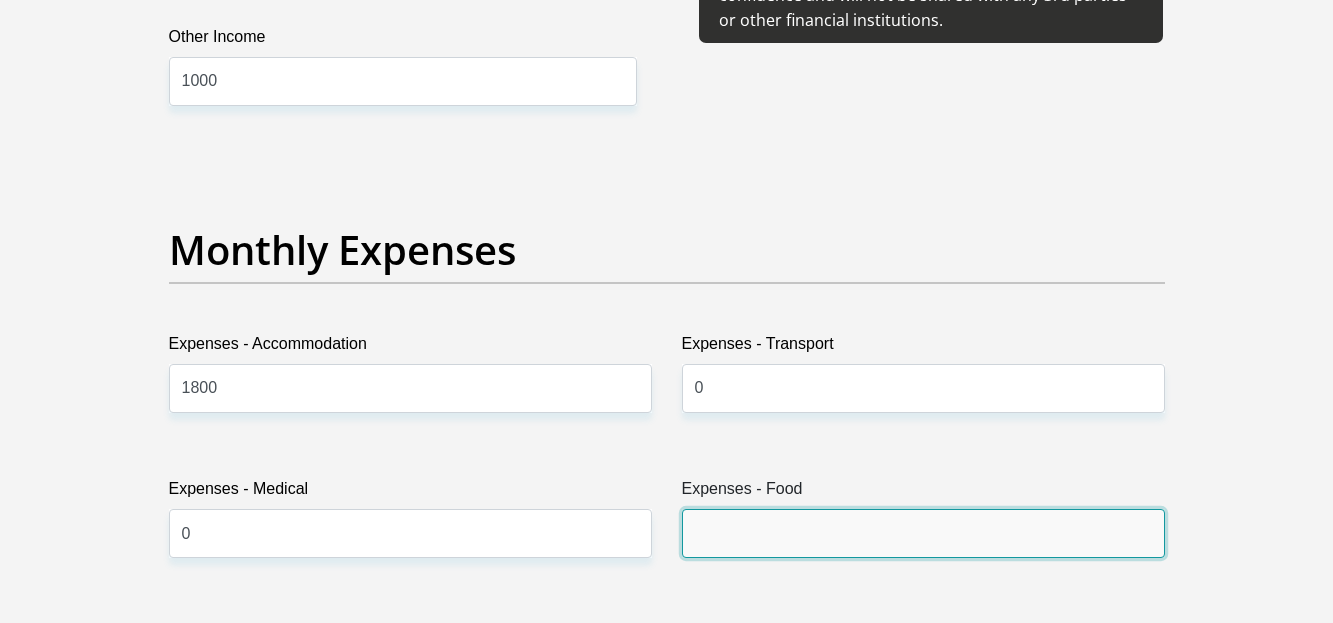click on "Expenses - Food" at bounding box center (923, 533) 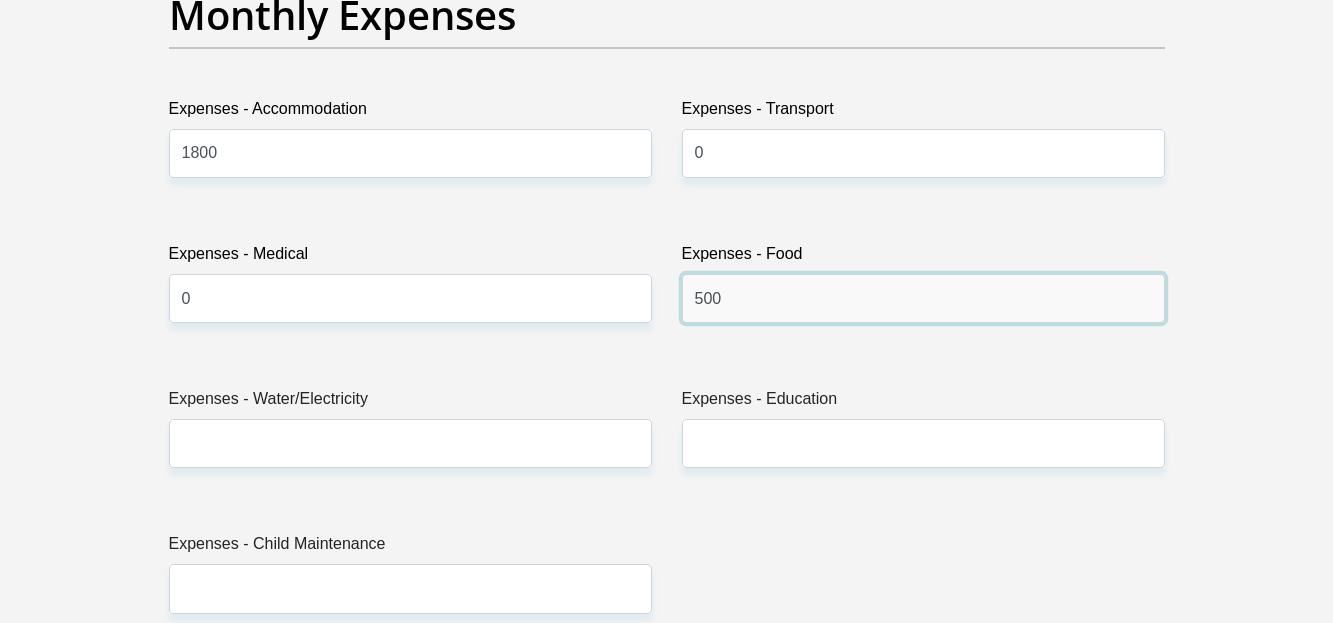 scroll, scrollTop: 2955, scrollLeft: 0, axis: vertical 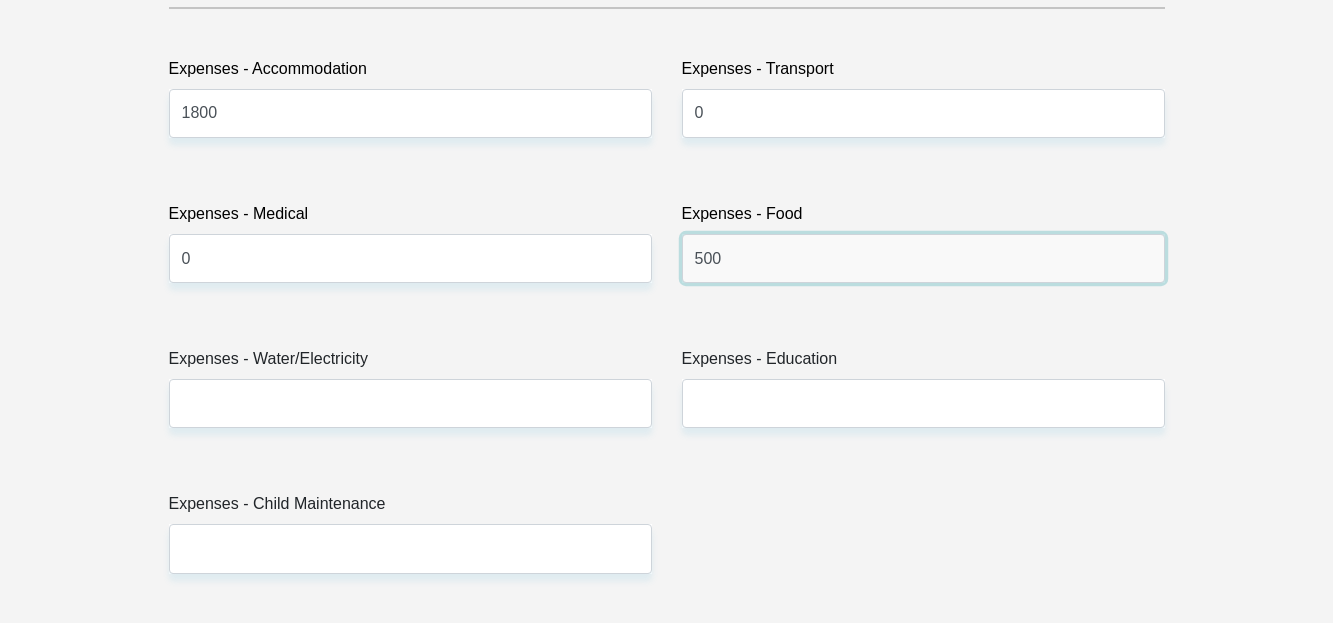 type on "500" 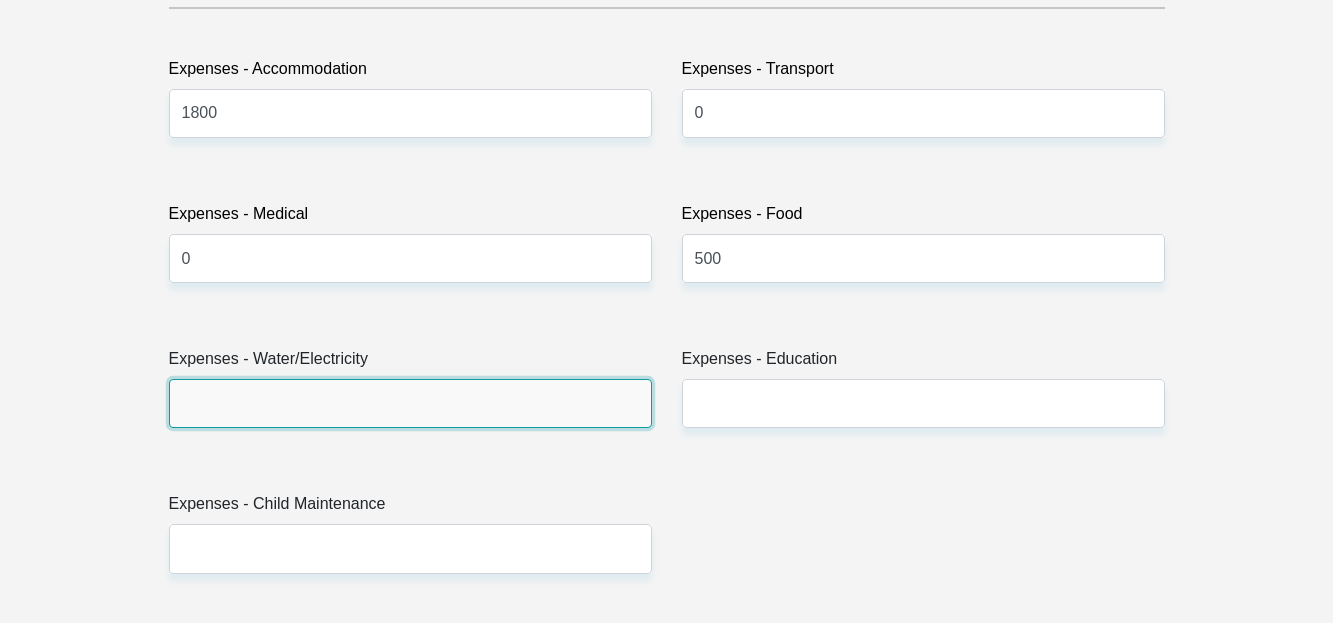click on "Expenses - Water/Electricity" at bounding box center [410, 403] 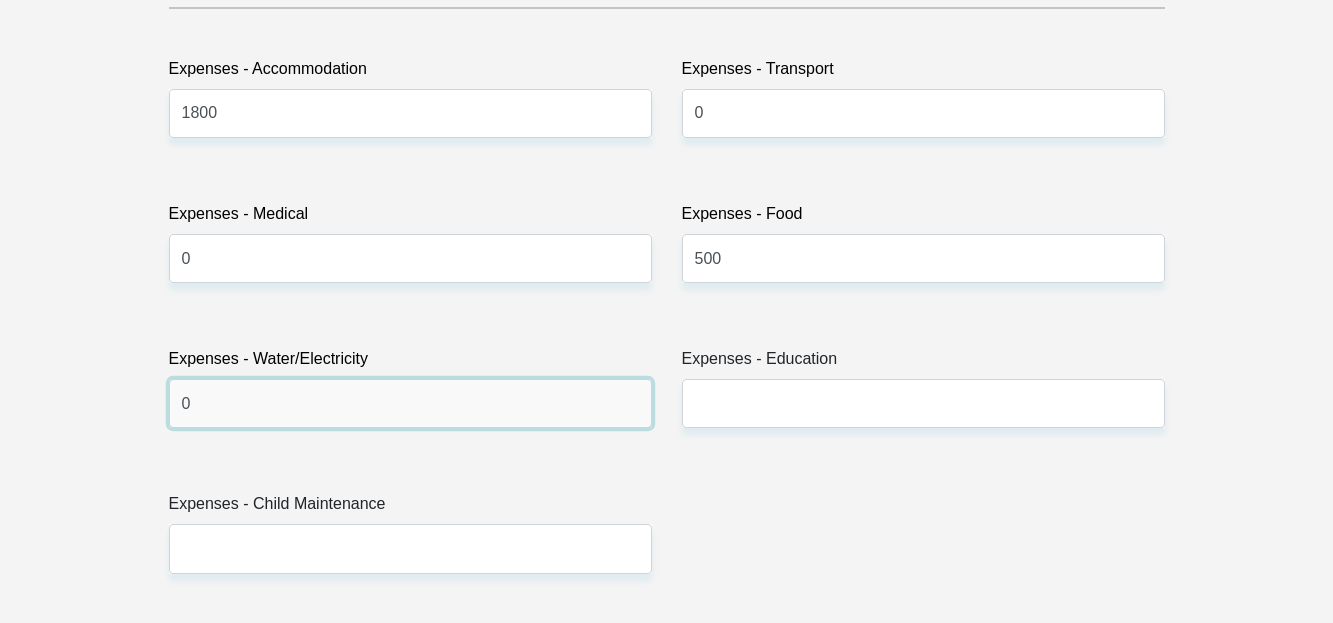 type on "0" 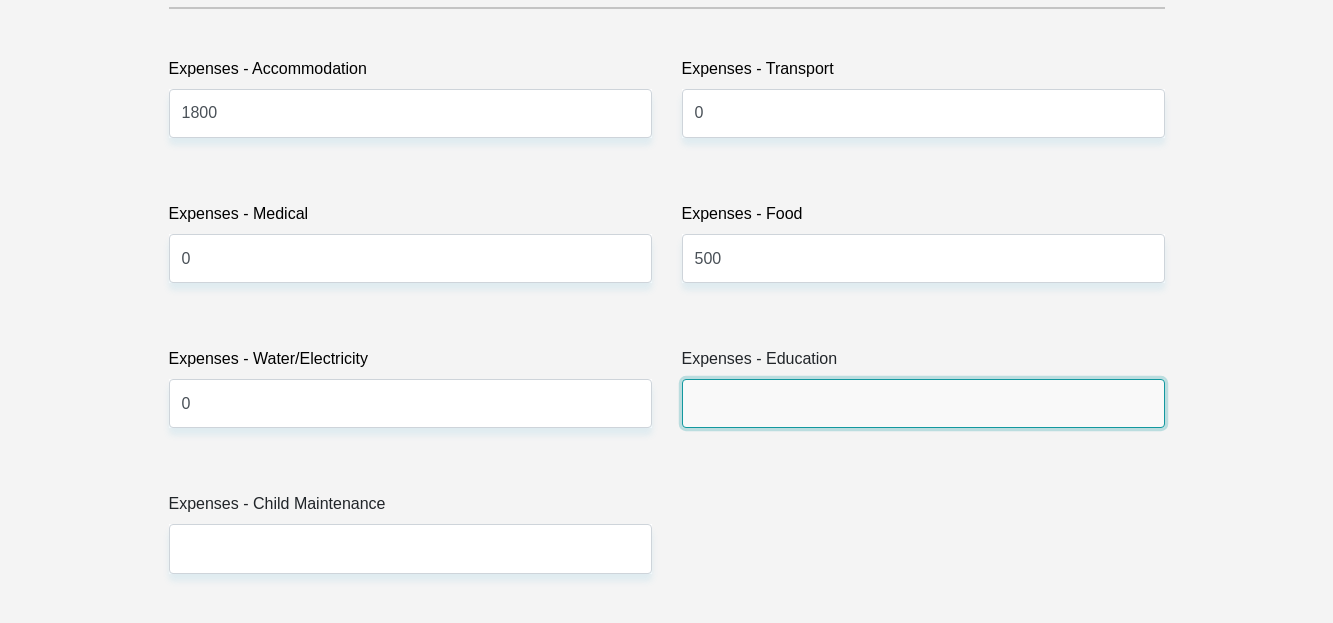 click on "Expenses - Education" at bounding box center (923, 403) 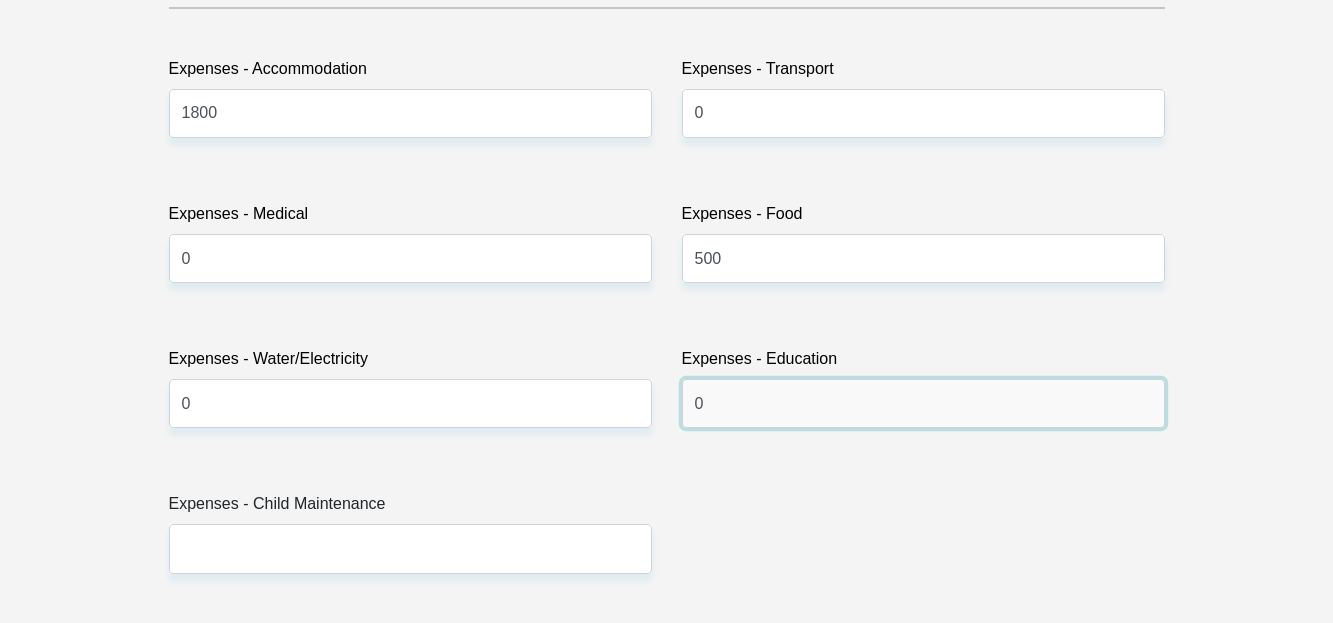 type on "0" 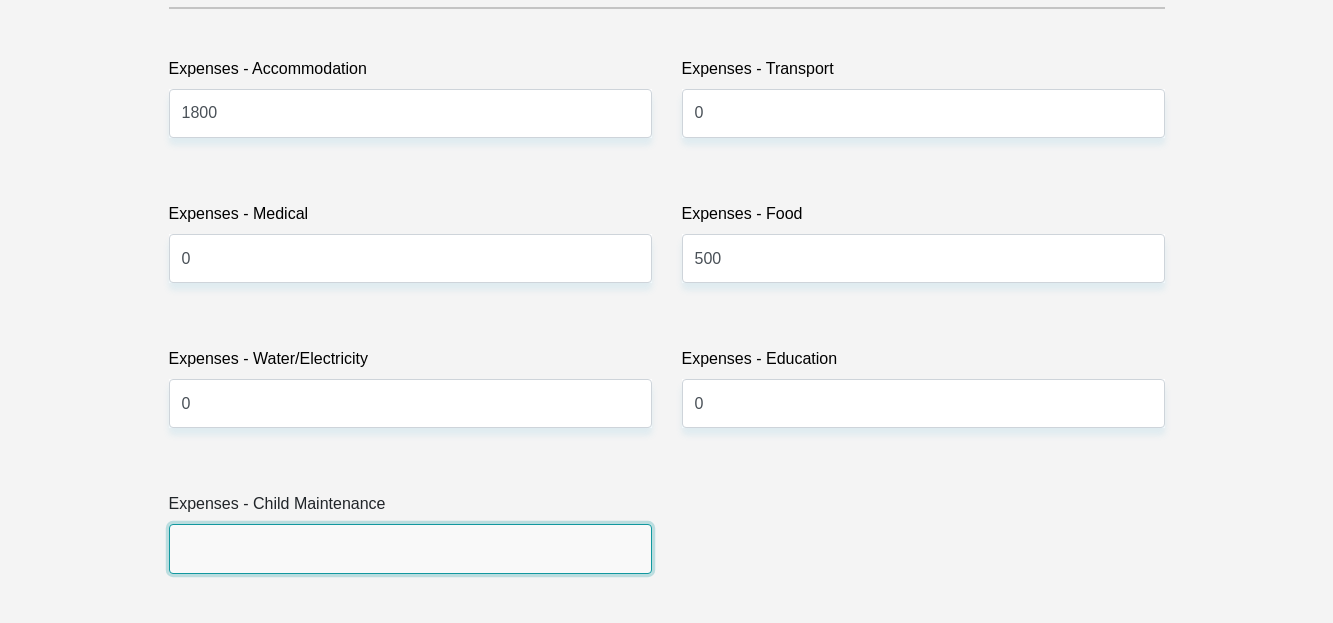 click on "Expenses - Child Maintenance" at bounding box center [410, 548] 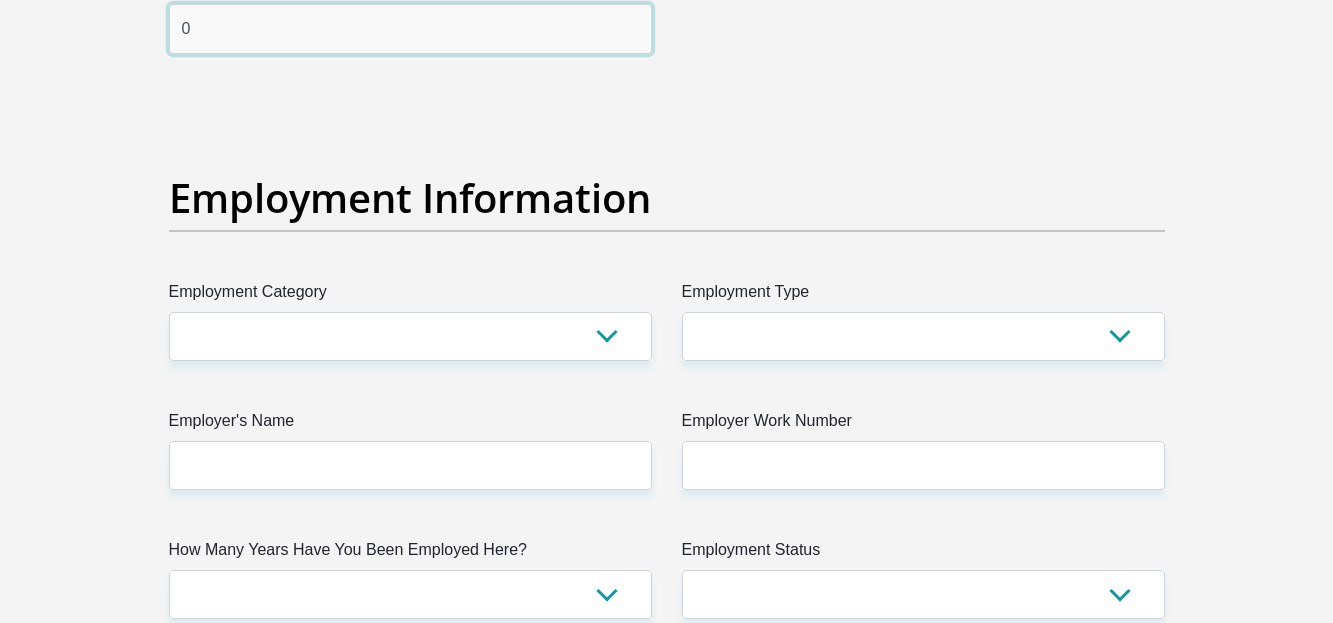 scroll, scrollTop: 3515, scrollLeft: 0, axis: vertical 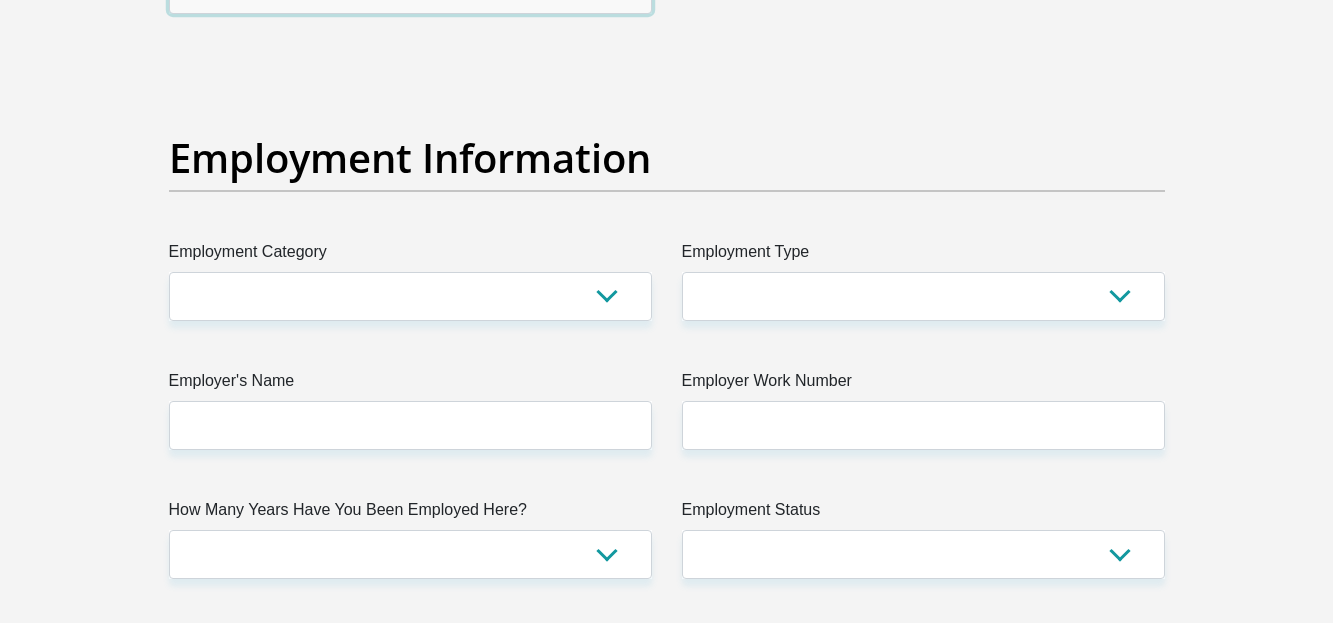 type on "0" 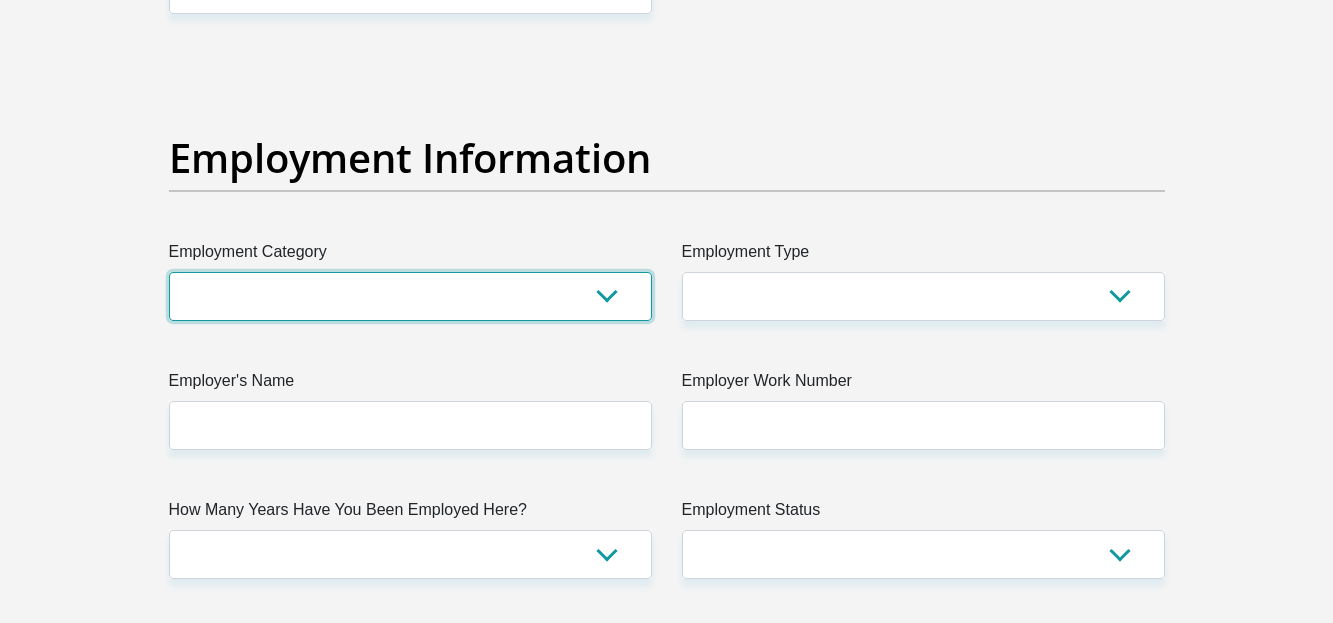 click on "AGRICULTURE
ALCOHOL & TOBACCO
CONSTRUCTION MATERIALS
METALLURGY
EQUIPMENT FOR RENEWABLE ENERGY
SPECIALIZED CONTRACTORS
CAR
GAMING (INCL. INTERNET
OTHER WHOLESALE
UNLICENSED PHARMACEUTICALS
CURRENCY EXCHANGE HOUSES
OTHER FINANCIAL INSTITUTIONS & INSURANCE
REAL ESTATE AGENTS
OIL & GAS
OTHER MATERIALS (E.G. IRON ORE)
PRECIOUS STONES & PRECIOUS METALS
POLITICAL ORGANIZATIONS
RELIGIOUS ORGANIZATIONS(NOT SECTS)
ACTI. HAVING BUSINESS DEAL WITH PUBLIC ADMINISTRATION
LAUNDROMATS" at bounding box center [410, 296] 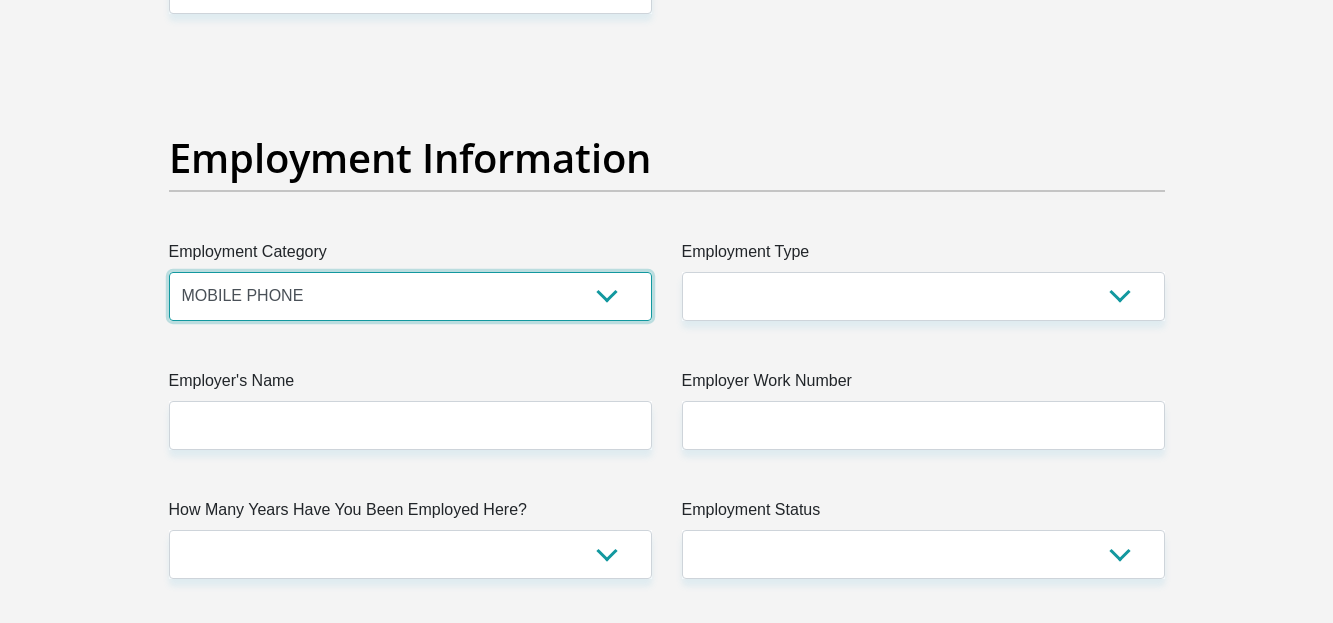 click on "AGRICULTURE
ALCOHOL & TOBACCO
CONSTRUCTION MATERIALS
METALLURGY
EQUIPMENT FOR RENEWABLE ENERGY
SPECIALIZED CONTRACTORS
CAR
GAMING (INCL. INTERNET
OTHER WHOLESALE
UNLICENSED PHARMACEUTICALS
CURRENCY EXCHANGE HOUSES
OTHER FINANCIAL INSTITUTIONS & INSURANCE
REAL ESTATE AGENTS
OIL & GAS
OTHER MATERIALS (E.G. IRON ORE)
PRECIOUS STONES & PRECIOUS METALS
POLITICAL ORGANIZATIONS
RELIGIOUS ORGANIZATIONS(NOT SECTS)
ACTI. HAVING BUSINESS DEAL WITH PUBLIC ADMINISTRATION
LAUNDROMATS" at bounding box center [410, 296] 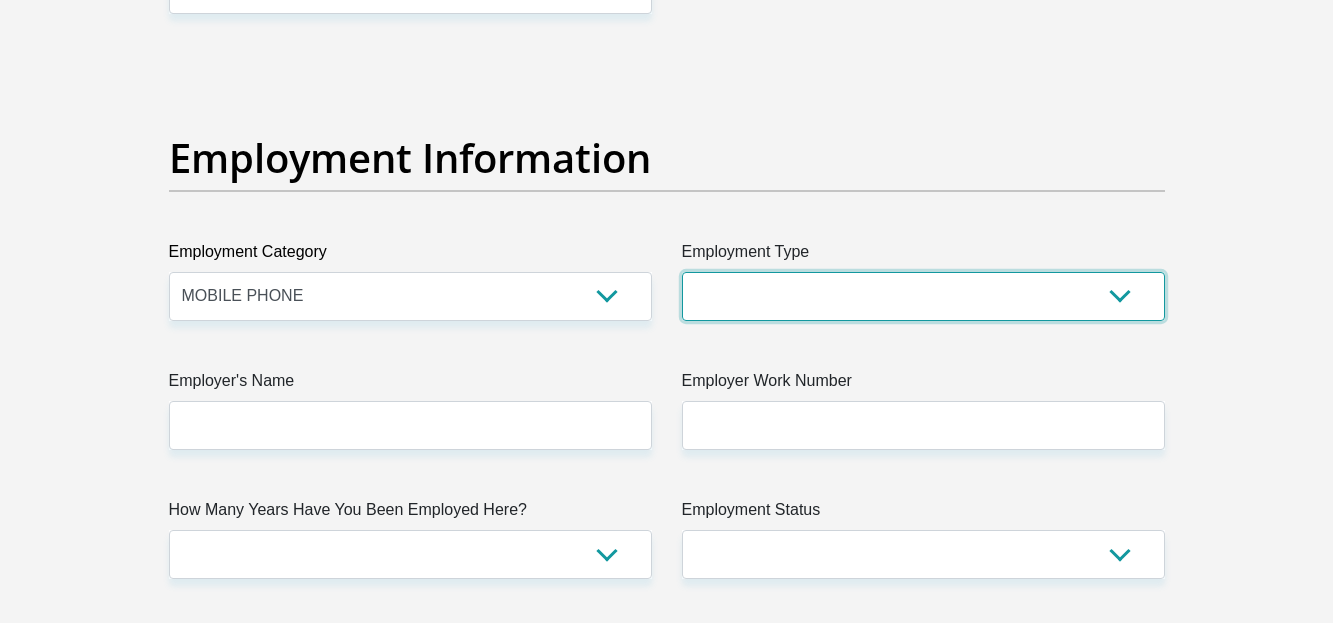 click on "College/Lecturer
Craft Seller
Creative
Driver
Executive
Farmer
Forces - Non Commissioned
Forces - Officer
Hawker
Housewife
Labourer
Licenced Professional
Manager
Miner
Non Licenced Professional
Office Staff/Clerk
Outside Worker
Pensioner
Permanent Teacher
Production/Manufacturing
Sales
Self-Employed
Semi-Professional Worker
Service Industry  Social Worker  Student" at bounding box center (923, 296) 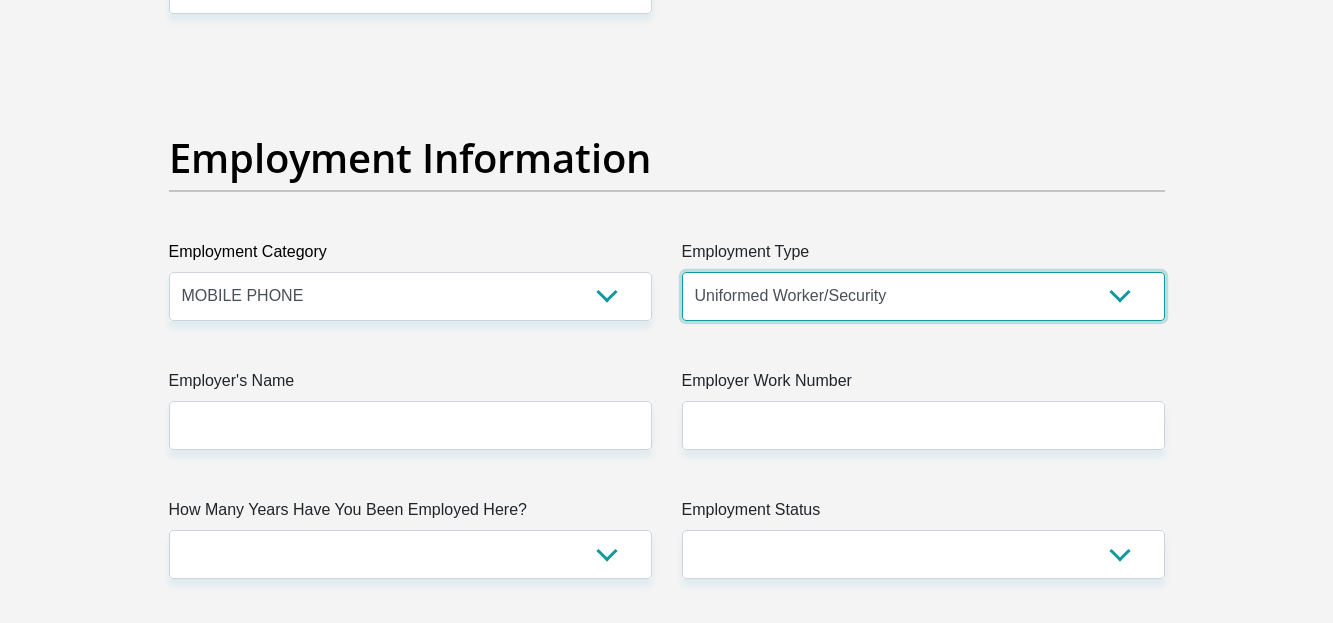 click on "College/Lecturer
Craft Seller
Creative
Driver
Executive
Farmer
Forces - Non Commissioned
Forces - Officer
Hawker
Housewife
Labourer
Licenced Professional
Manager
Miner
Non Licenced Professional
Office Staff/Clerk
Outside Worker
Pensioner
Permanent Teacher
Production/Manufacturing
Sales
Self-Employed
Semi-Professional Worker
Service Industry  Social Worker  Student" at bounding box center [923, 296] 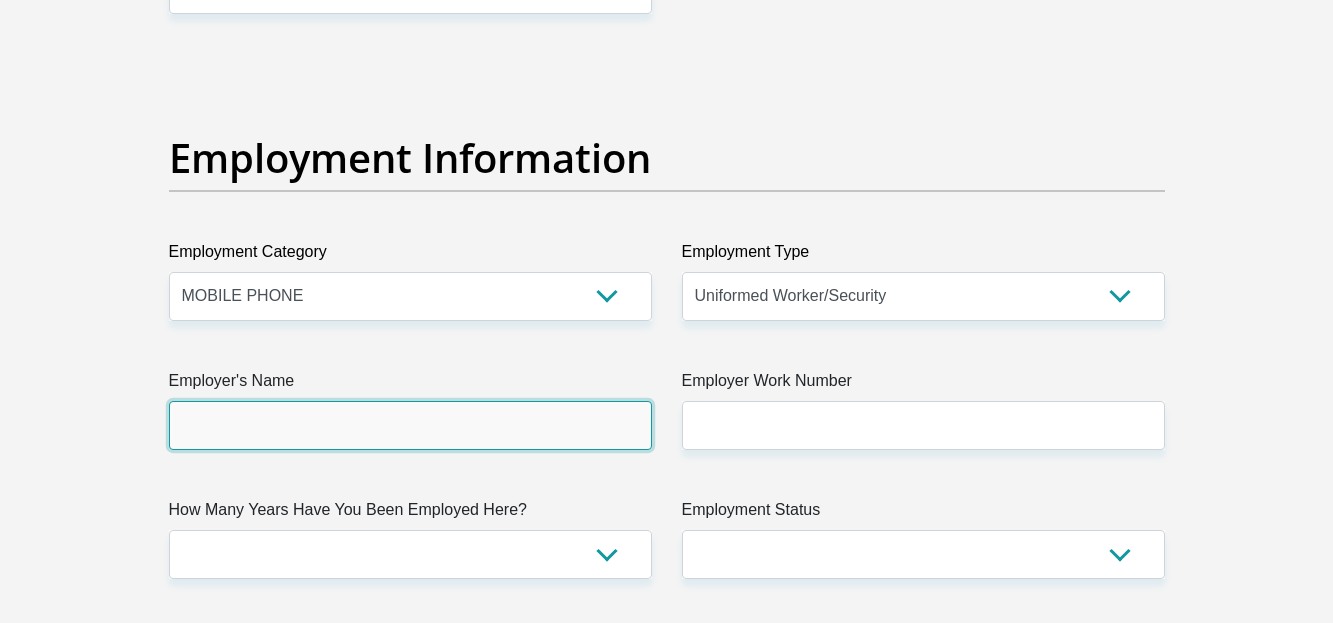 click on "Employer's Name" at bounding box center (410, 425) 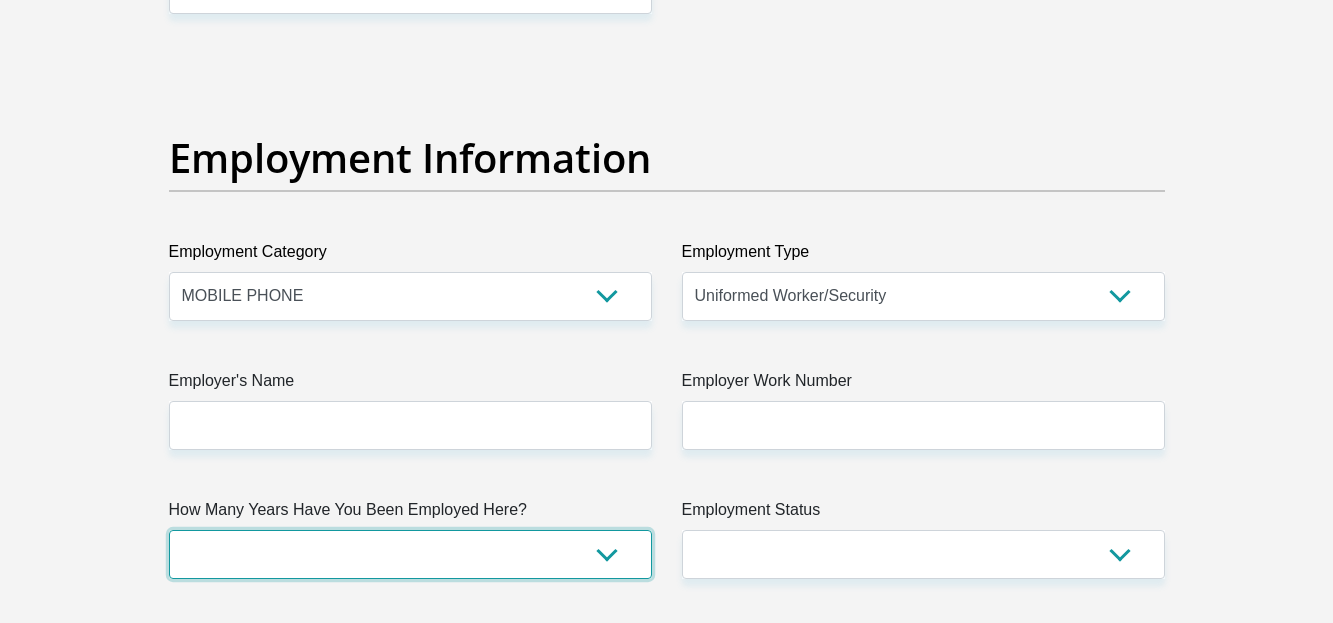 click on "less than 1 year
1-3 years
3-5 years
5+ years" at bounding box center [410, 554] 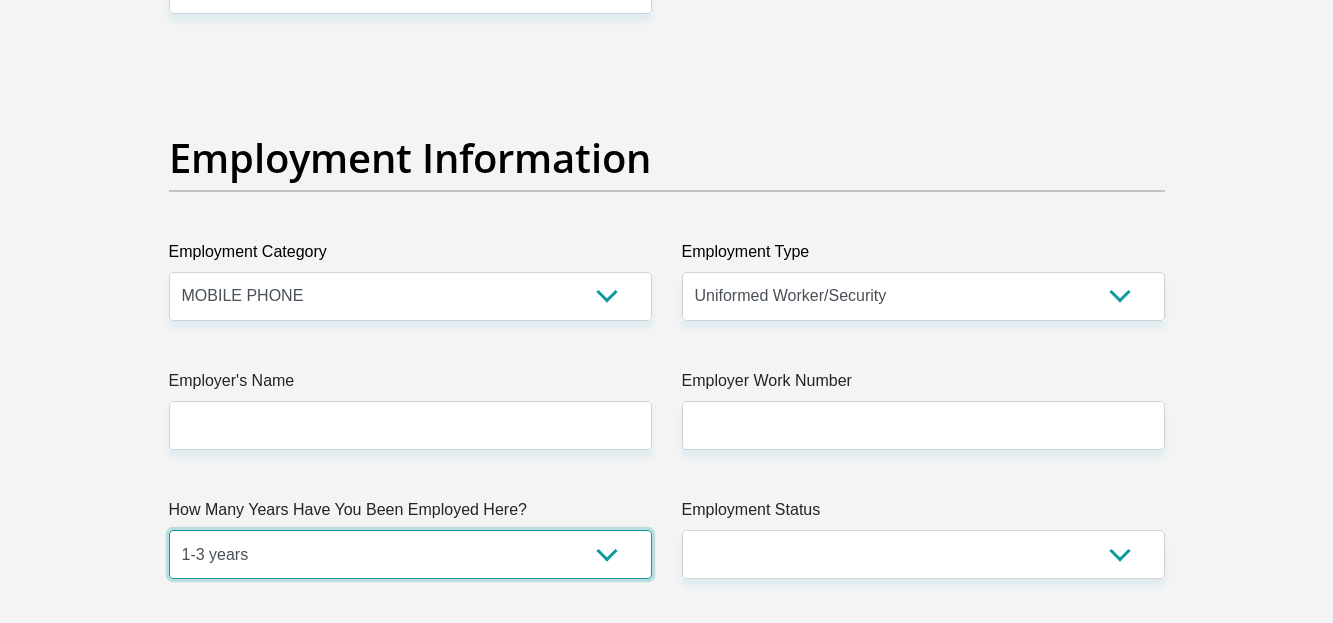 click on "less than 1 year
1-3 years
3-5 years
5+ years" at bounding box center (410, 554) 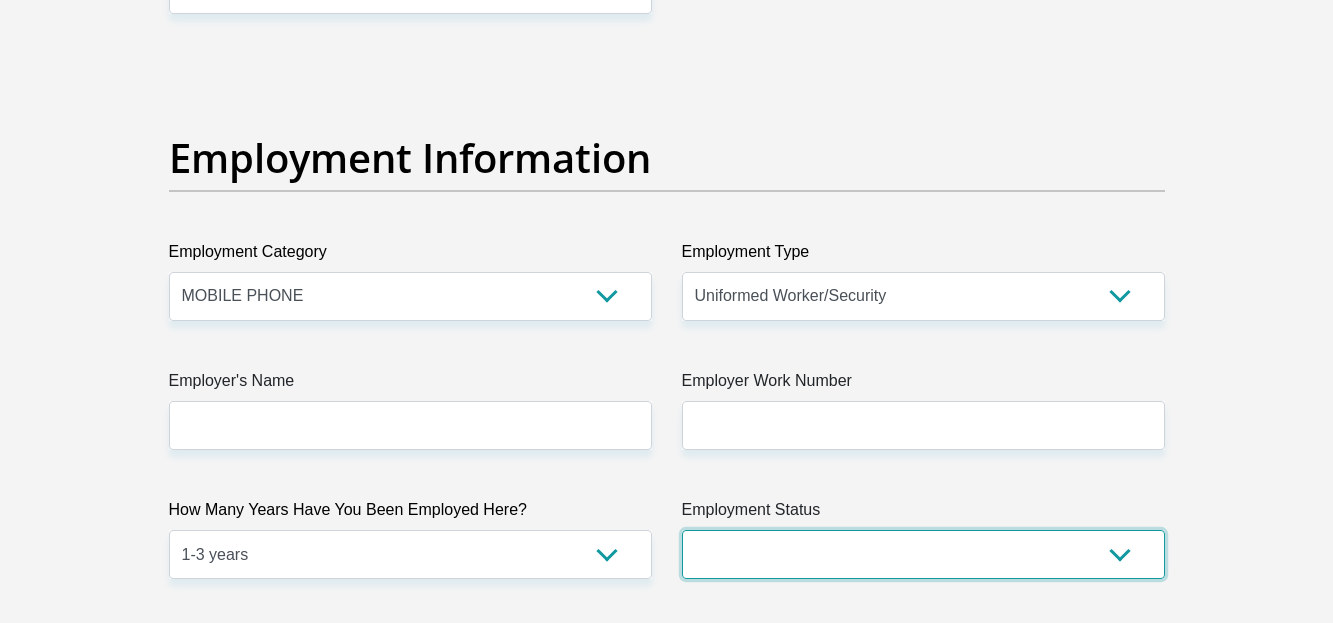 click on "Permanent/Full-time
Part-time/Casual
Contract Worker
Self-Employed
Housewife
Retired
Student
Medically Boarded
Disability
Unemployed" at bounding box center (923, 554) 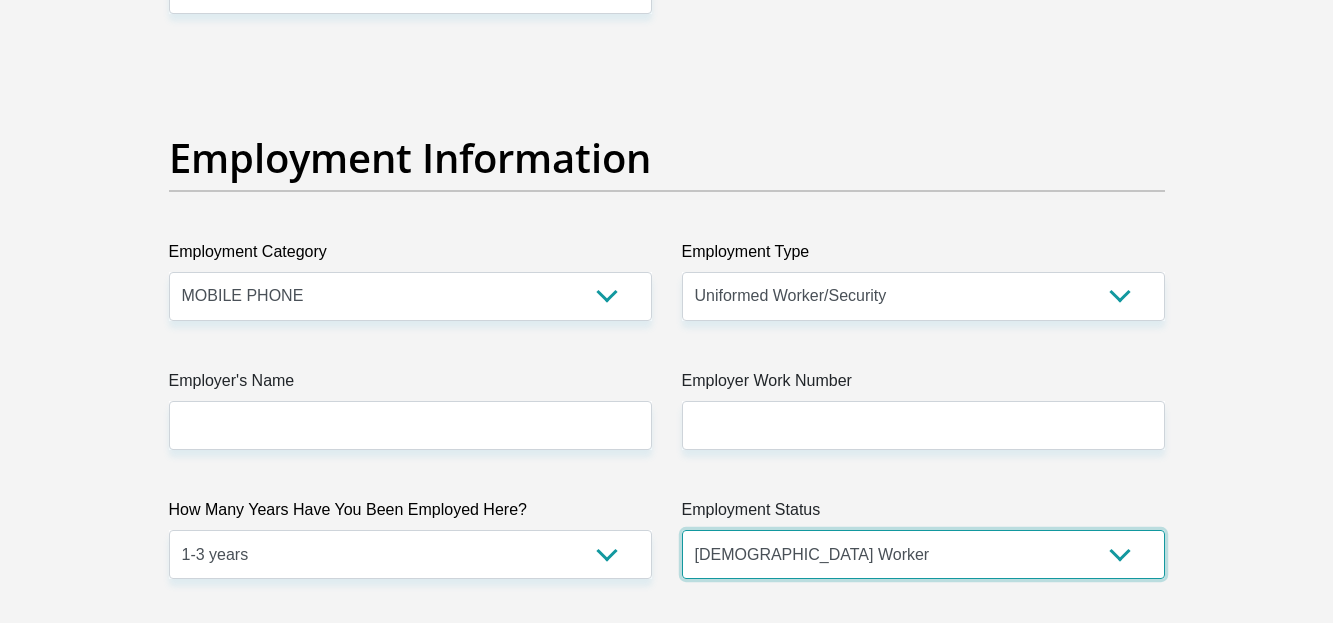 click on "Permanent/Full-time
Part-time/Casual
Contract Worker
Self-Employed
Housewife
Retired
Student
Medically Boarded
Disability
Unemployed" at bounding box center [923, 554] 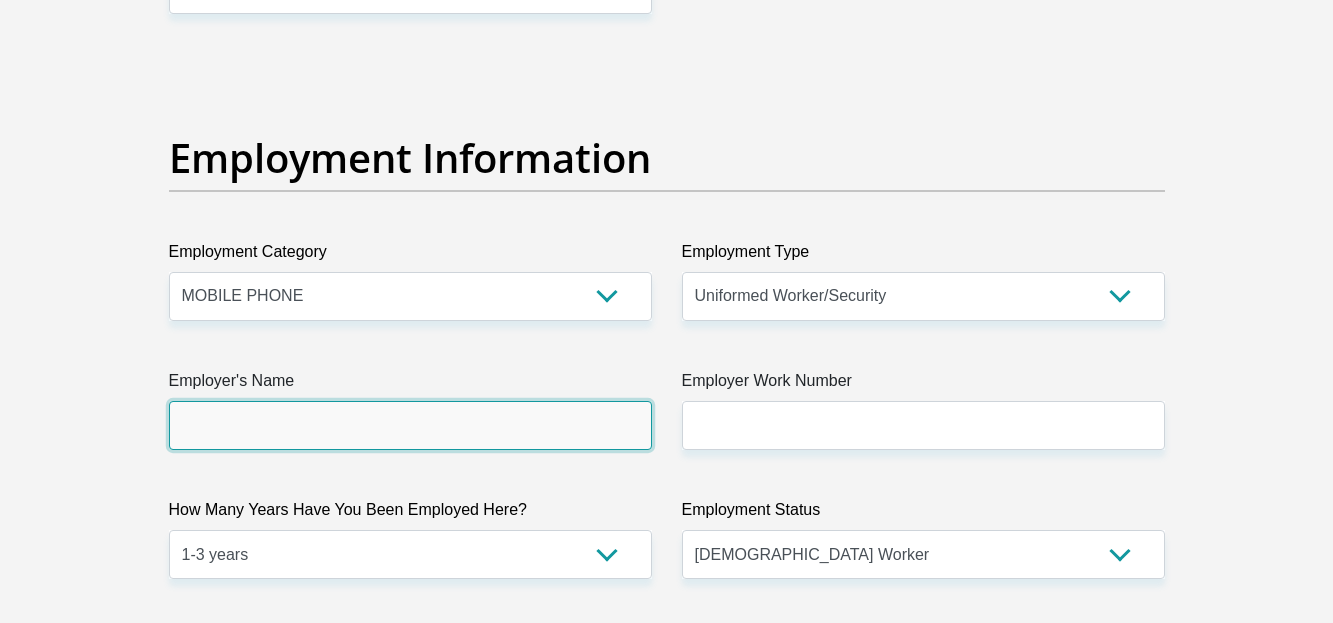 click on "Employer's Name" at bounding box center (410, 425) 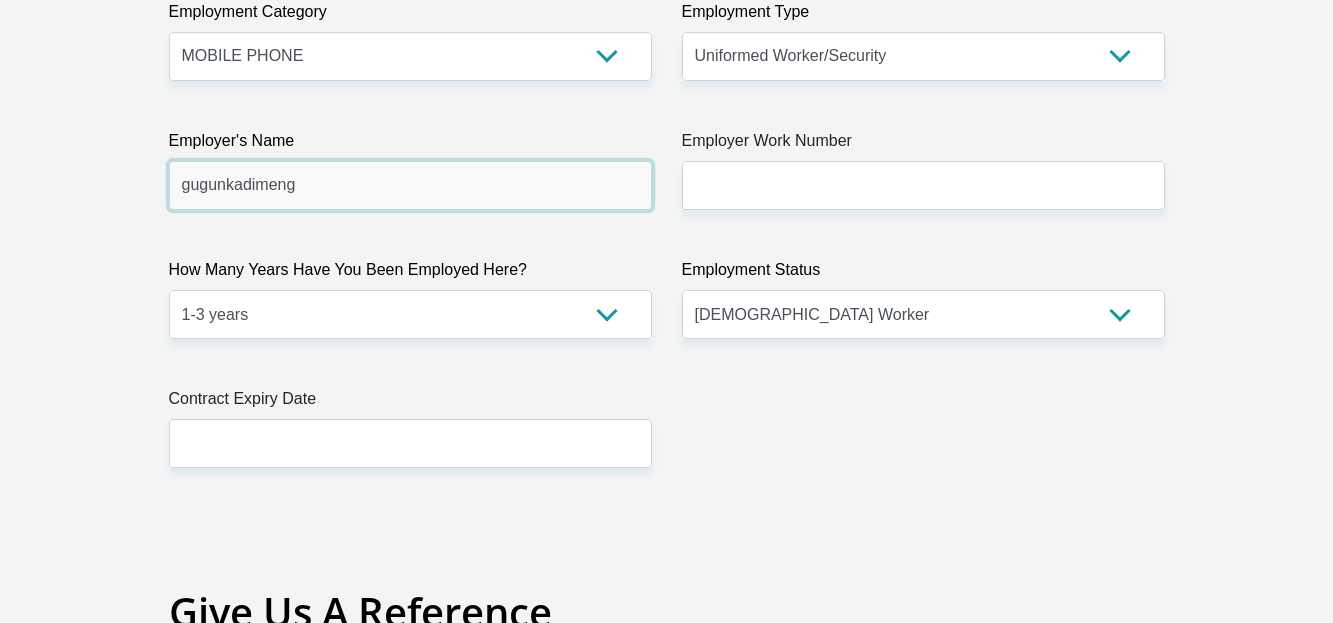 scroll, scrollTop: 3795, scrollLeft: 0, axis: vertical 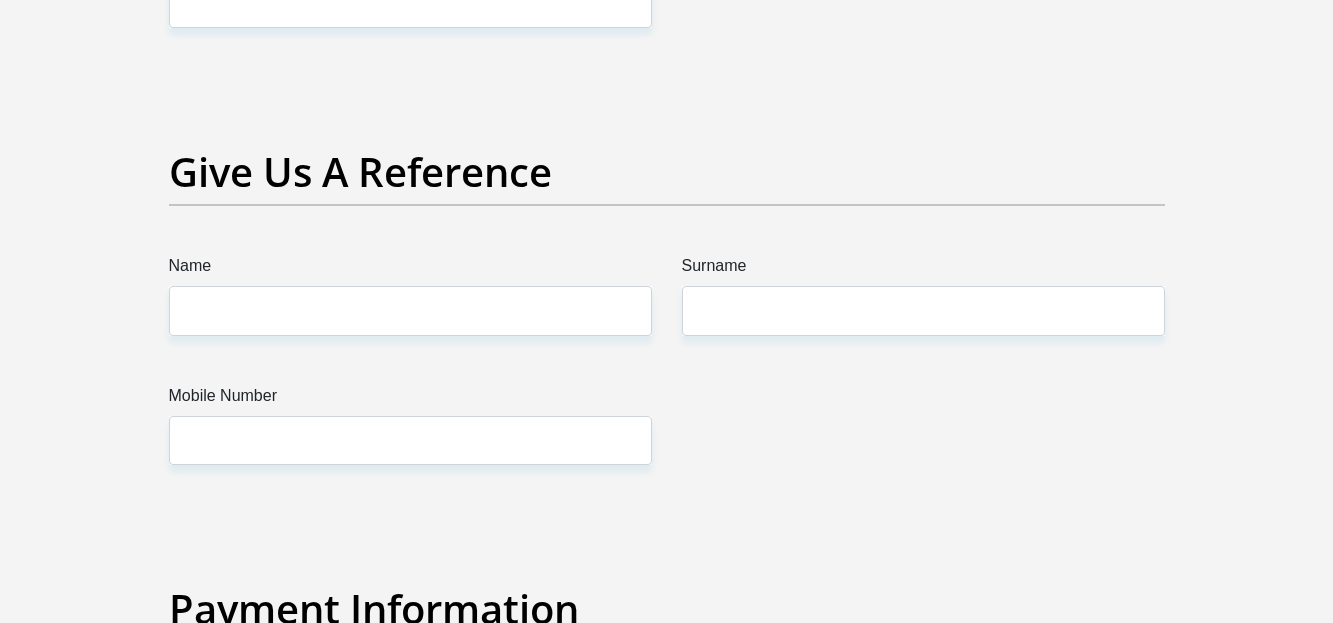 type on "gugunkadimeng" 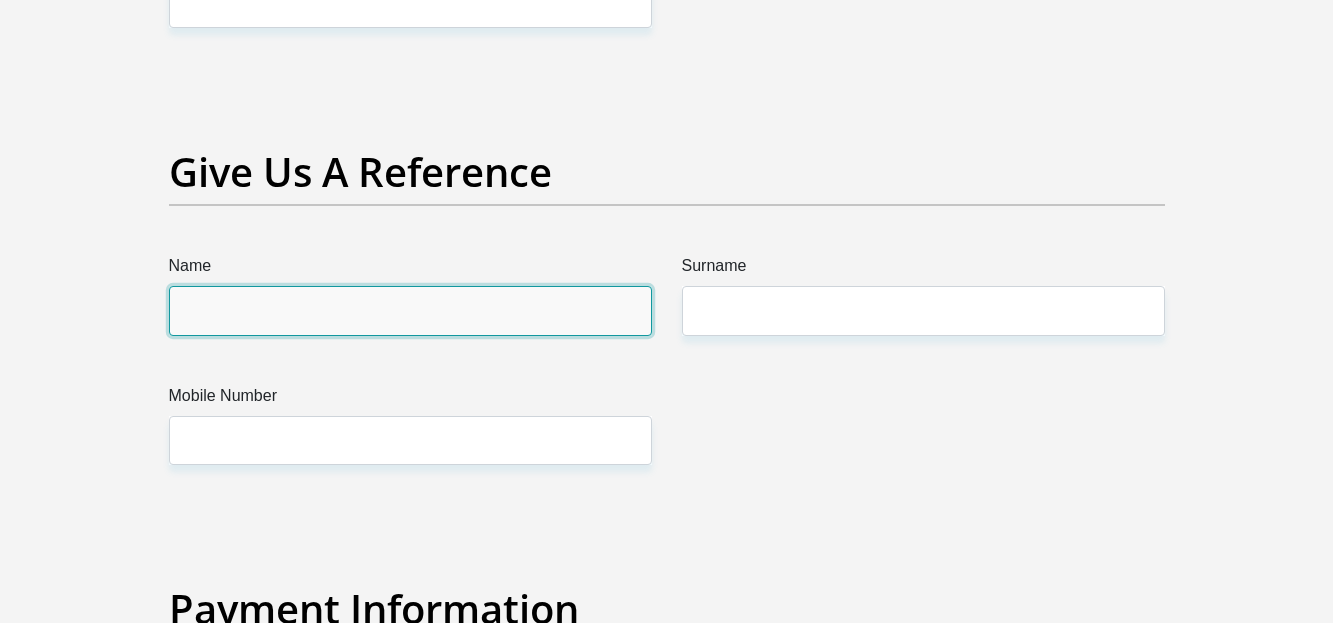 click on "Name" at bounding box center (410, 310) 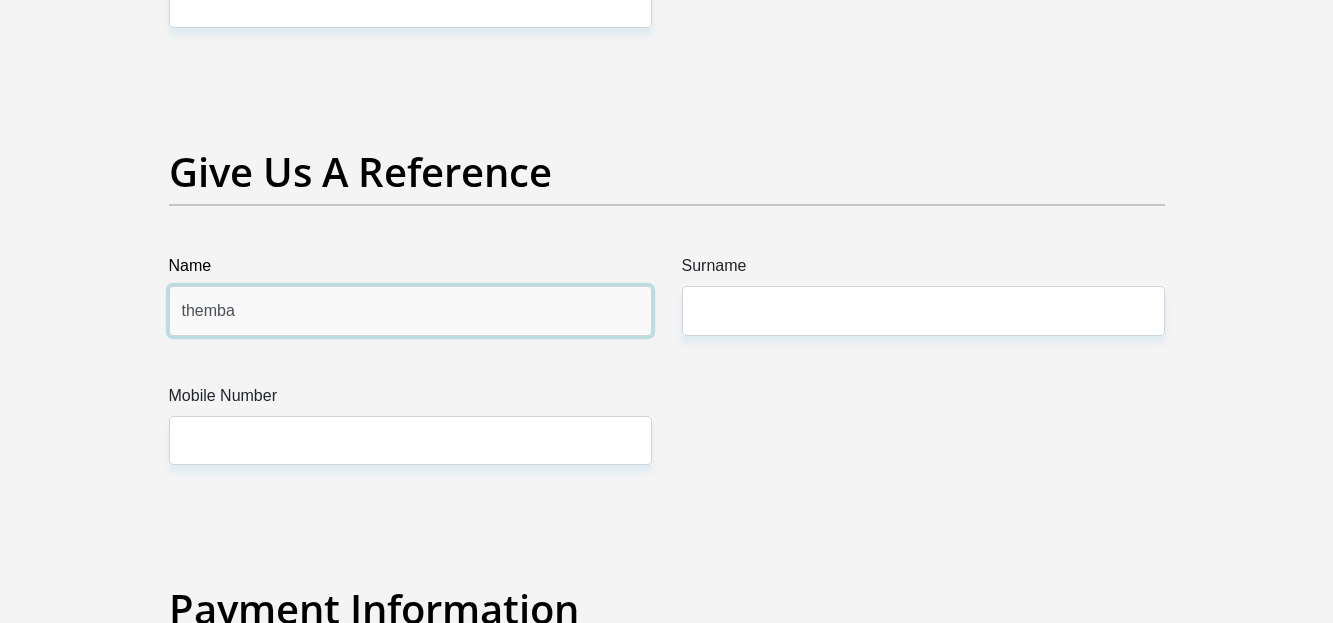 type on "themba" 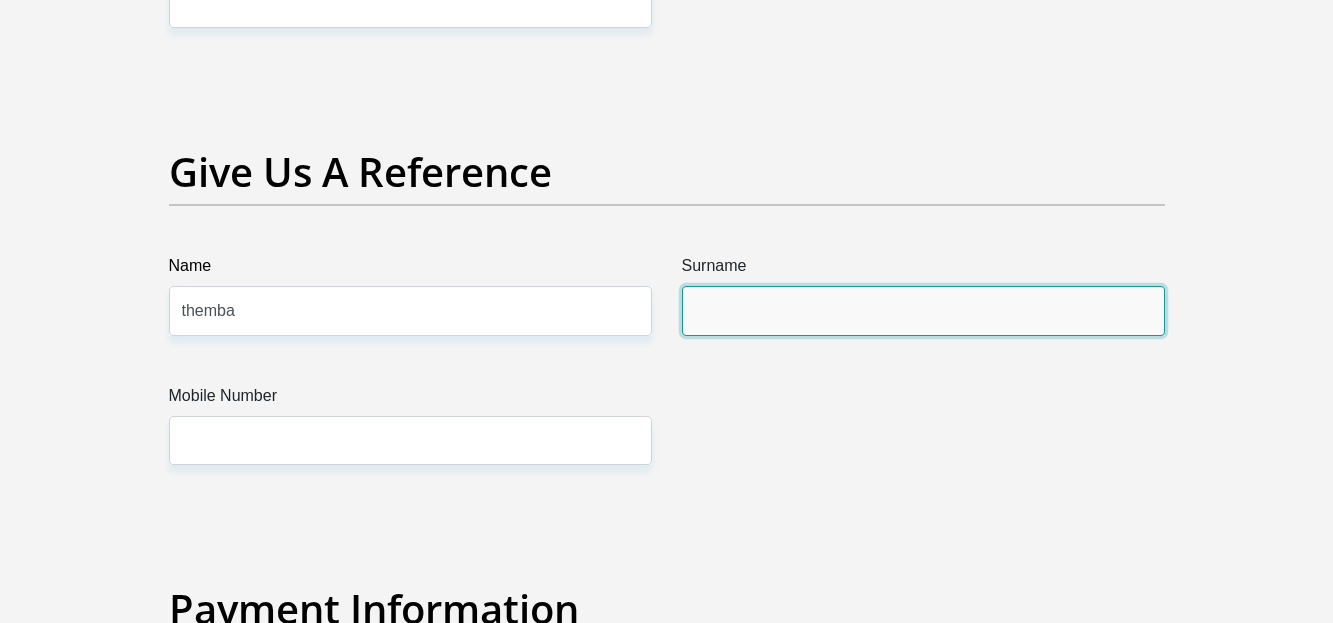 click on "Surname" at bounding box center (923, 310) 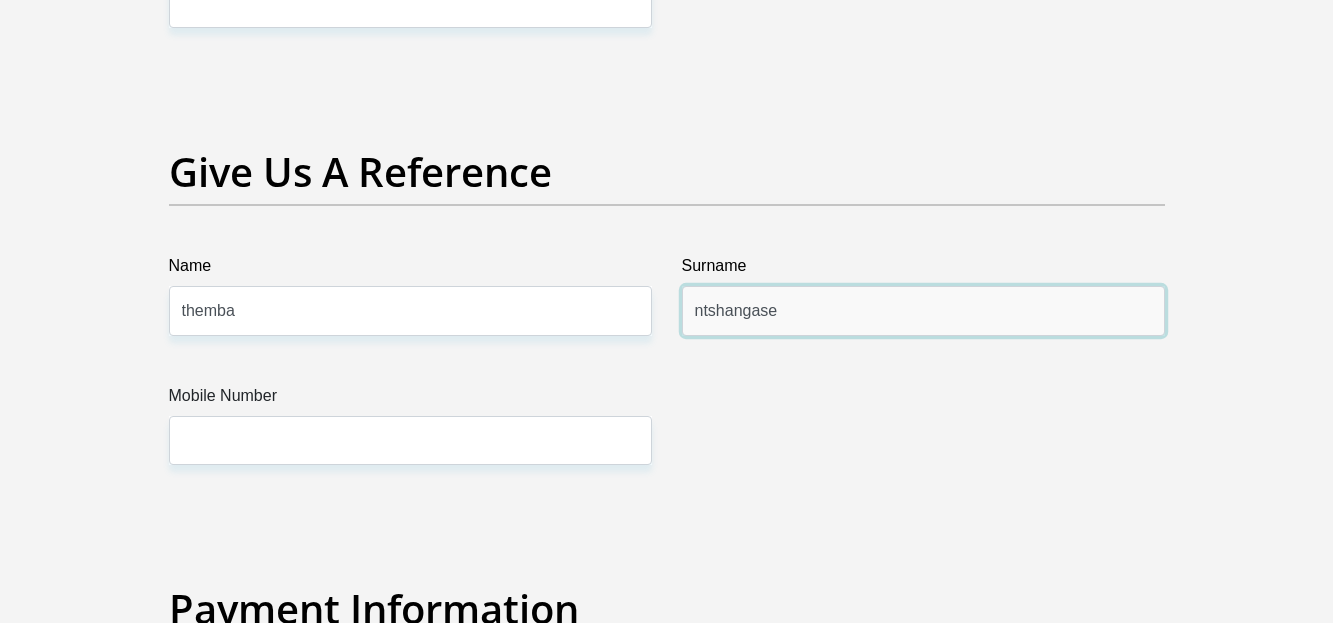 type on "ntshangase" 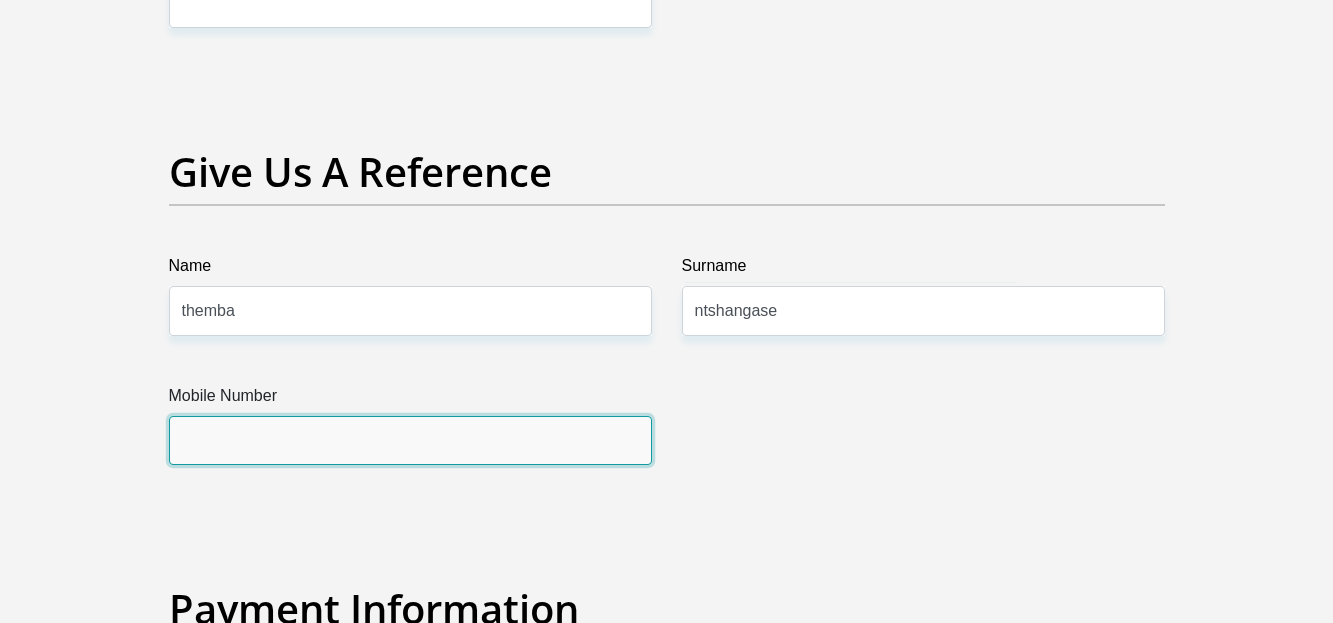 click on "Mobile Number" at bounding box center [410, 440] 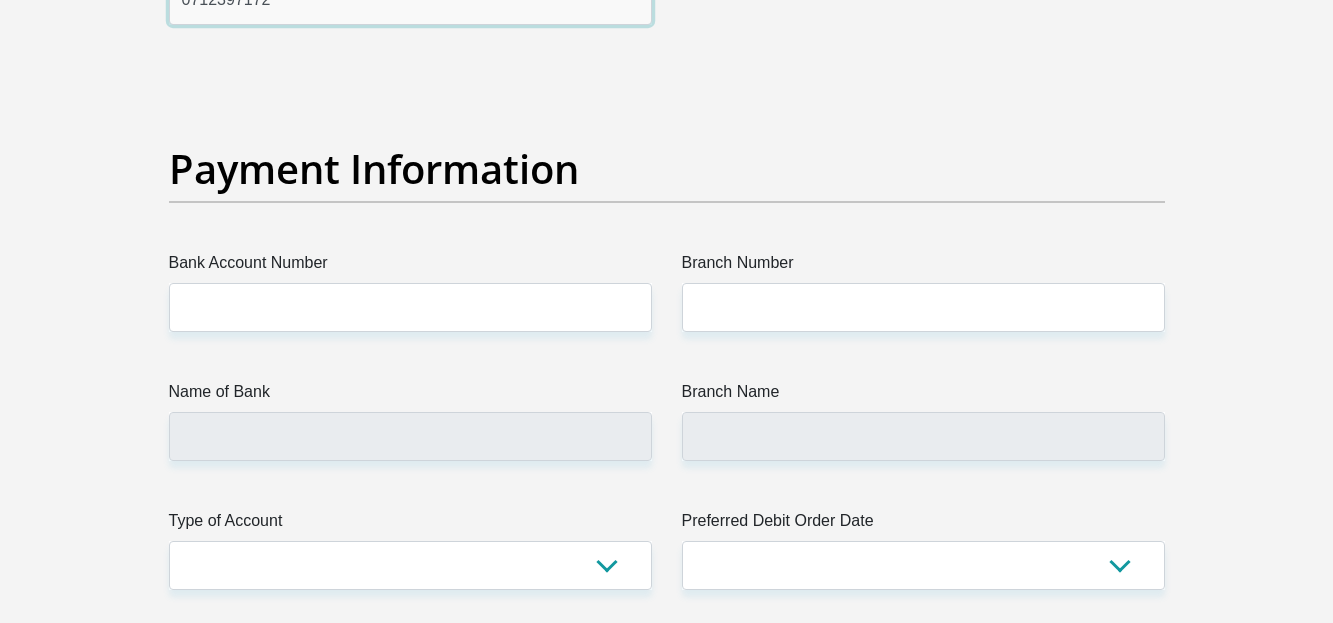 scroll, scrollTop: 4675, scrollLeft: 0, axis: vertical 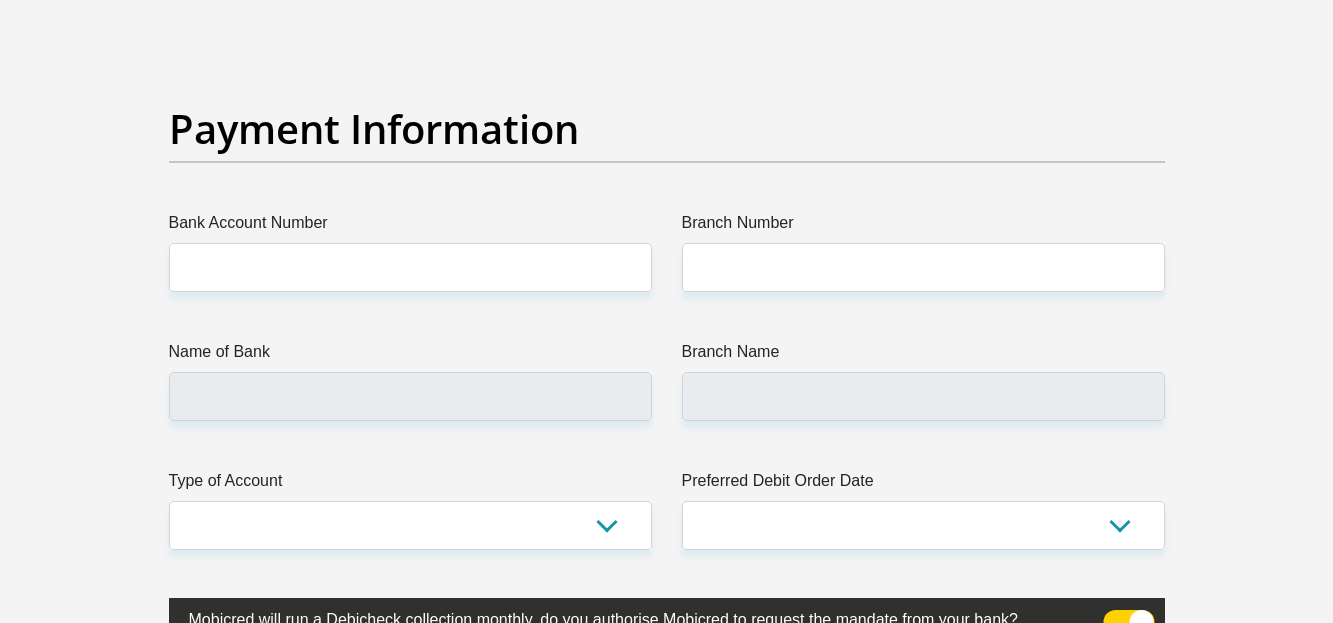 type on "0712397172" 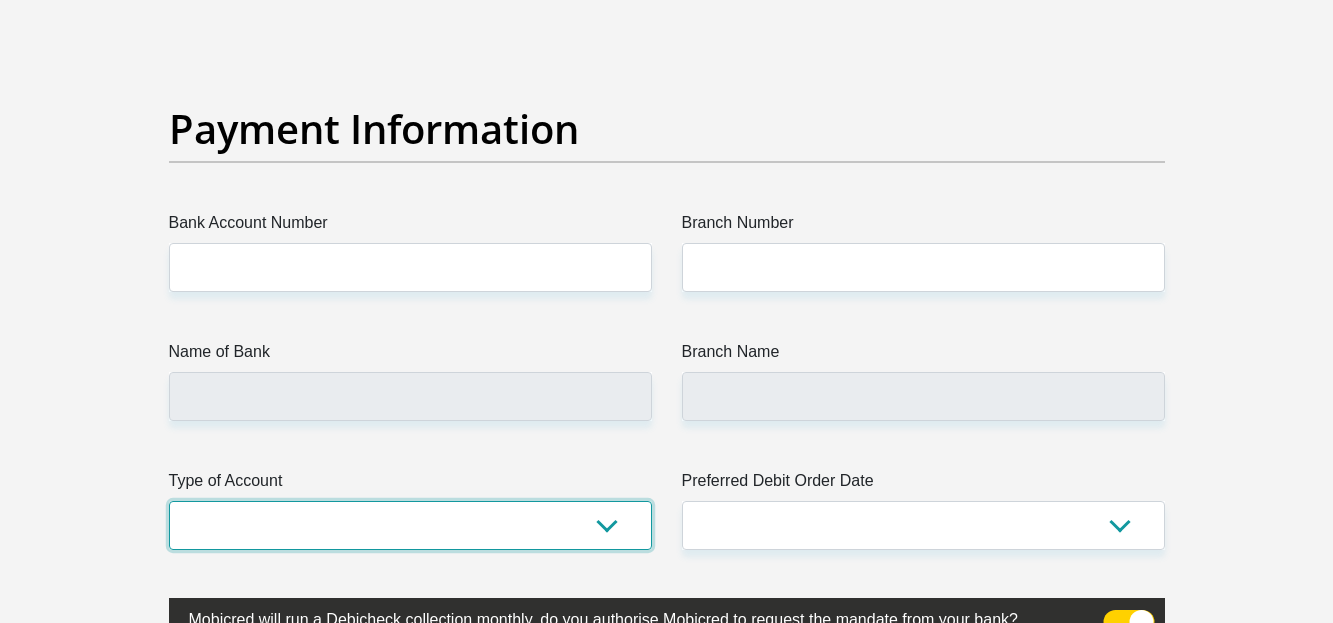 click on "Cheque
Savings" at bounding box center [410, 525] 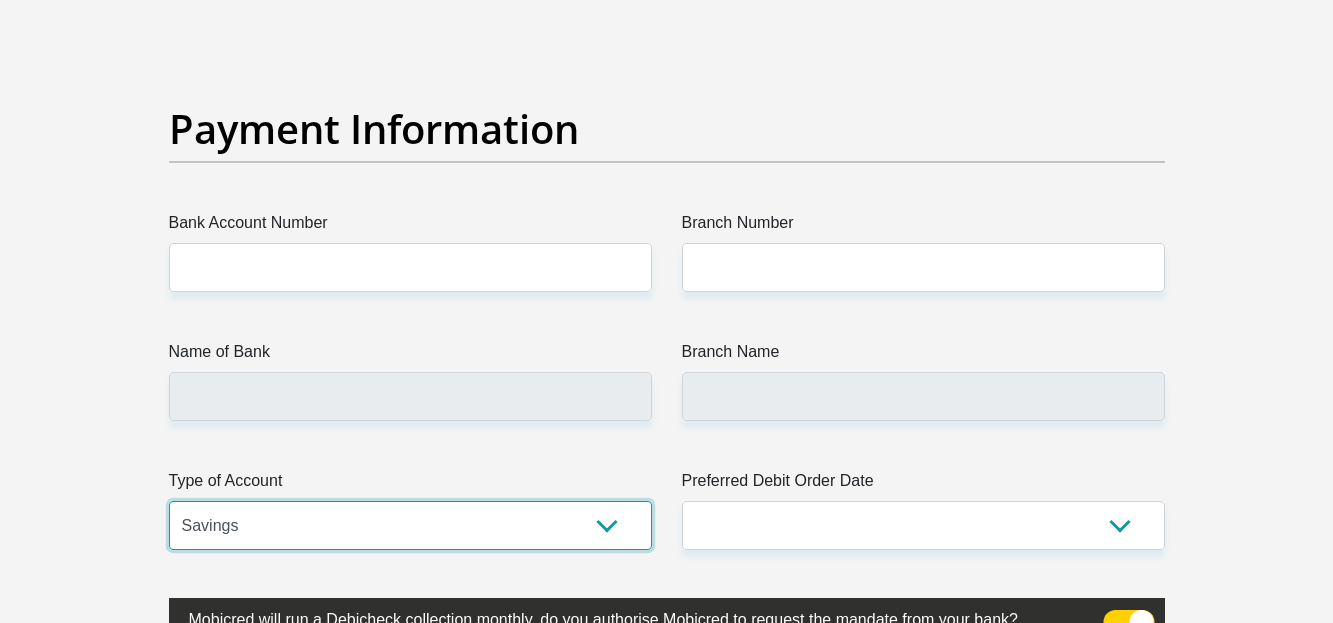 click on "Cheque
Savings" at bounding box center [410, 525] 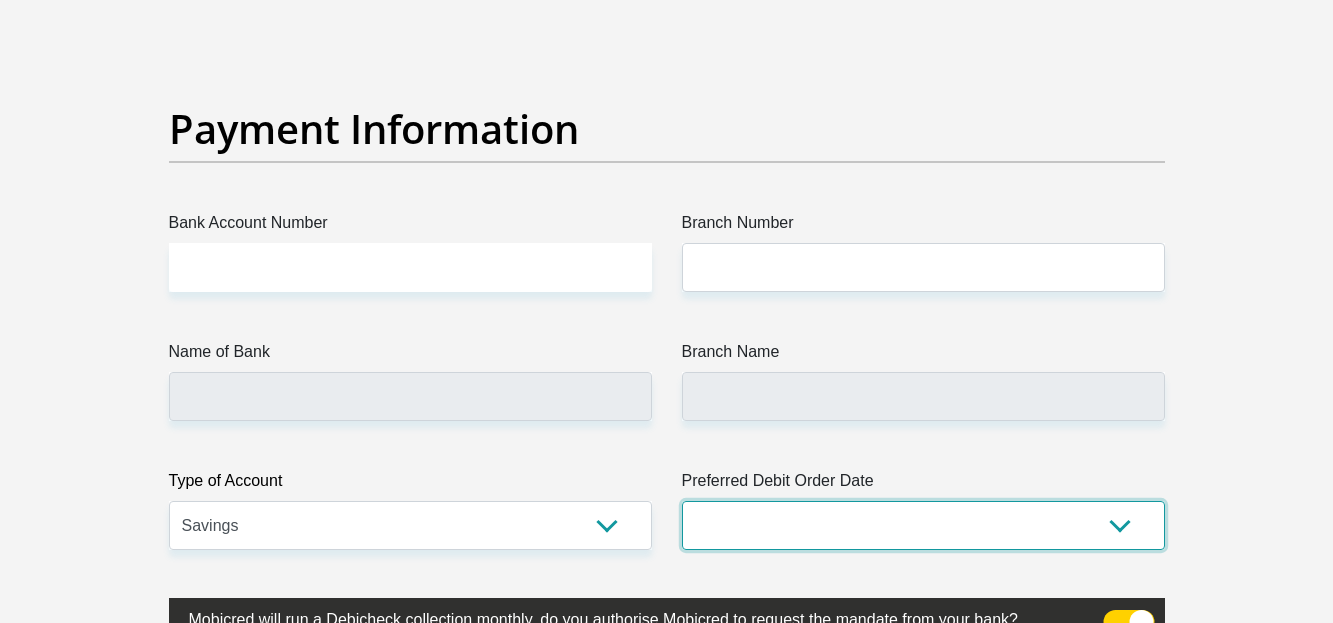 click on "1st
2nd
3rd
4th
5th
7th
18th
19th
20th
21st
22nd
23rd
24th
25th
26th
27th
28th
29th
30th" at bounding box center (923, 525) 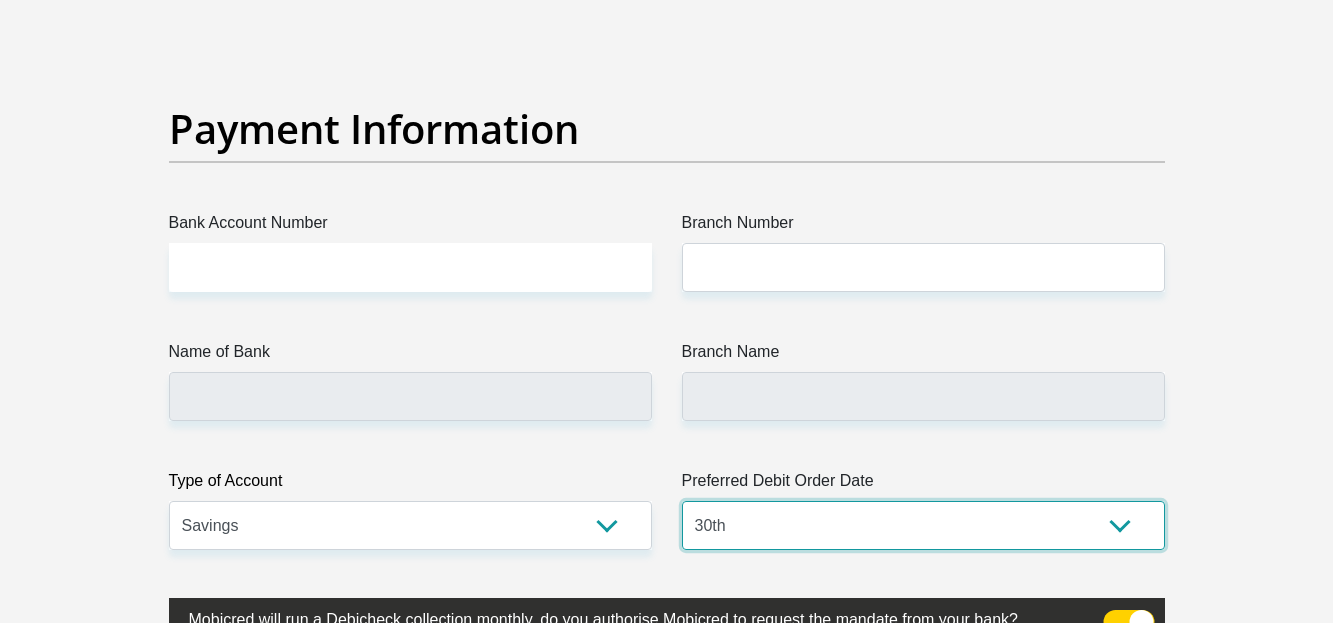 click on "1st
2nd
3rd
4th
5th
7th
18th
19th
20th
21st
22nd
23rd
24th
25th
26th
27th
28th
29th
30th" at bounding box center (923, 525) 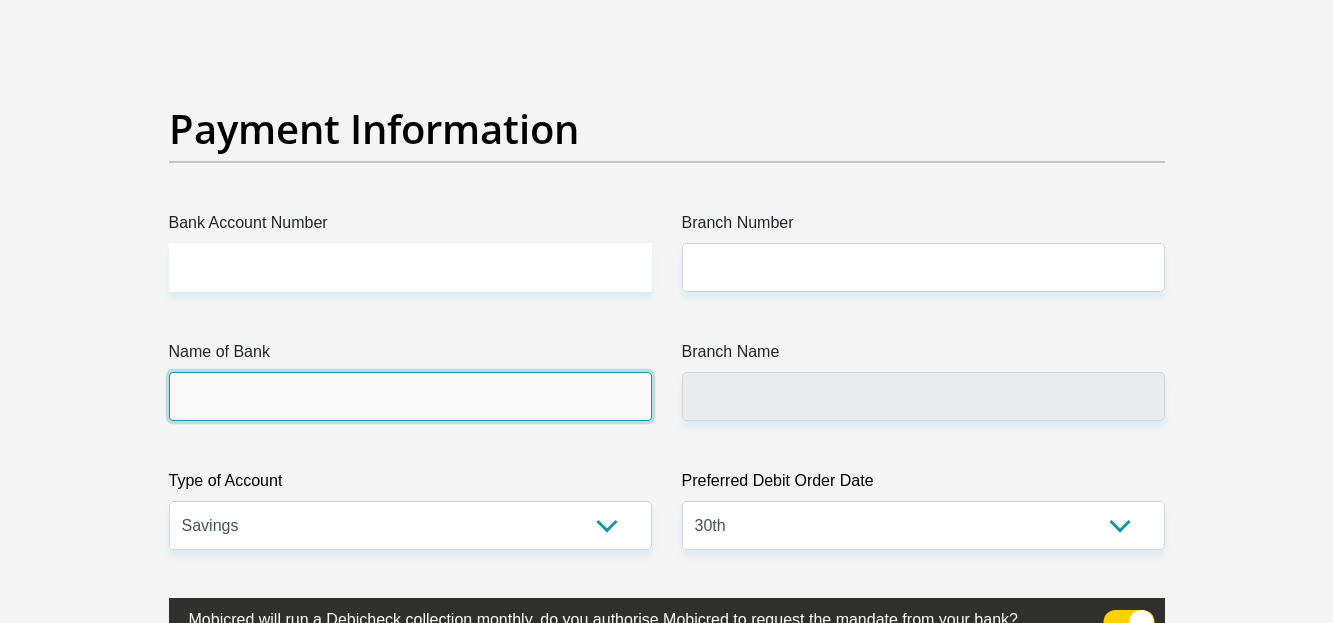 click on "Name of Bank" at bounding box center (410, 396) 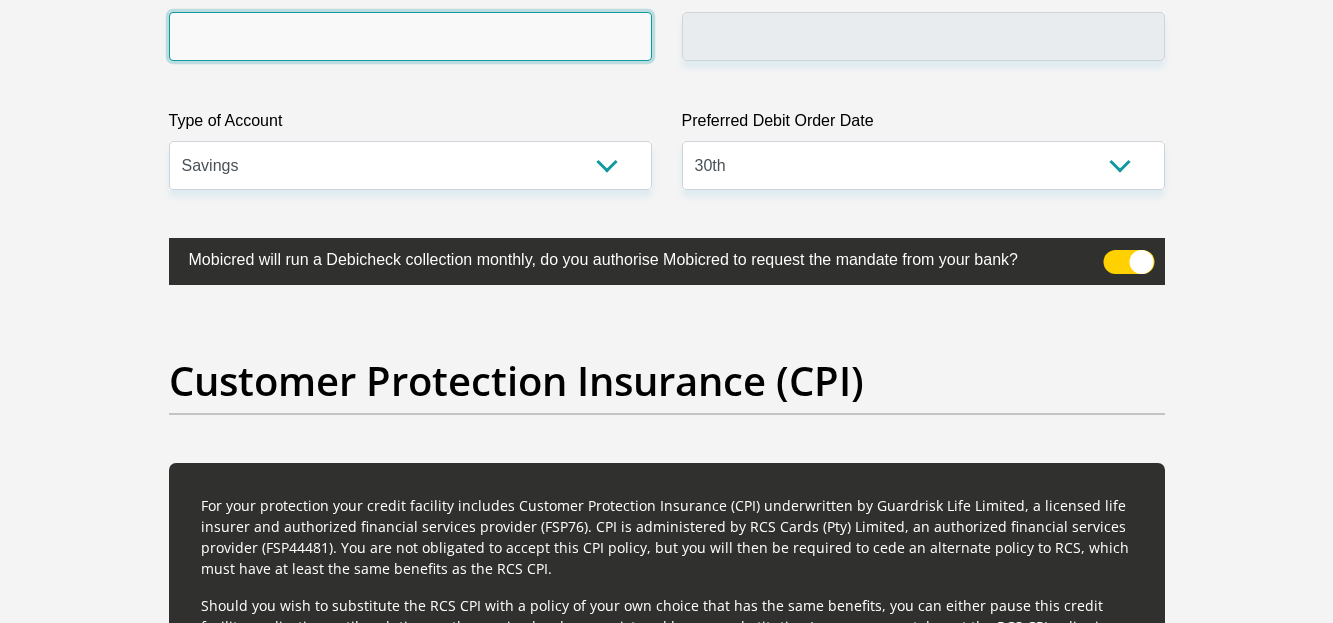 scroll, scrollTop: 5075, scrollLeft: 0, axis: vertical 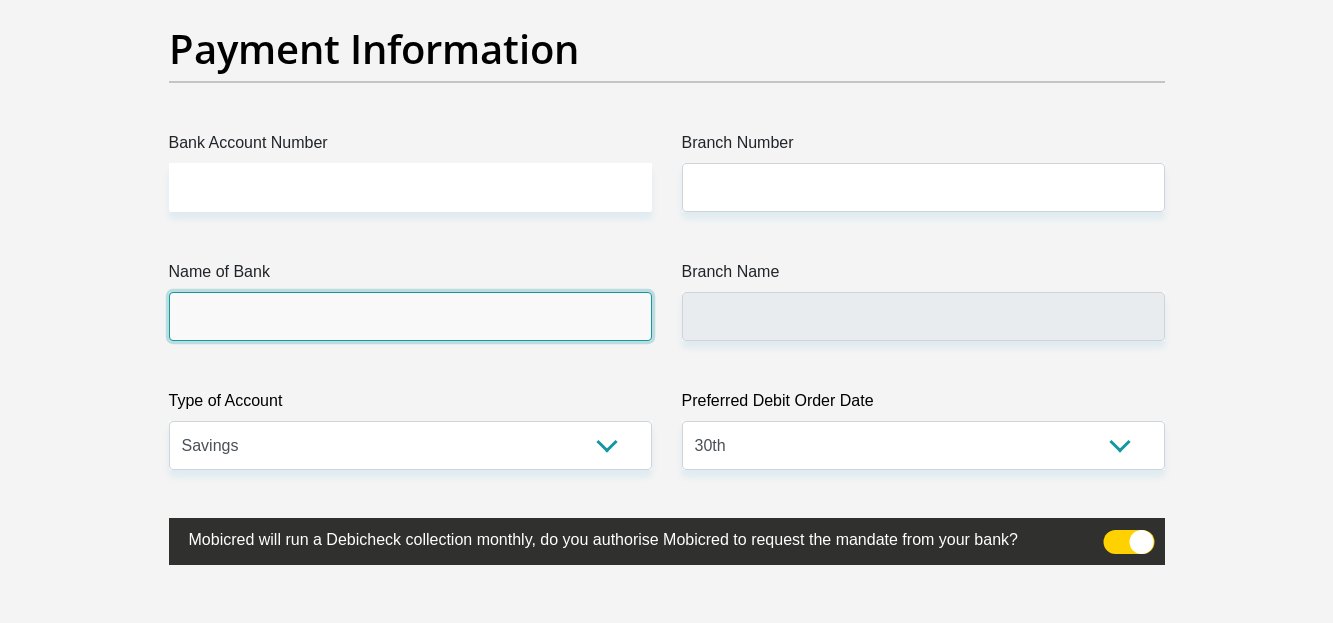 click on "Name of Bank" at bounding box center [410, 316] 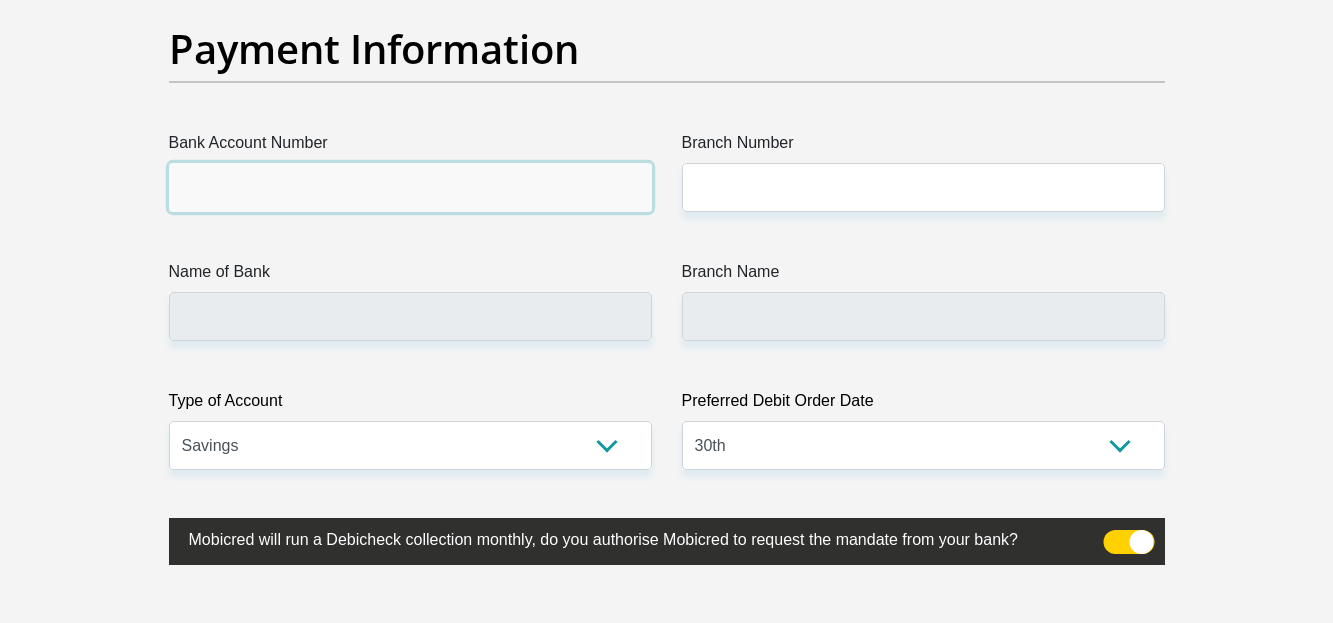 click on "Bank Account Number" at bounding box center [410, 187] 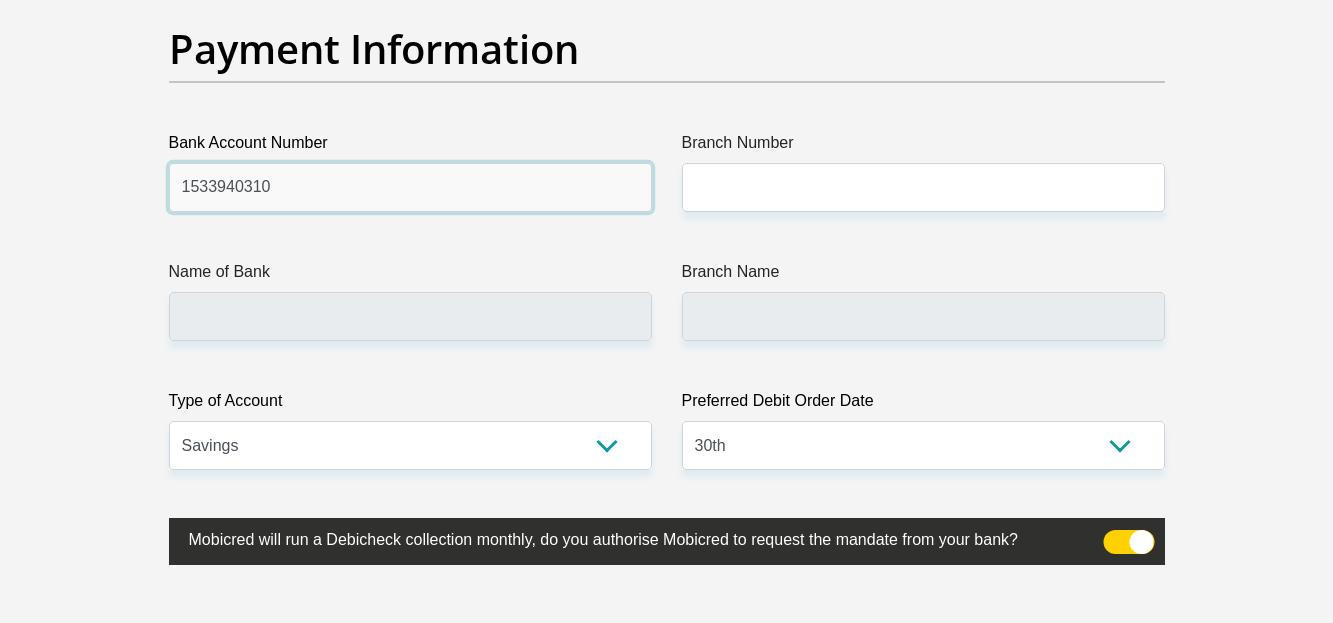 type on "1533940310" 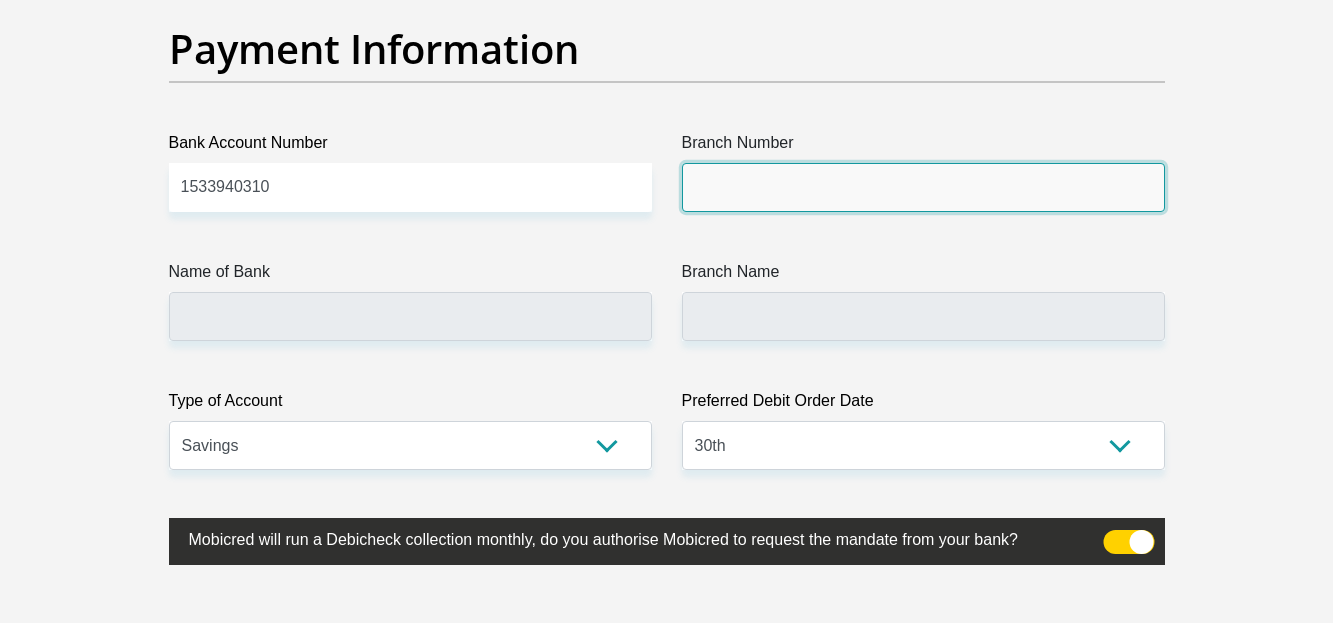 click on "Branch Number" at bounding box center (923, 187) 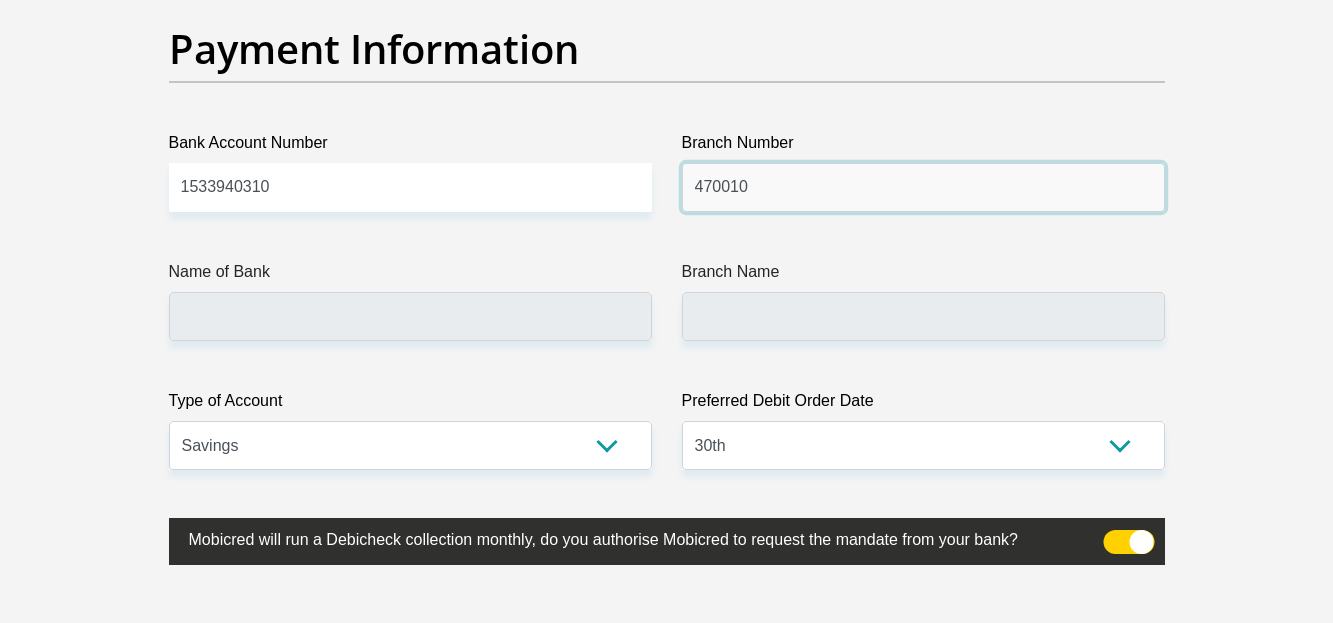type on "470010" 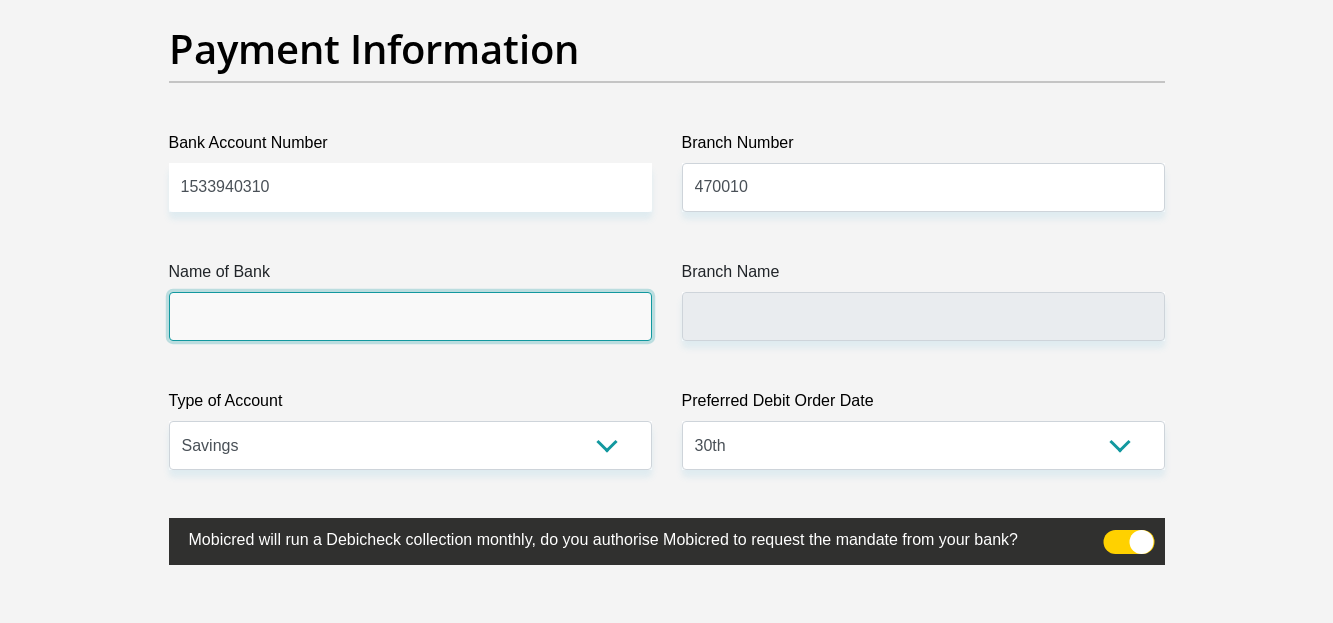 click on "Name of Bank" at bounding box center [410, 316] 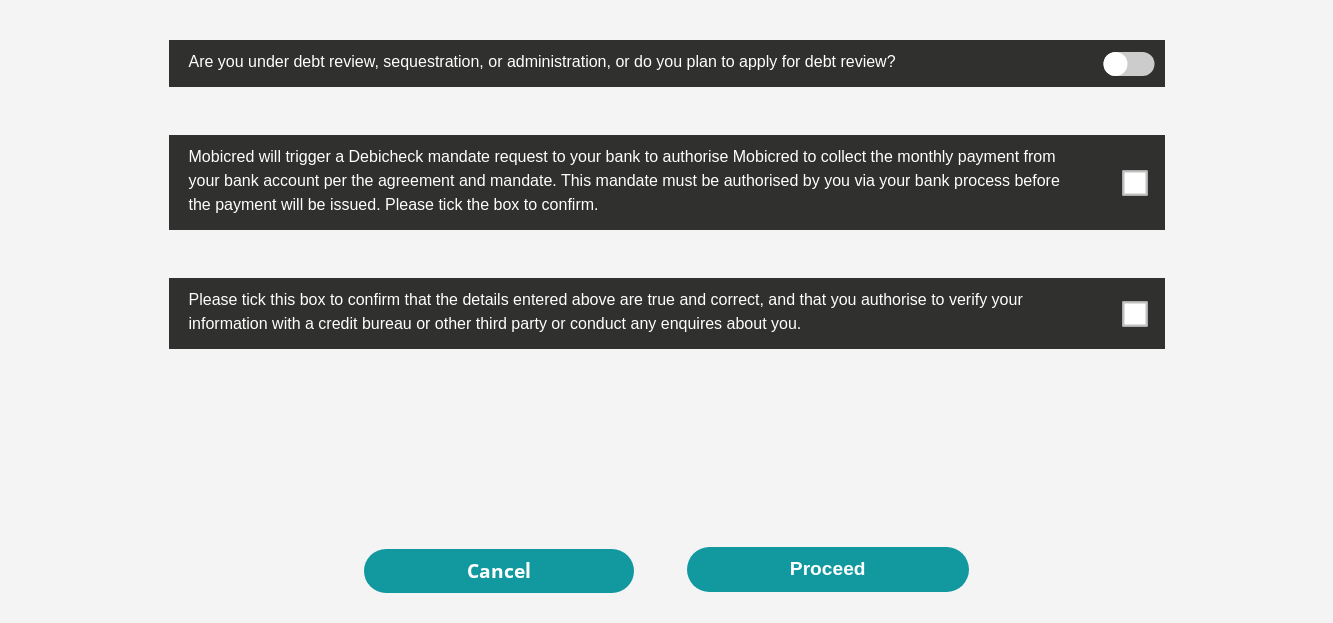 scroll, scrollTop: 6515, scrollLeft: 0, axis: vertical 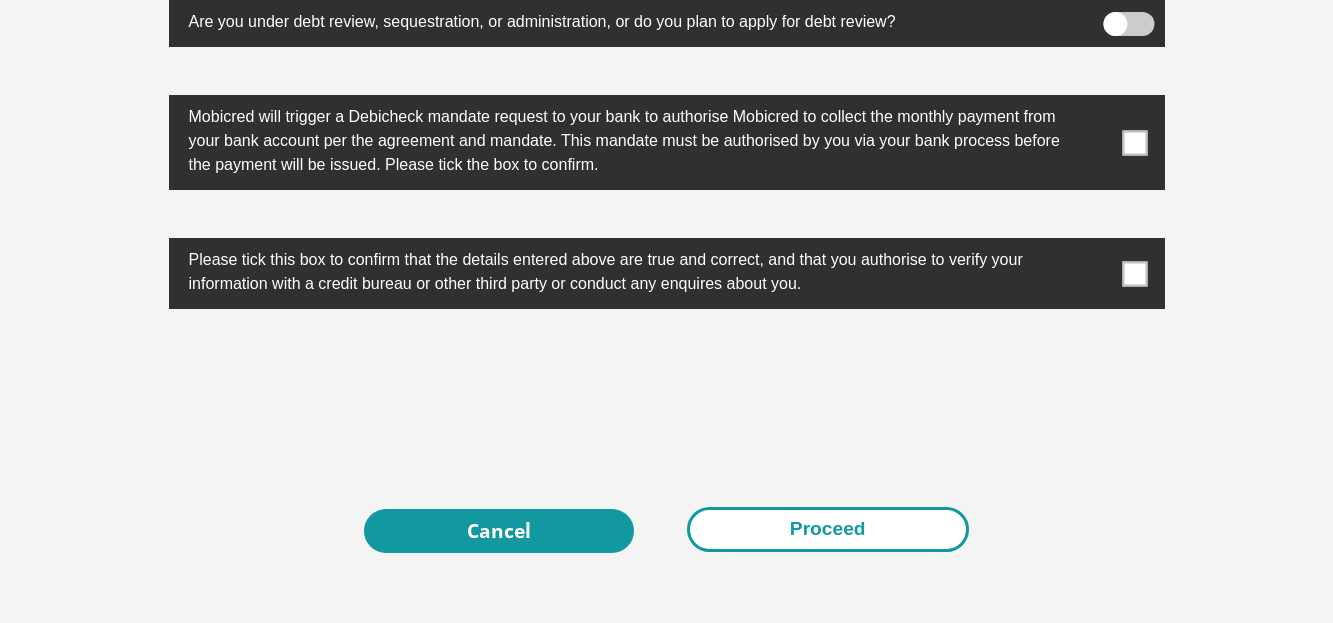 click on "Proceed" at bounding box center (828, 529) 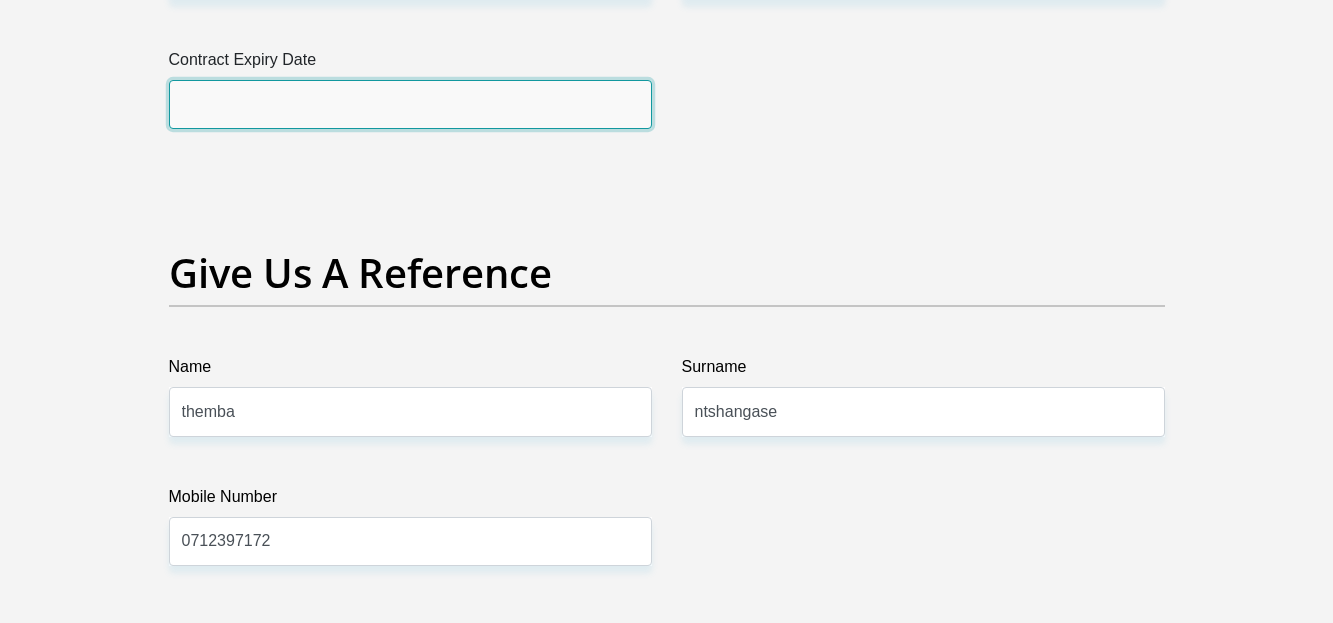 scroll, scrollTop: 4054, scrollLeft: 0, axis: vertical 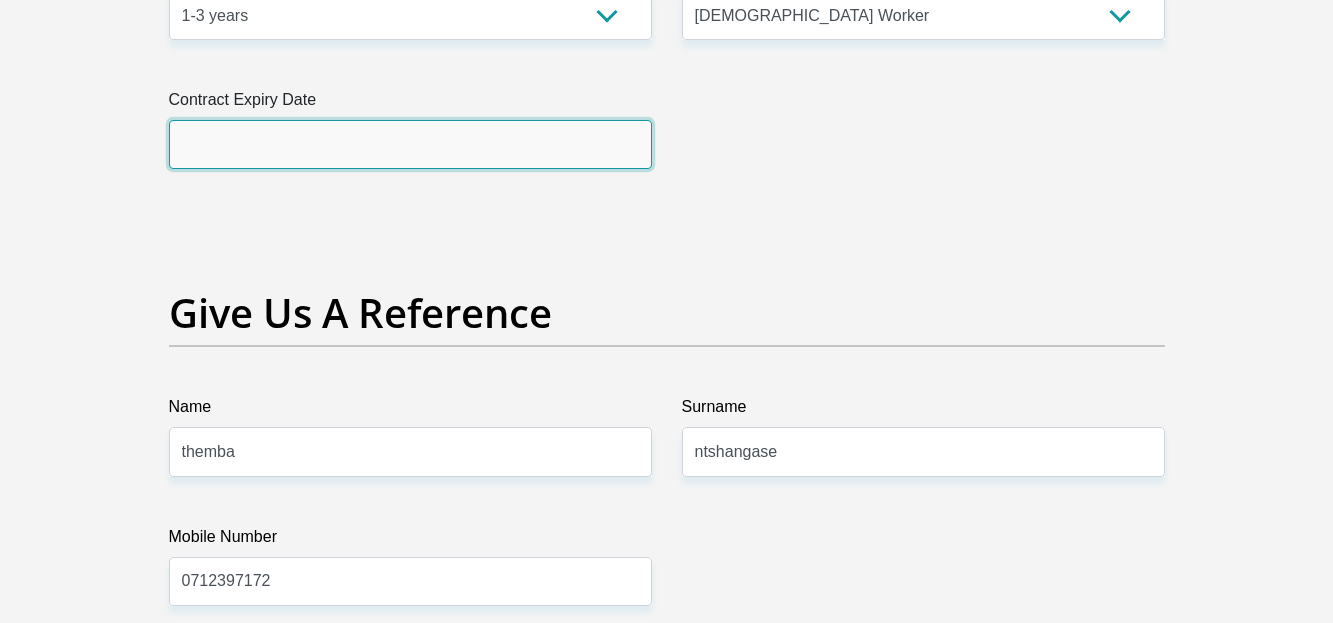 click at bounding box center [410, 144] 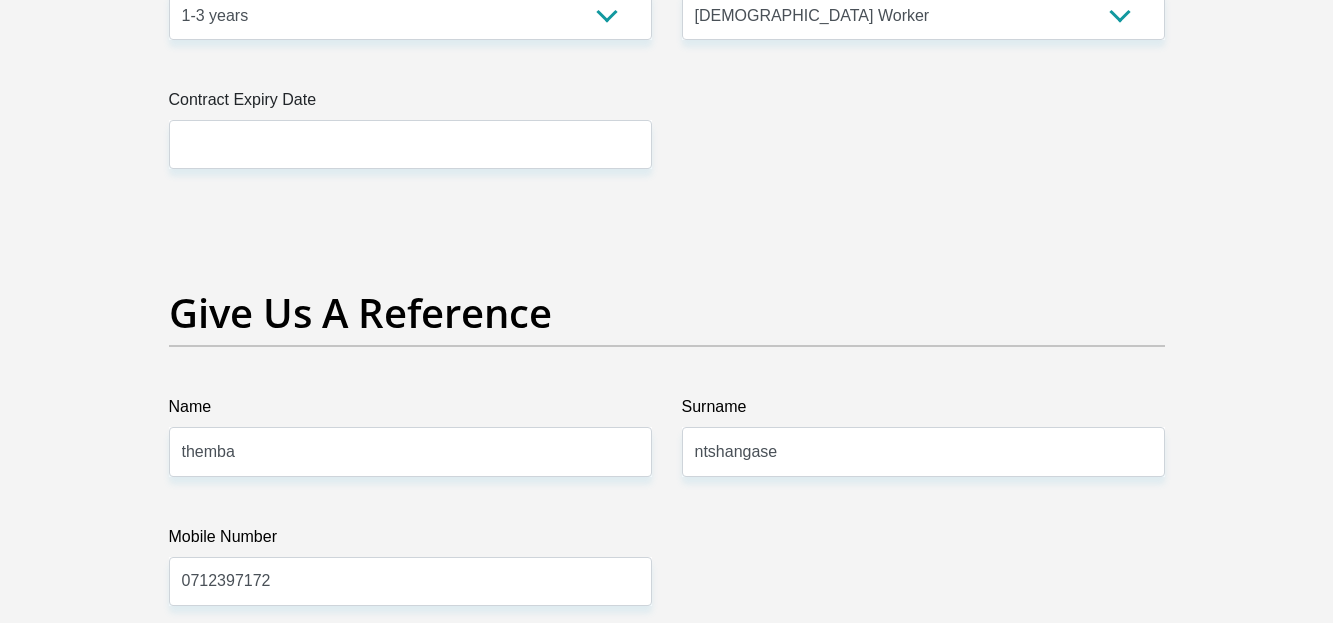 click on "Title
Mr
Ms
Mrs
Dr
Other
First Name
gugu
Surname
nkadimeng
ID Number
9803090692086
Please input valid ID number
Race
Black
Coloured
Indian
White
Other
Contact Number
0767128941
Please input valid contact number
Nationality
South Africa
Afghanistan
Aland Islands  Albania  Algeria" at bounding box center [667, -422] 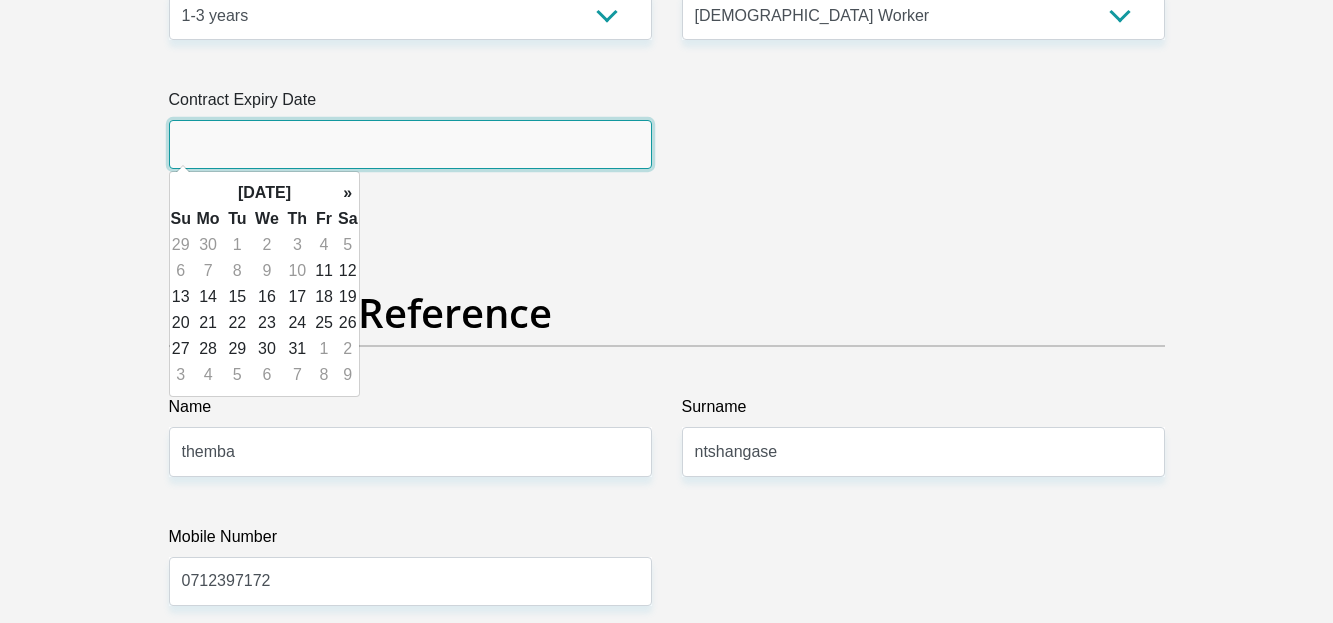 click at bounding box center [410, 144] 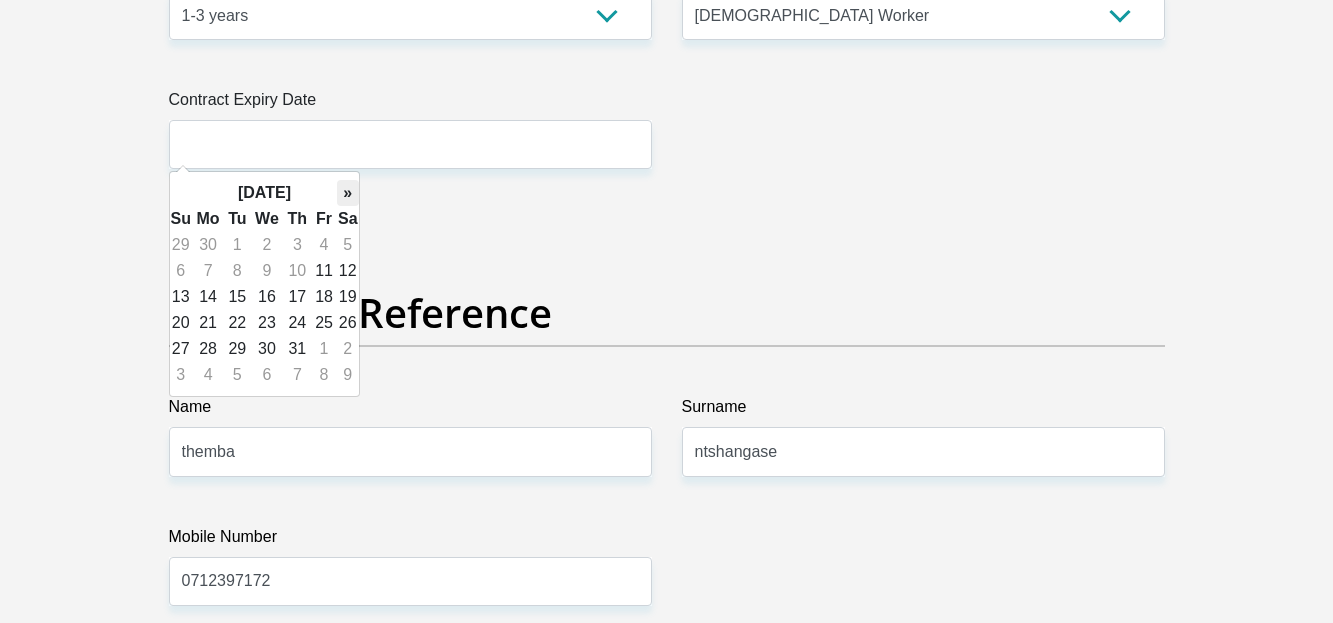 click on "»" at bounding box center (348, 193) 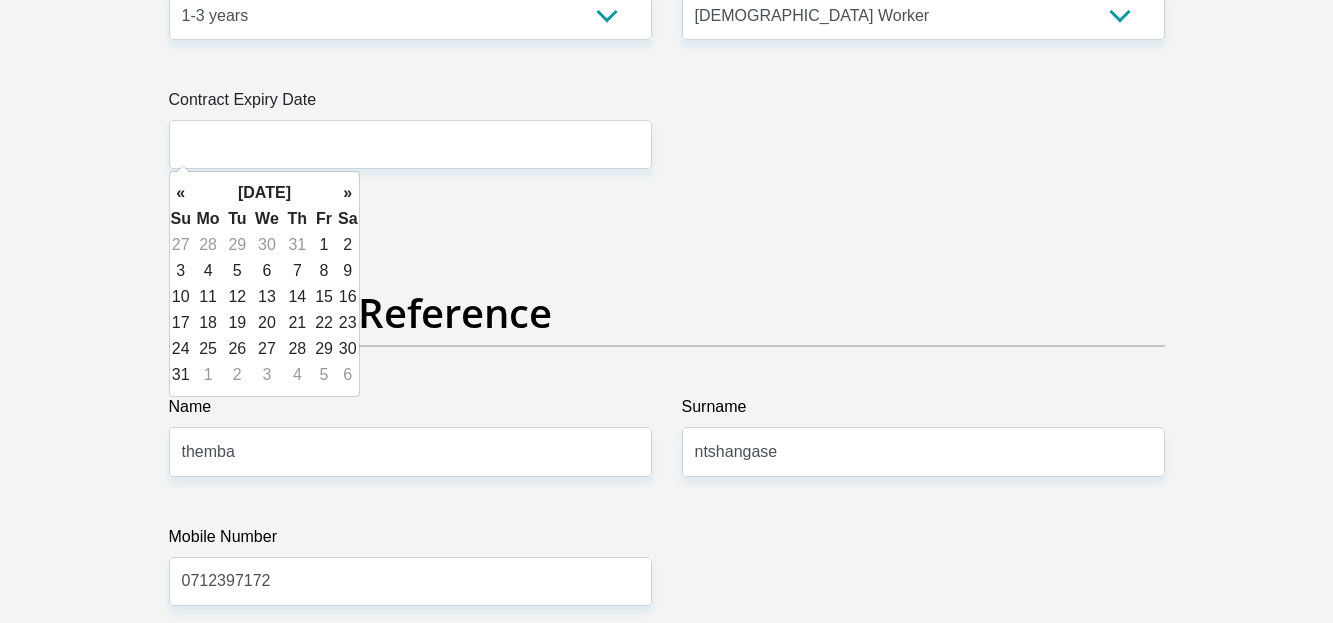 click on "»" at bounding box center (348, 193) 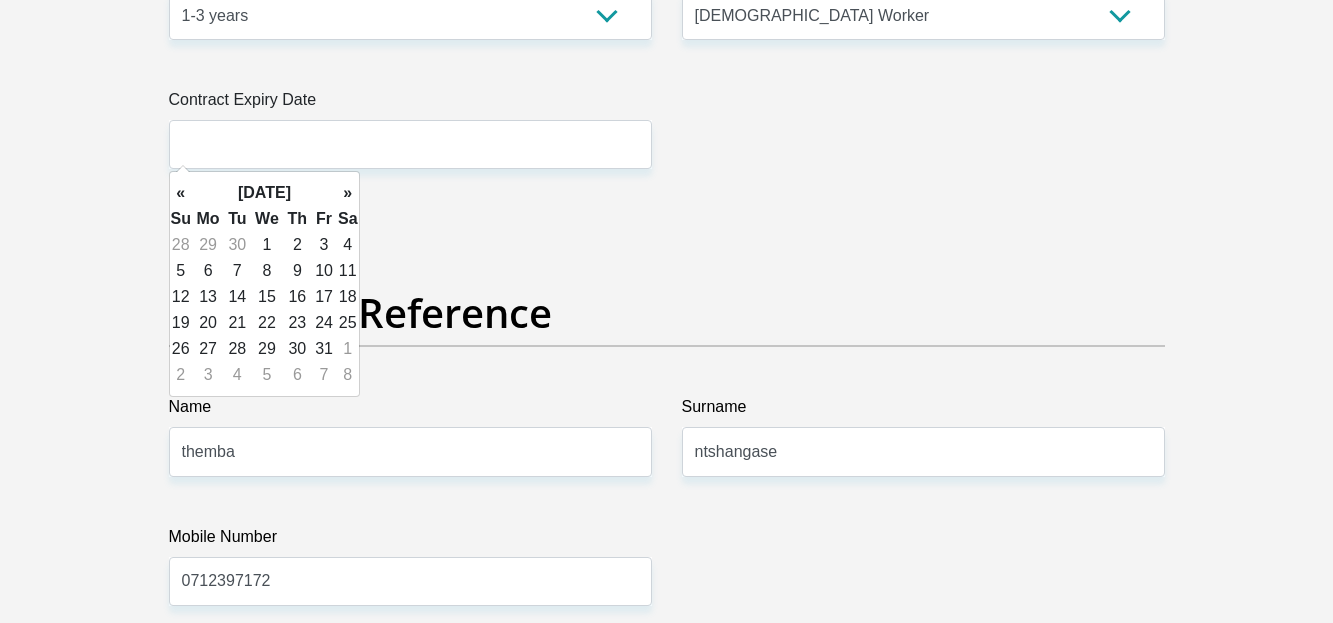 click on "»" at bounding box center (348, 193) 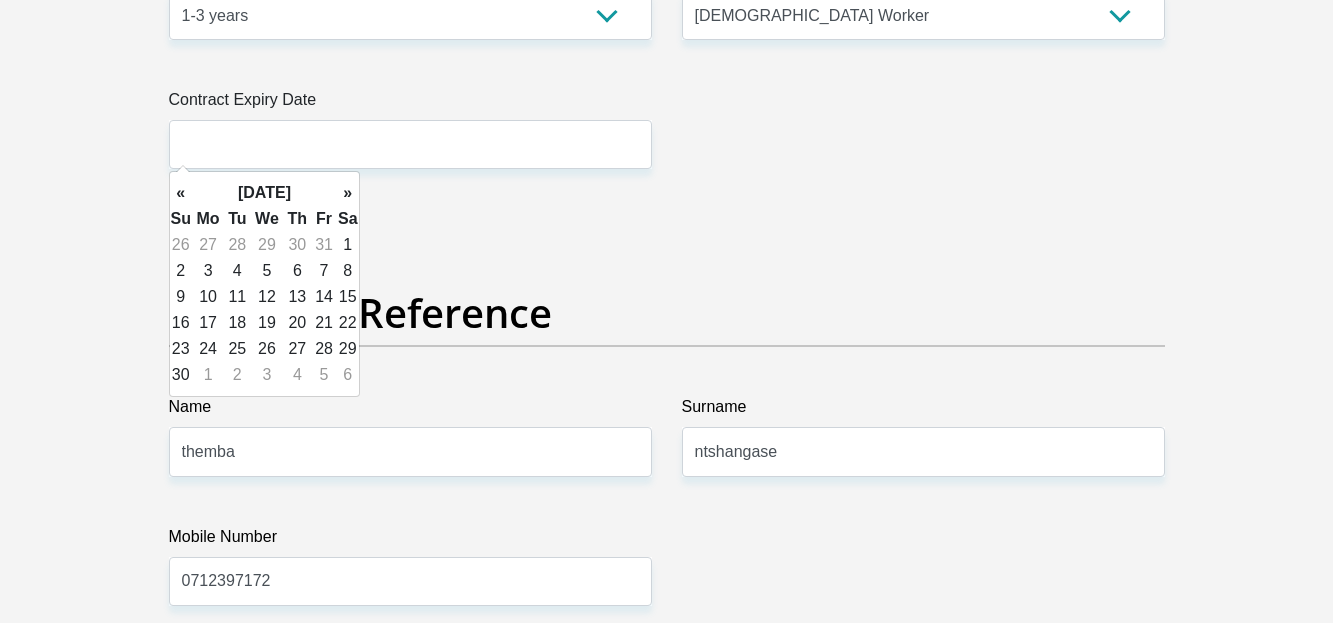 click on "»" at bounding box center (348, 193) 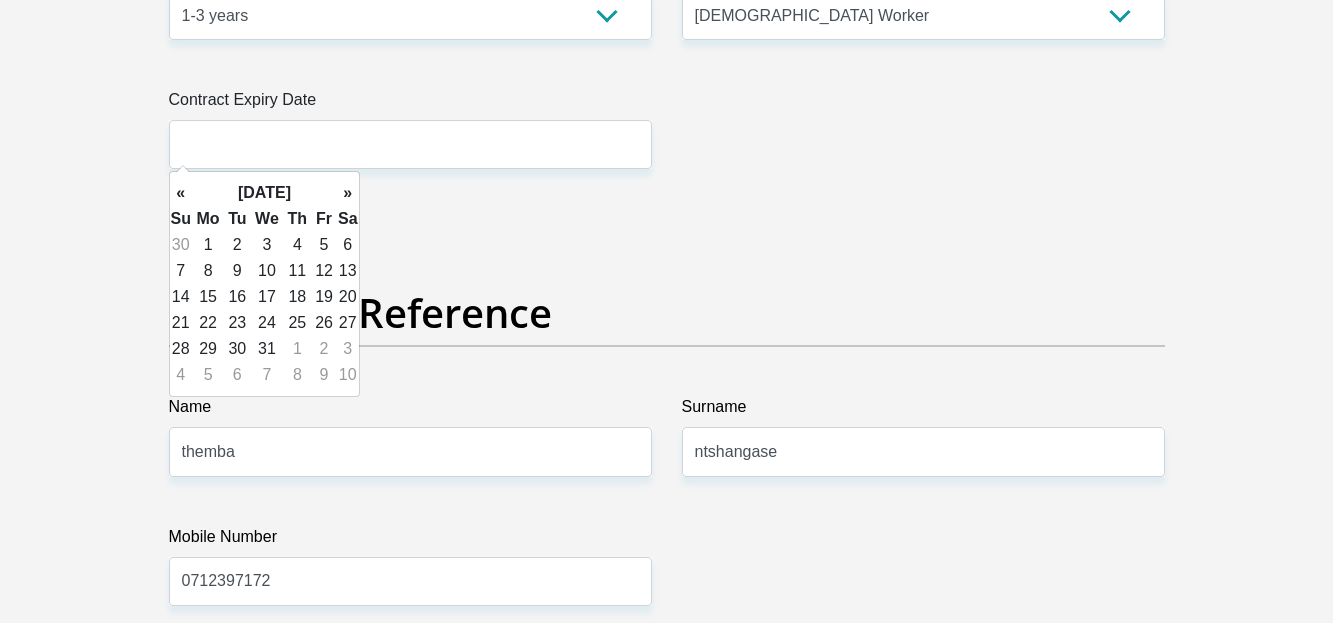 click on "»" at bounding box center (348, 193) 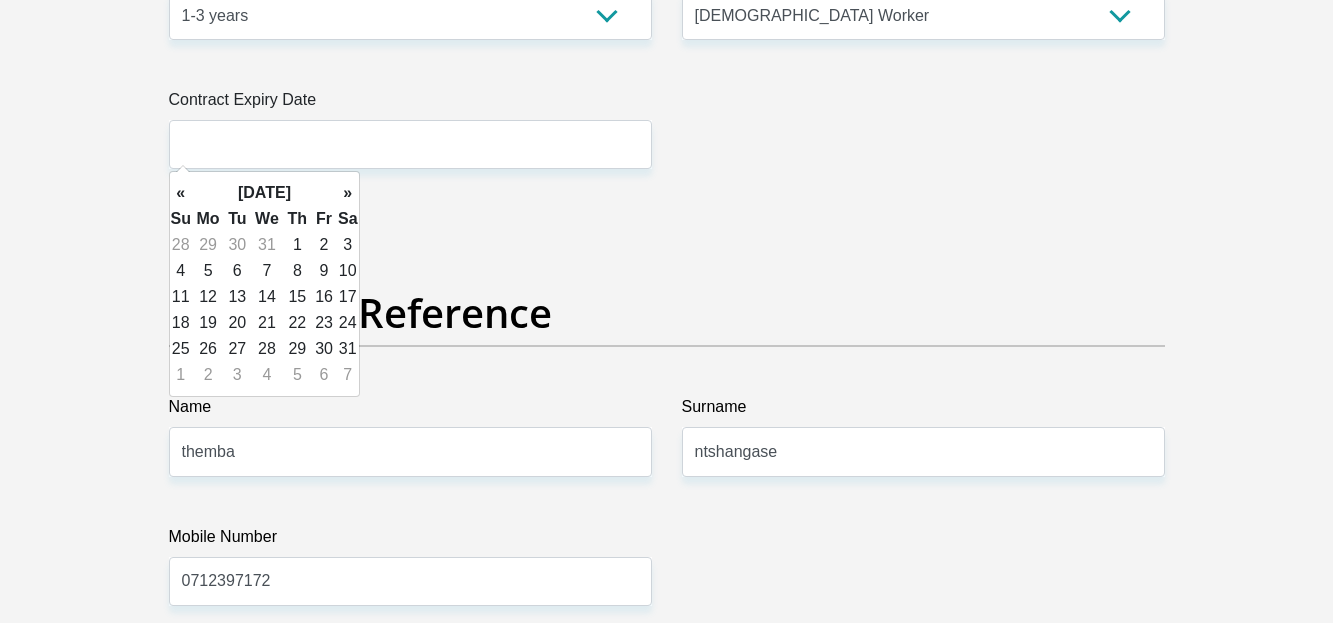 click on "»" at bounding box center (348, 193) 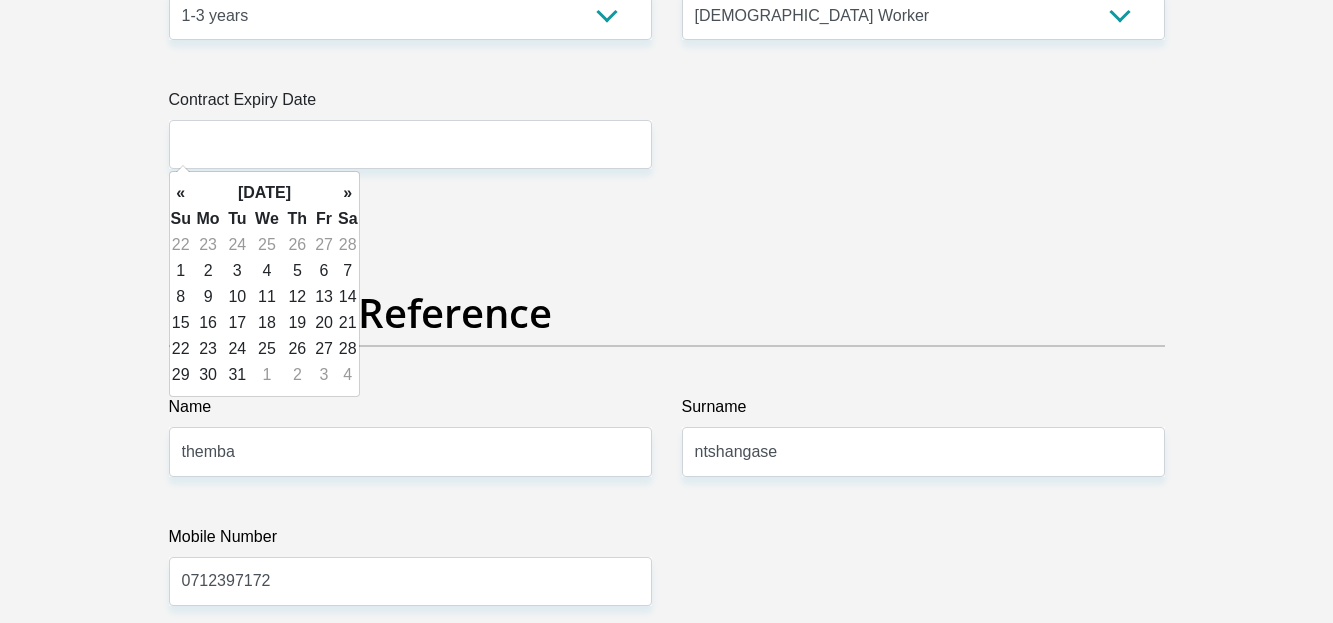 click on "»" at bounding box center (348, 193) 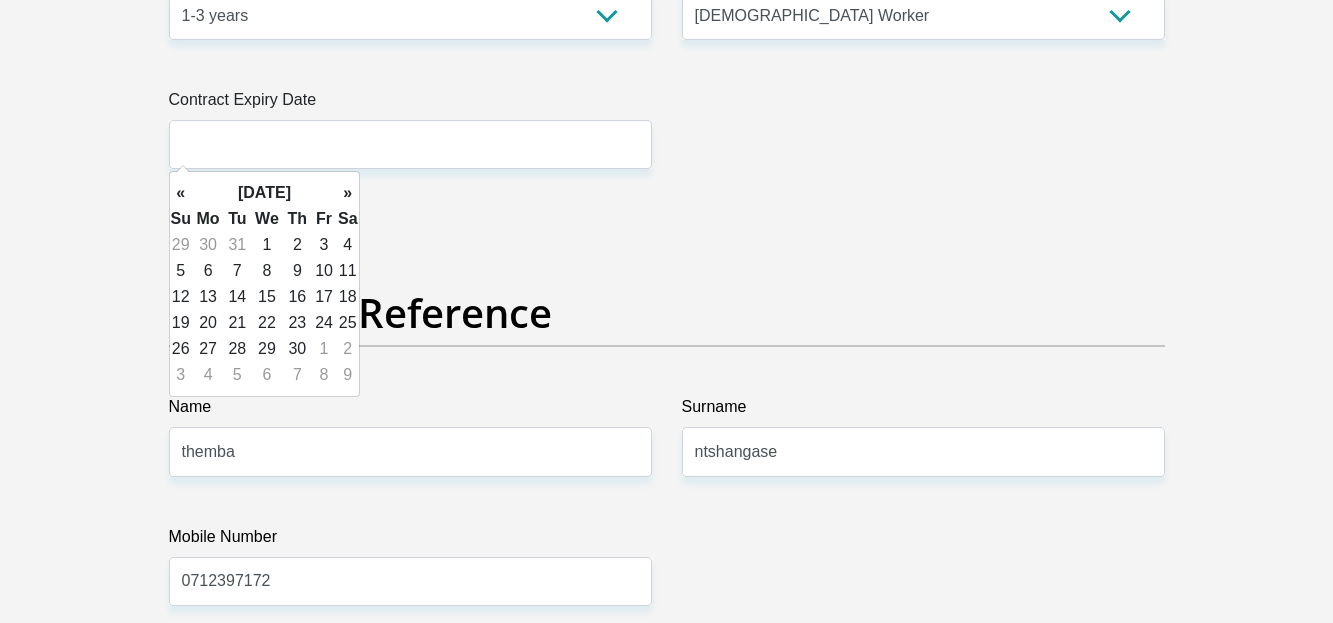 click on "»" at bounding box center [348, 193] 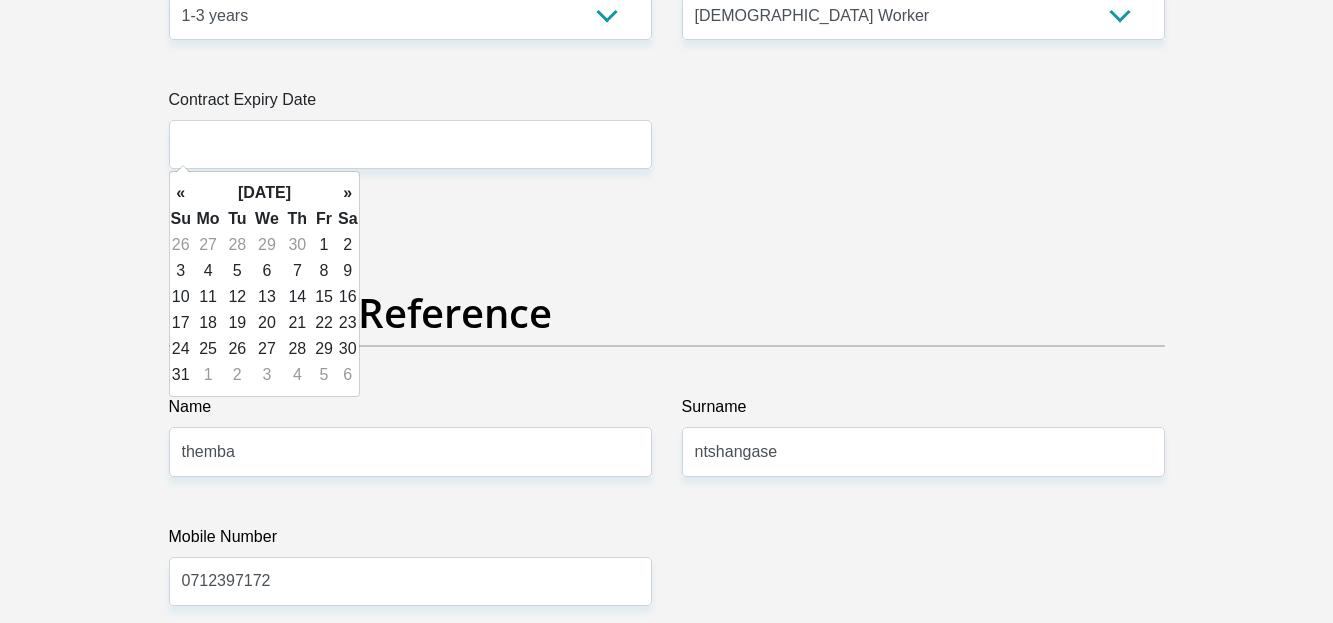click on "»" at bounding box center [348, 193] 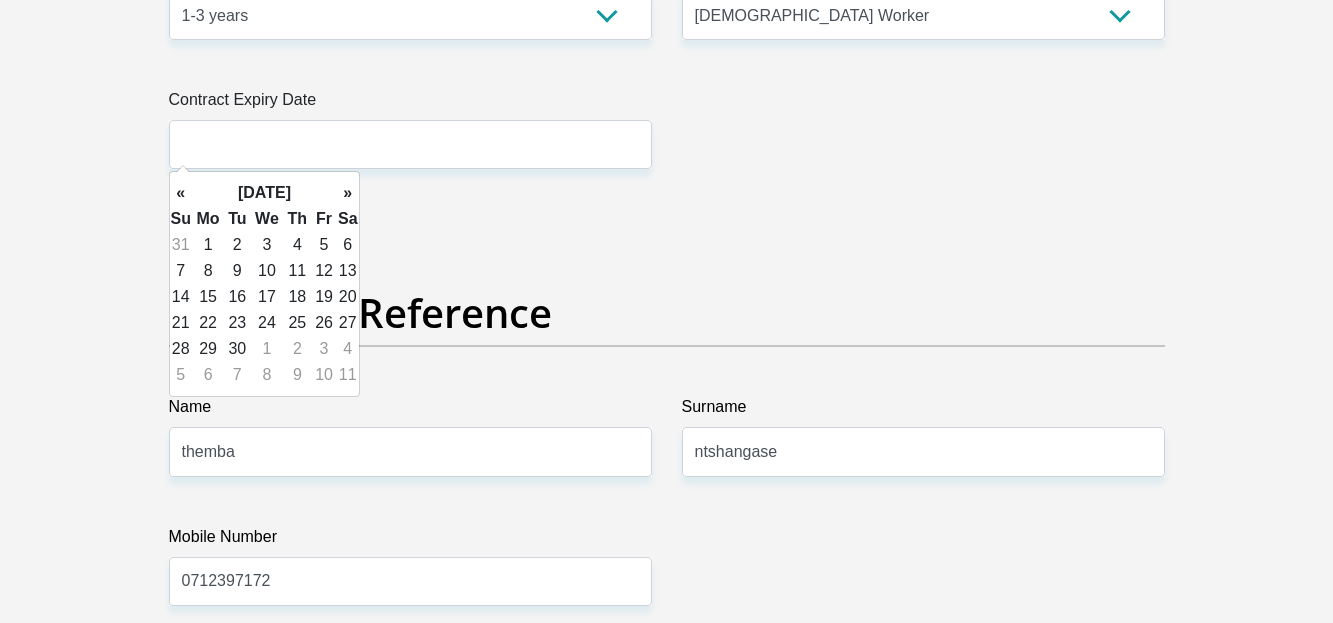 click on "»" at bounding box center (348, 193) 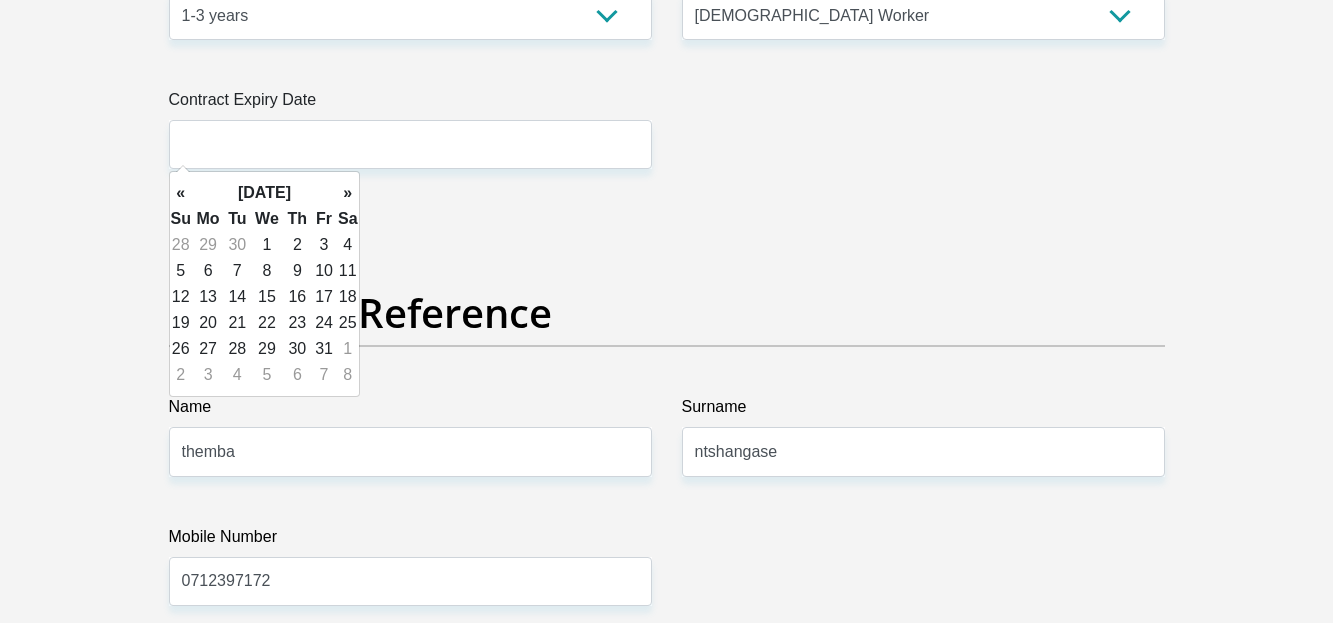 click on "»" at bounding box center [348, 193] 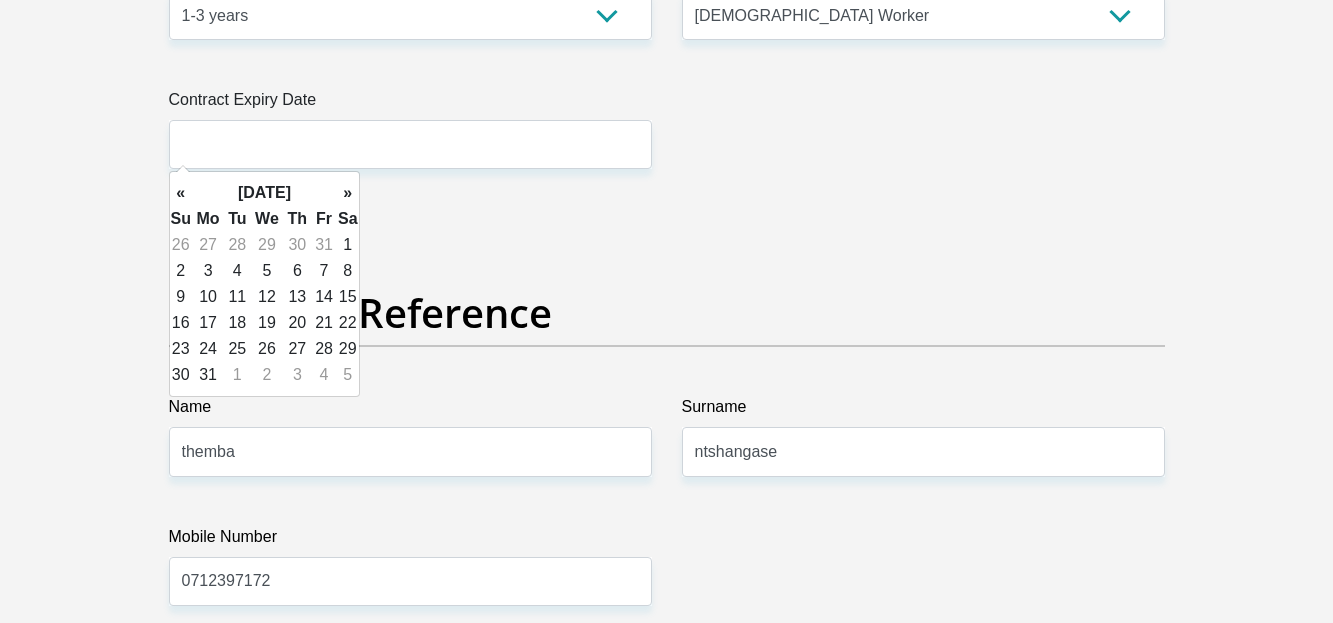 click on "»" at bounding box center (348, 193) 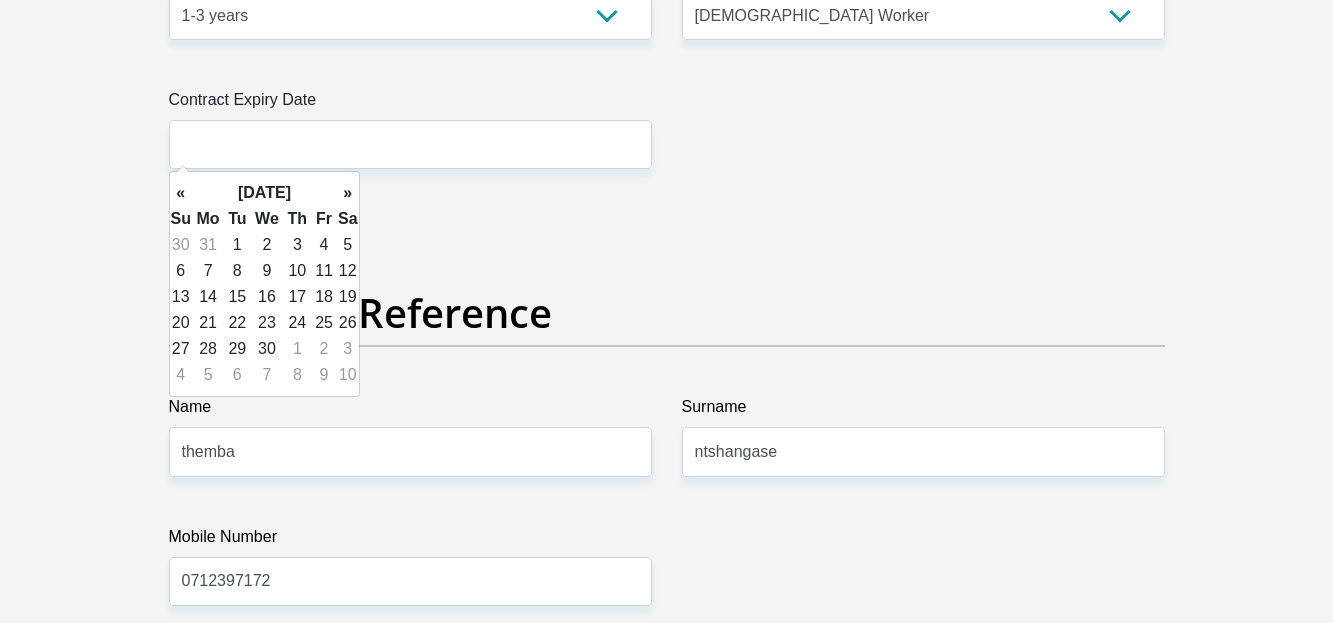 click on "»" at bounding box center [348, 193] 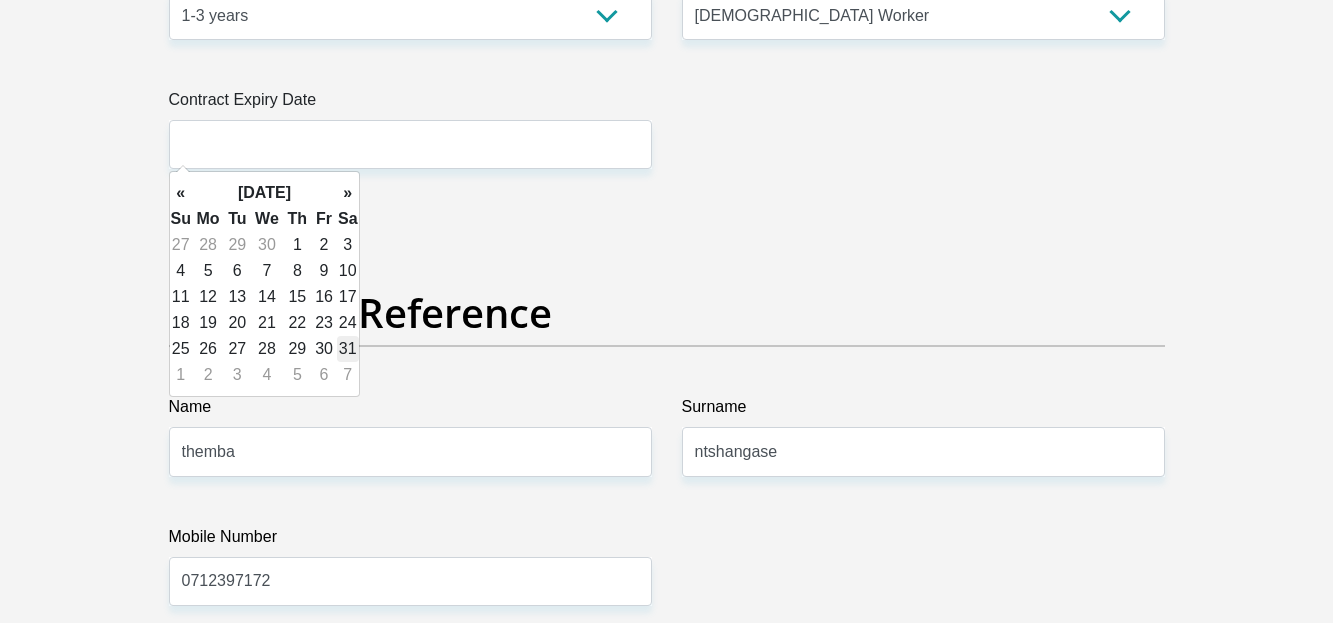 click on "31" at bounding box center [348, 349] 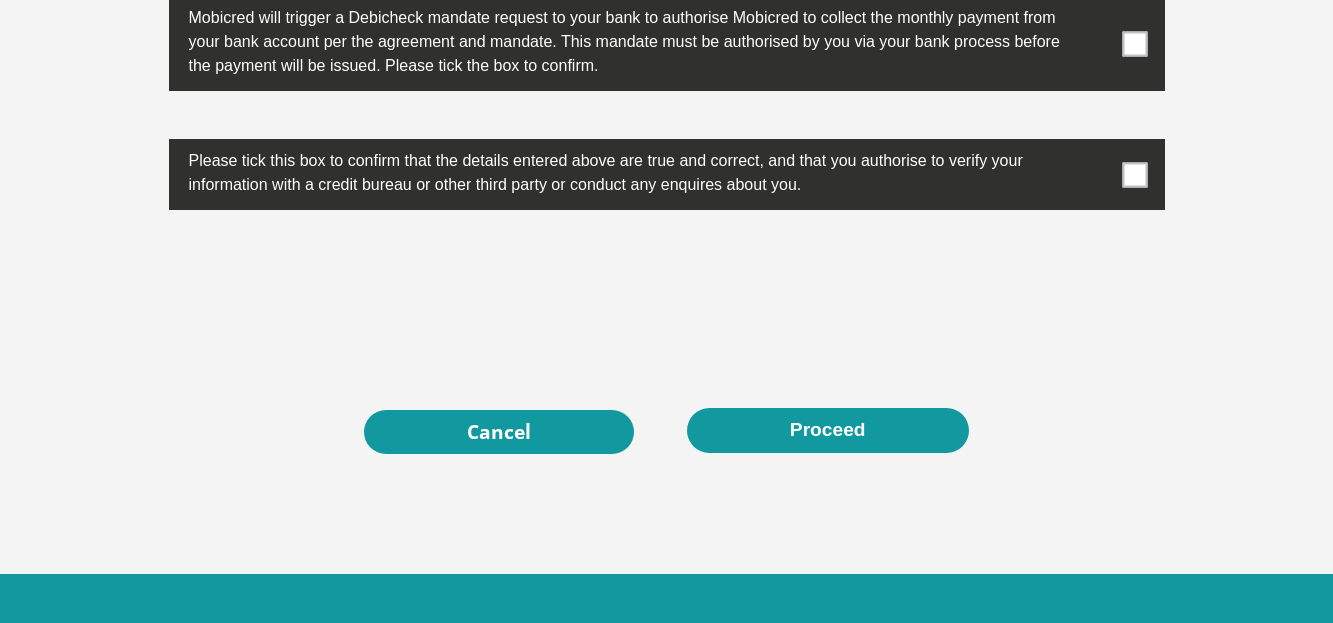 scroll, scrollTop: 6682, scrollLeft: 0, axis: vertical 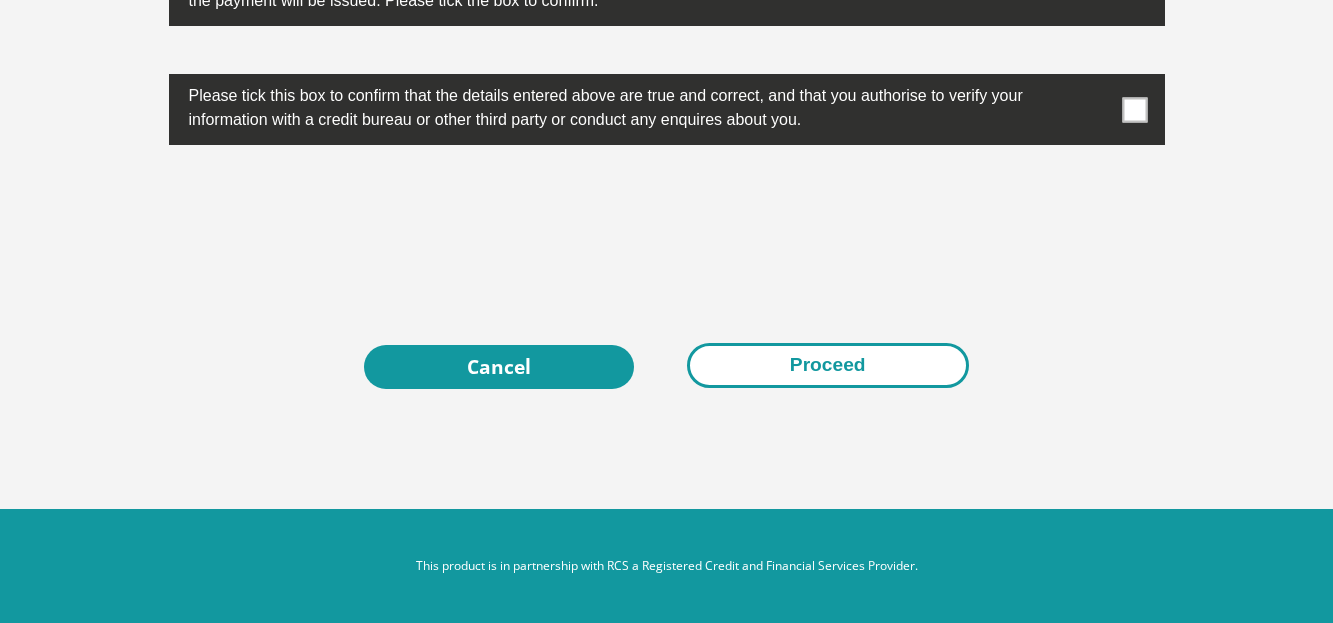 click on "Proceed" at bounding box center (828, 365) 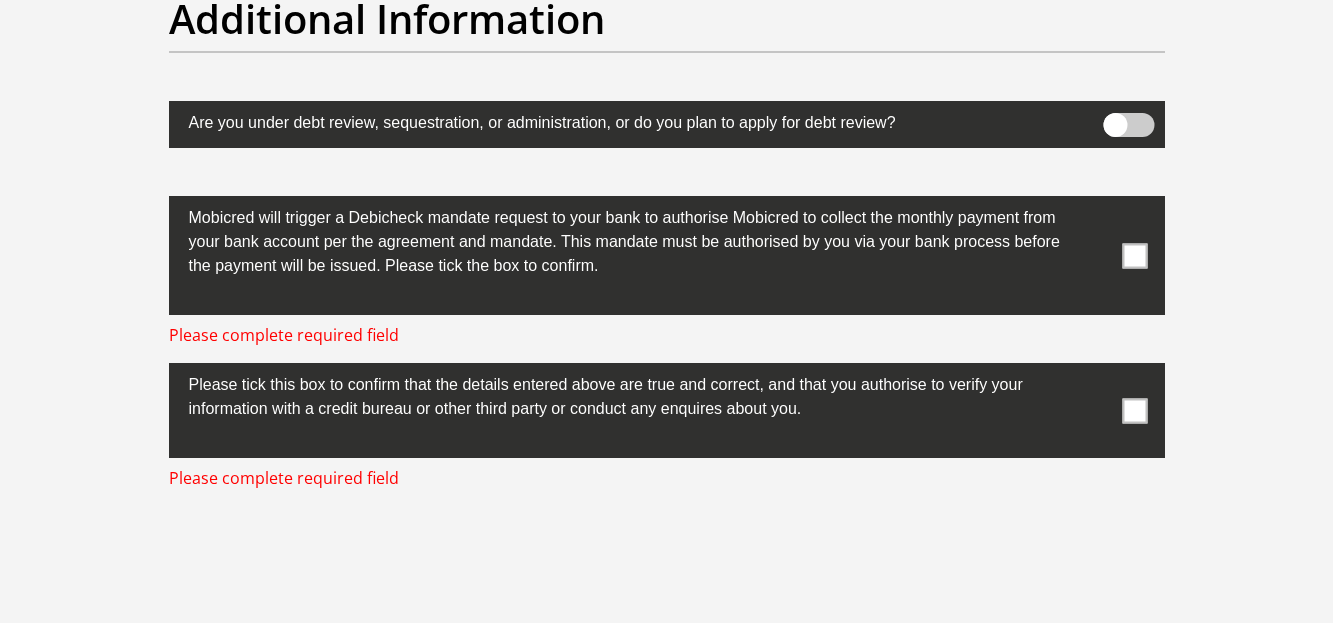scroll, scrollTop: 6437, scrollLeft: 0, axis: vertical 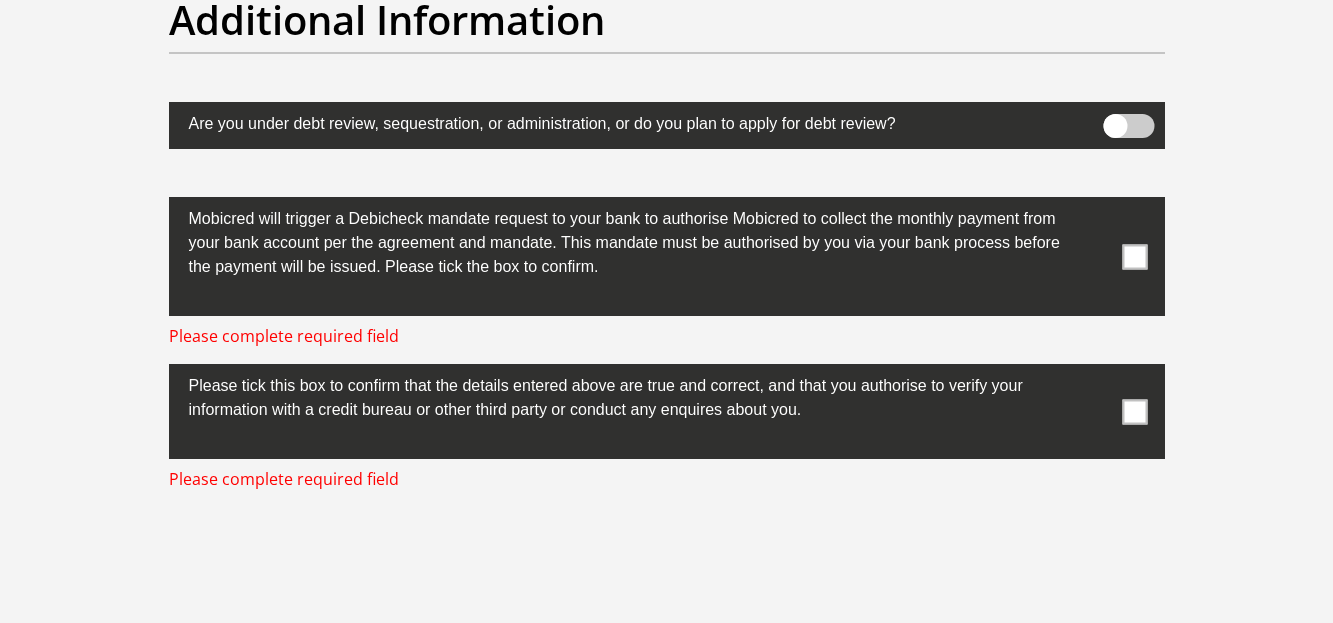 click at bounding box center [1134, 256] 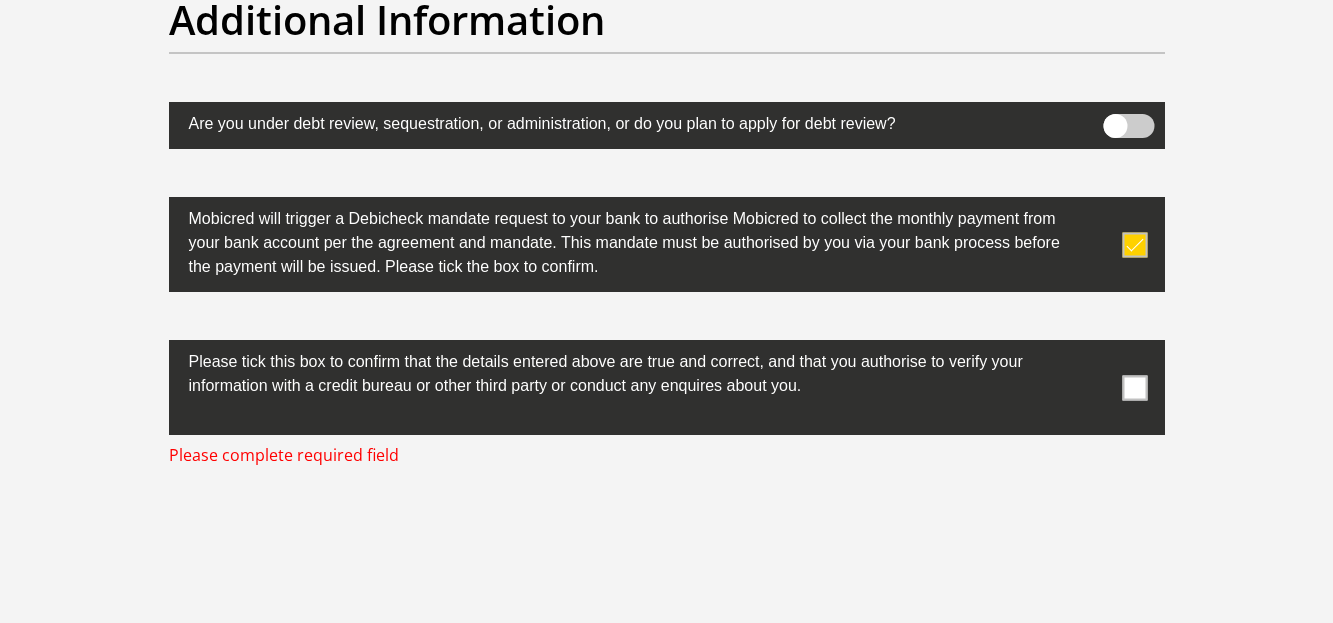 click at bounding box center [667, 387] 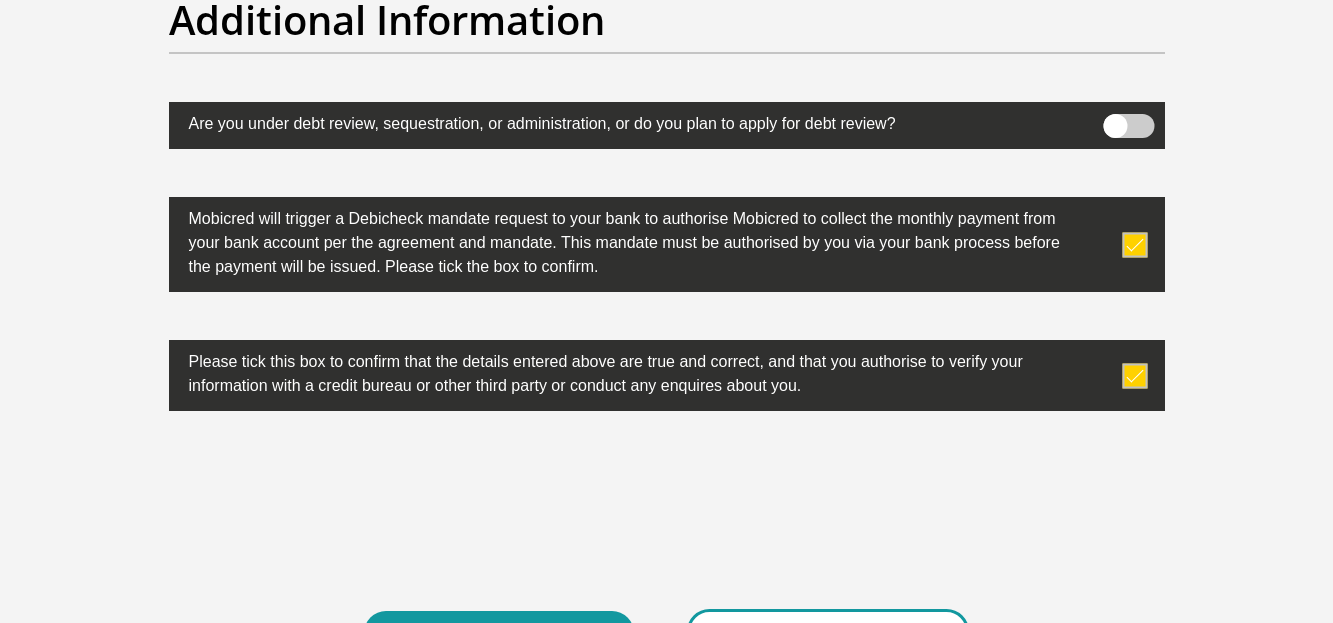 click on "Proceed" at bounding box center (828, 631) 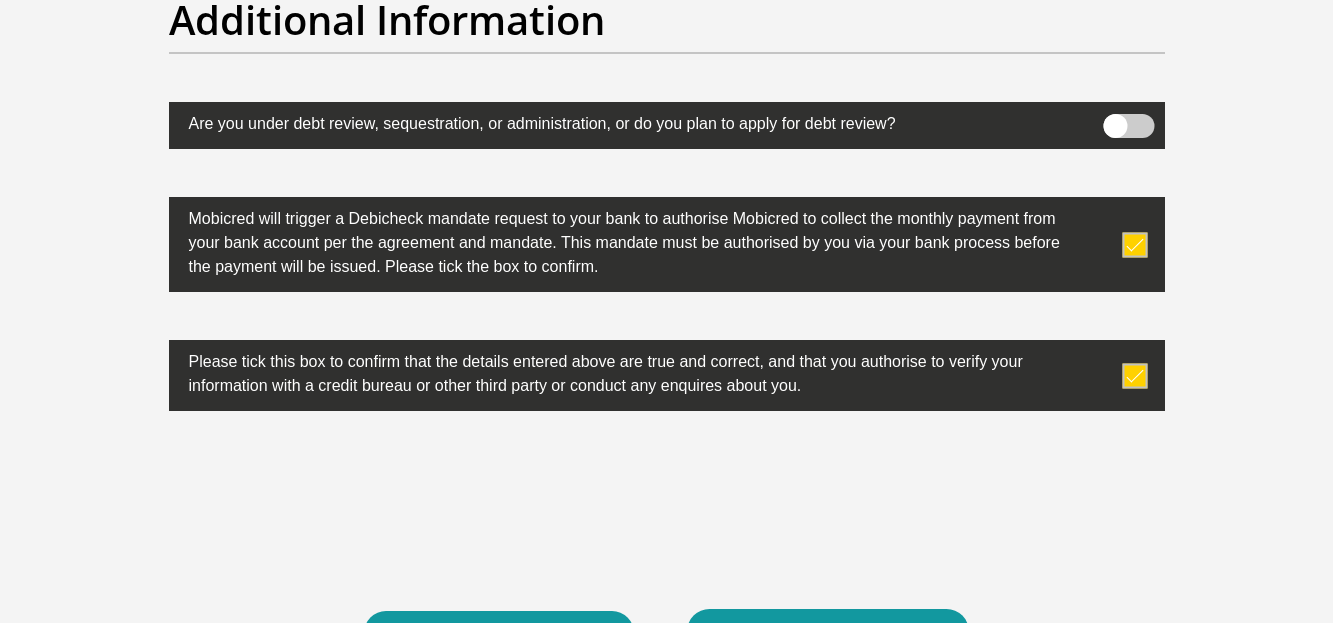 scroll, scrollTop: 0, scrollLeft: 0, axis: both 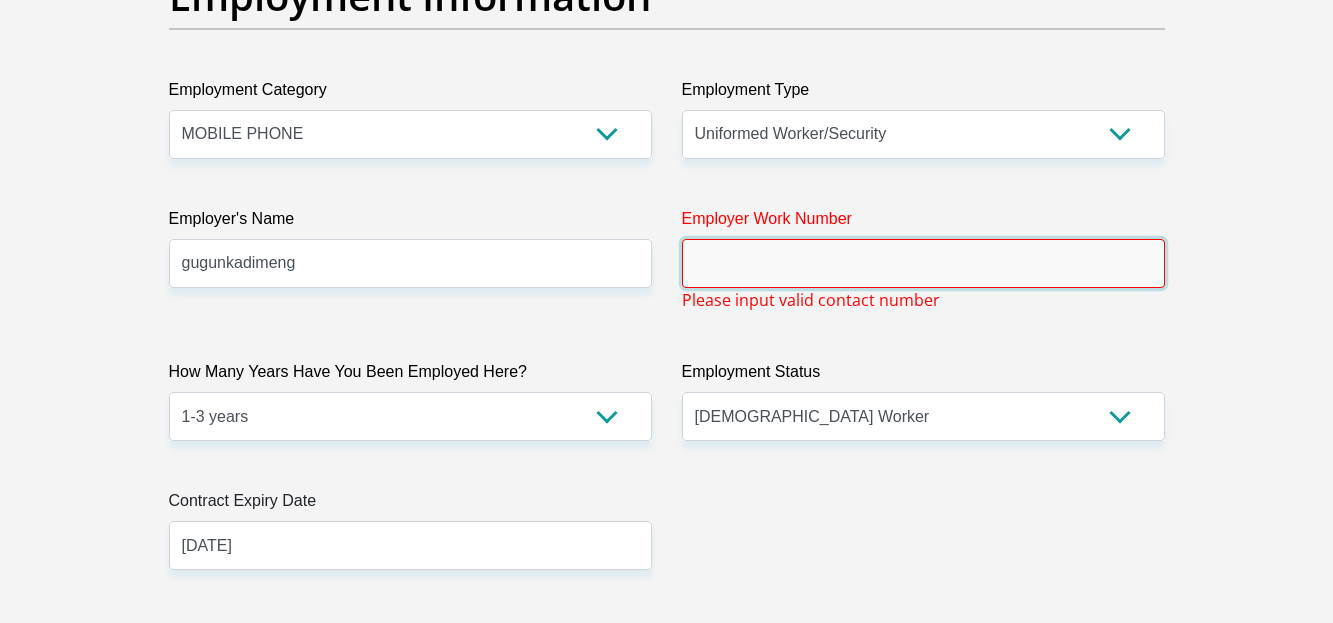 click on "Employer Work Number" at bounding box center (923, 263) 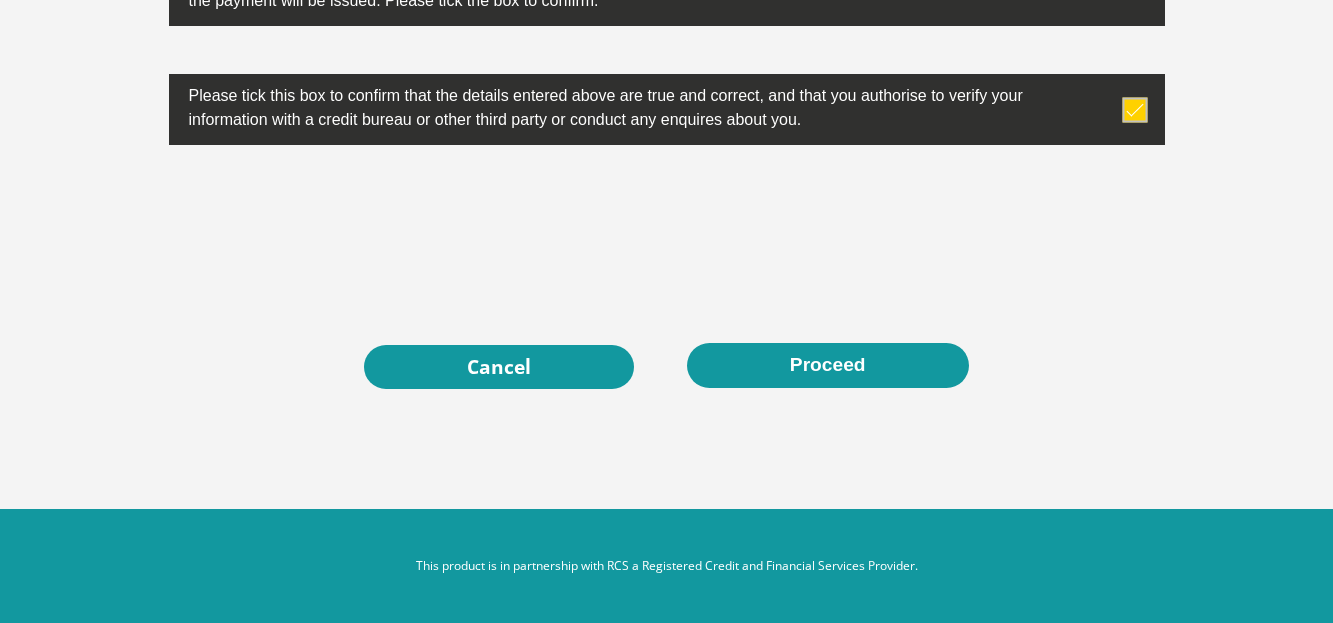 scroll, scrollTop: 6706, scrollLeft: 0, axis: vertical 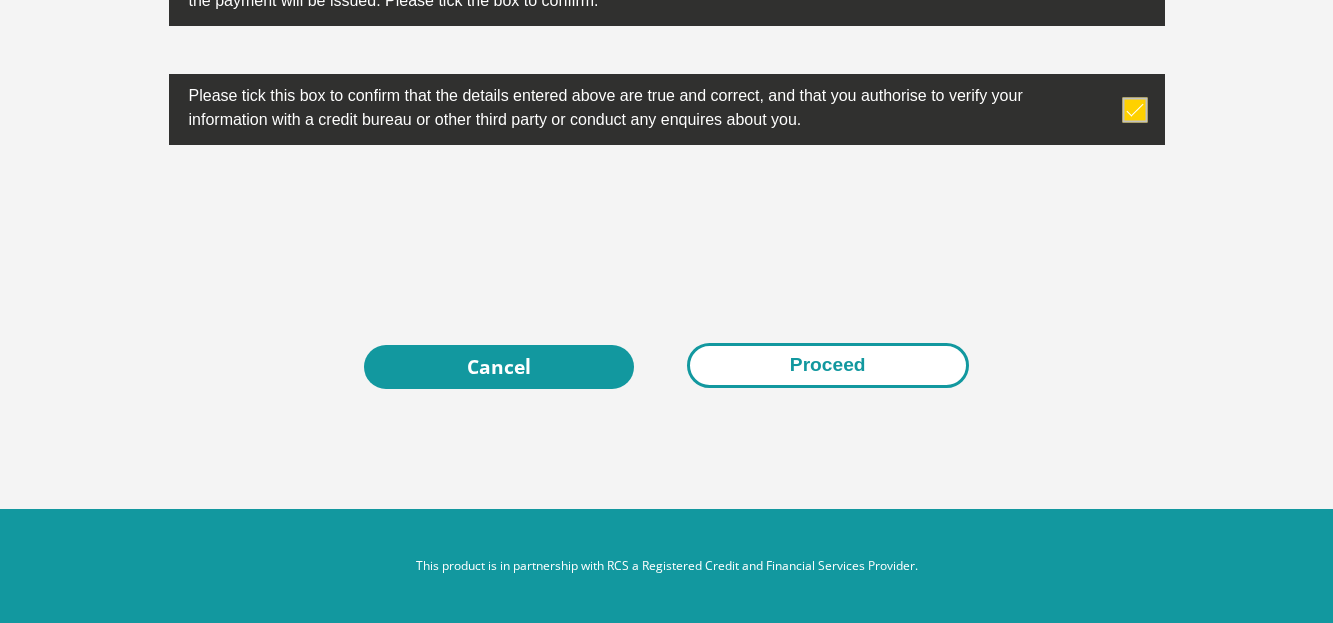 type on "NKA1090" 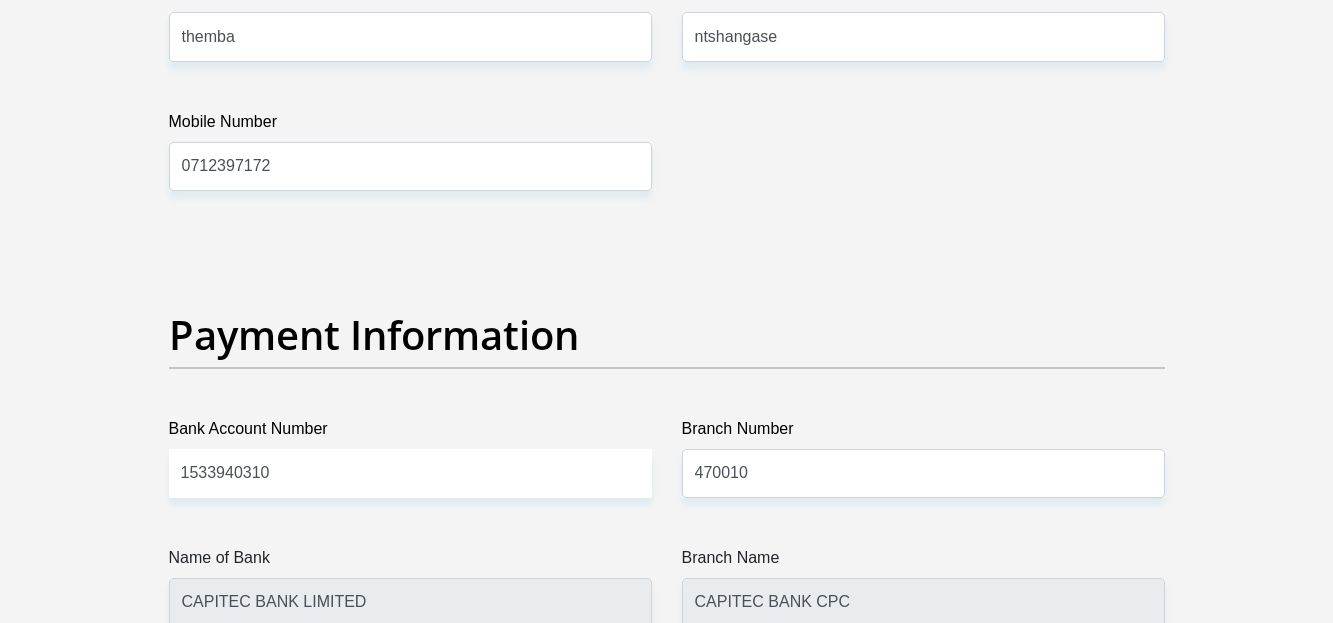 scroll, scrollTop: 4453, scrollLeft: 0, axis: vertical 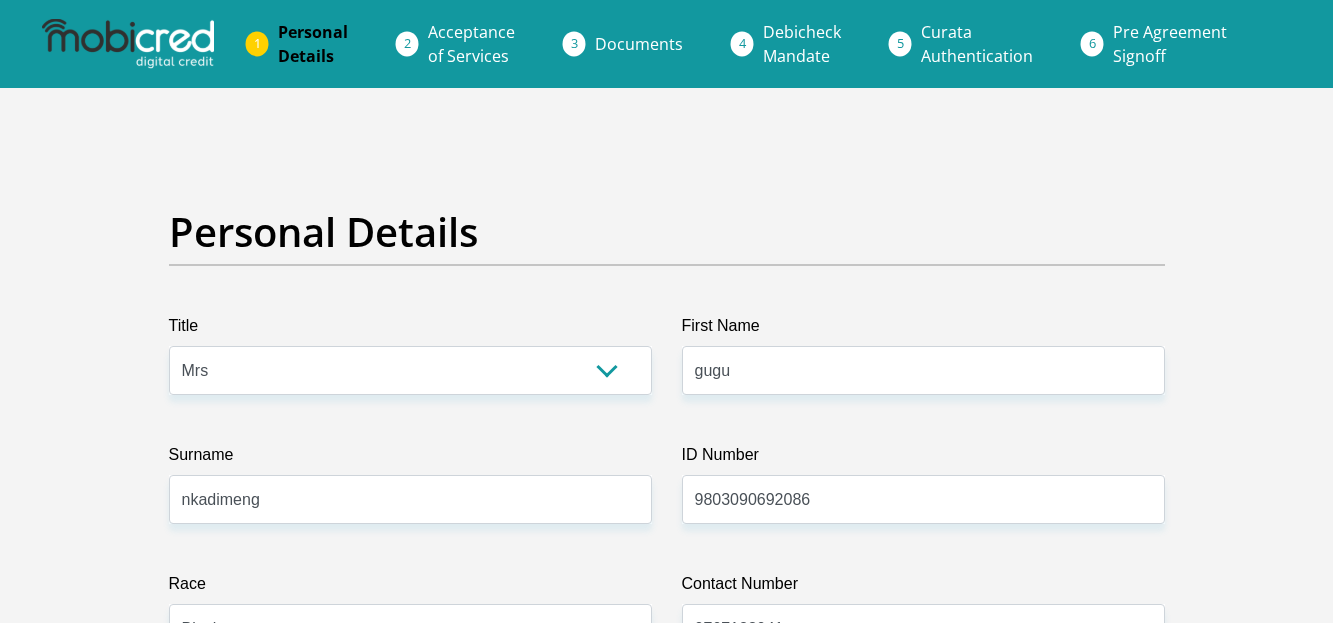 click on "Acceptance  of Services" at bounding box center (471, 44) 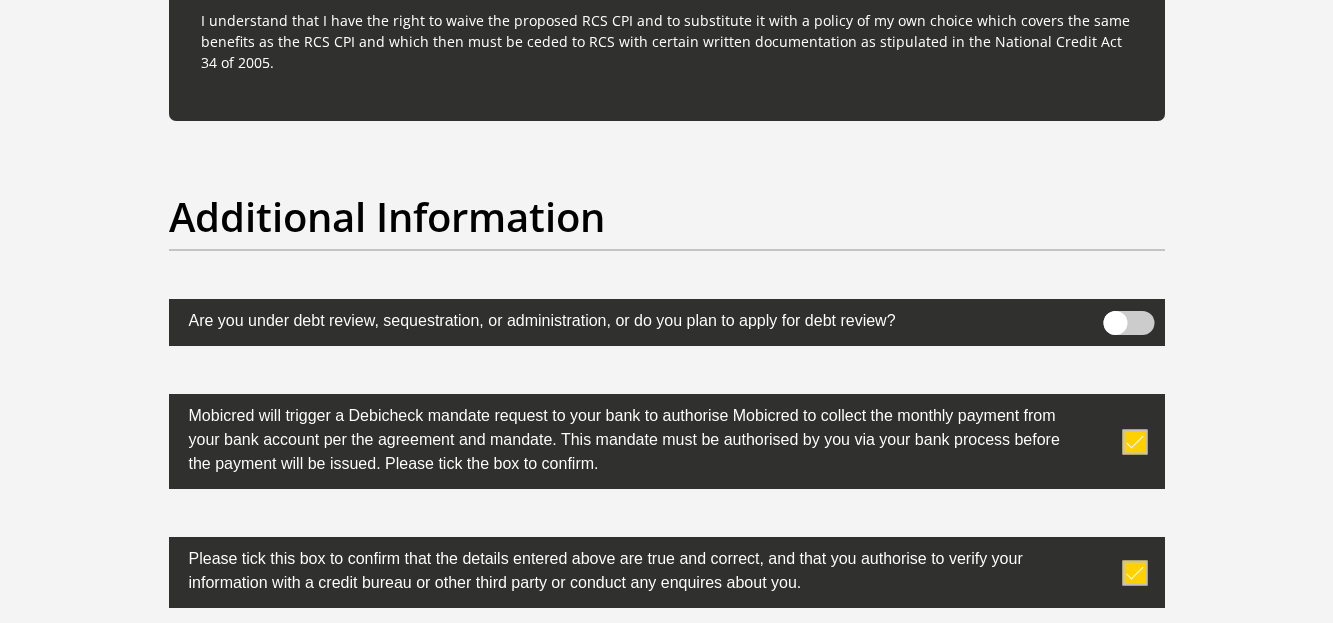 scroll, scrollTop: 6253, scrollLeft: 0, axis: vertical 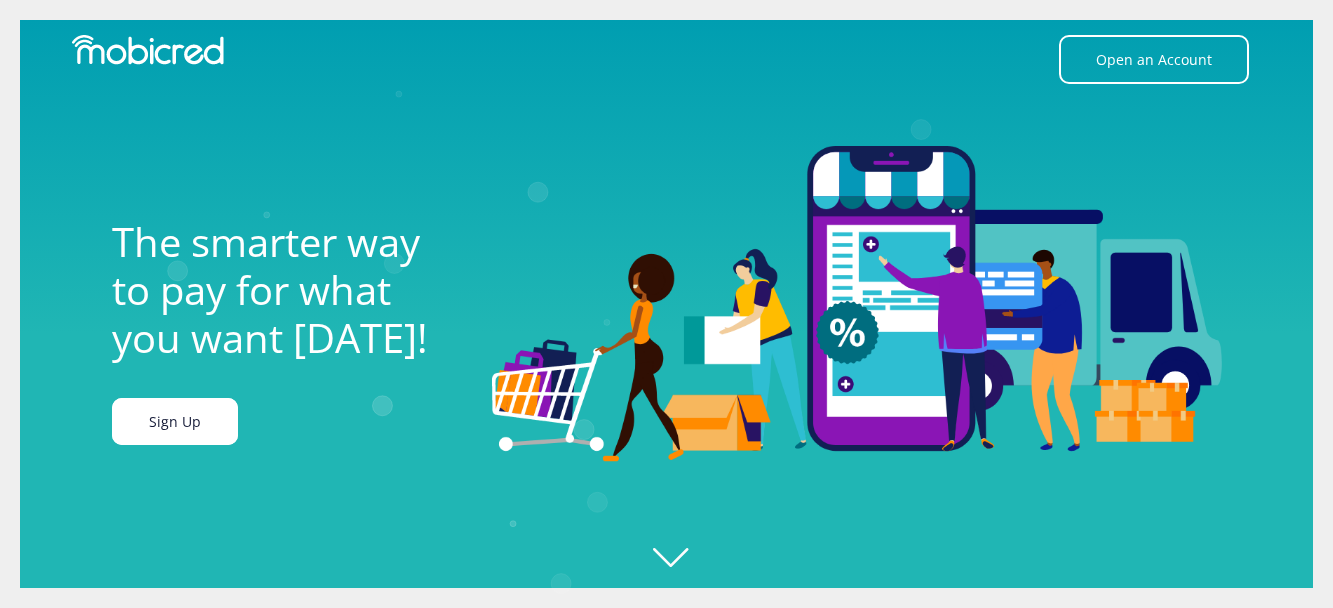 click on "Sign Up" at bounding box center (175, 421) 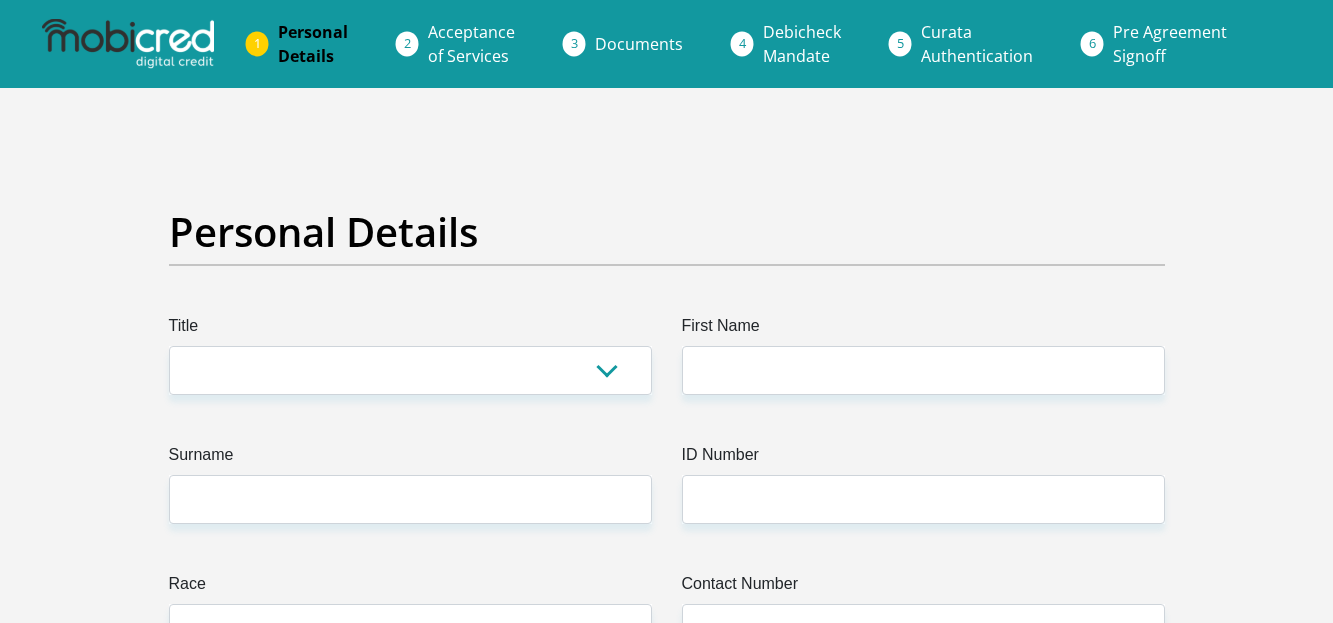 scroll, scrollTop: 0, scrollLeft: 0, axis: both 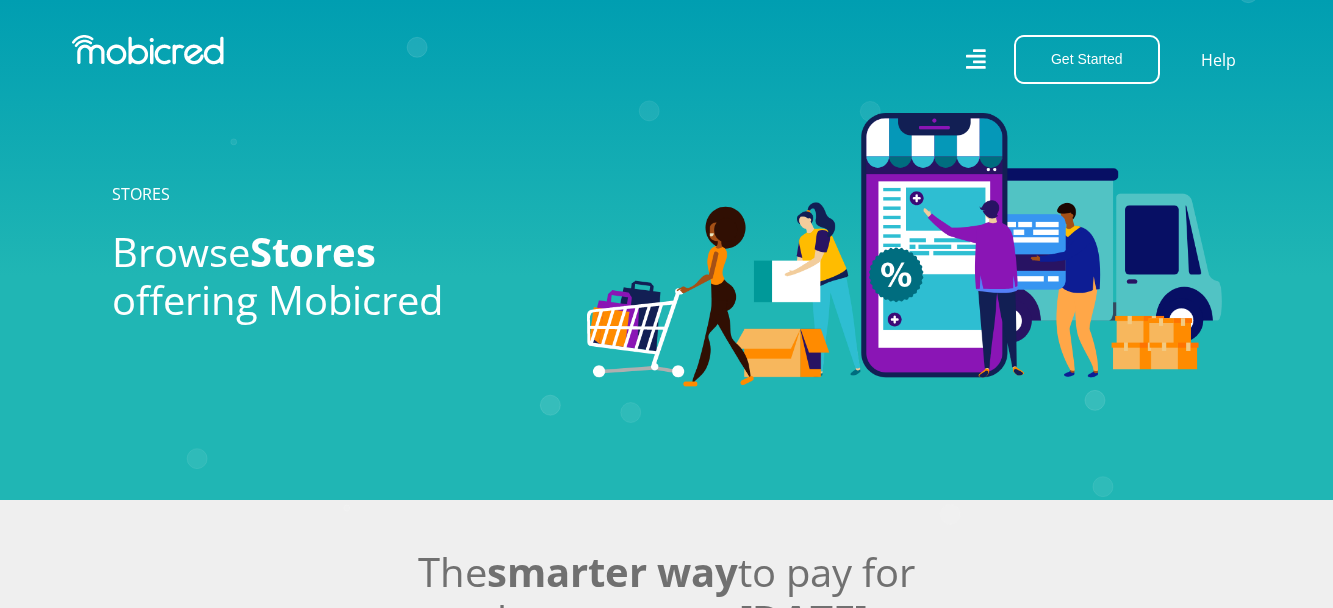 click on "The  smarter way  to pay for
what you want  [DATE]" at bounding box center (666, 608) 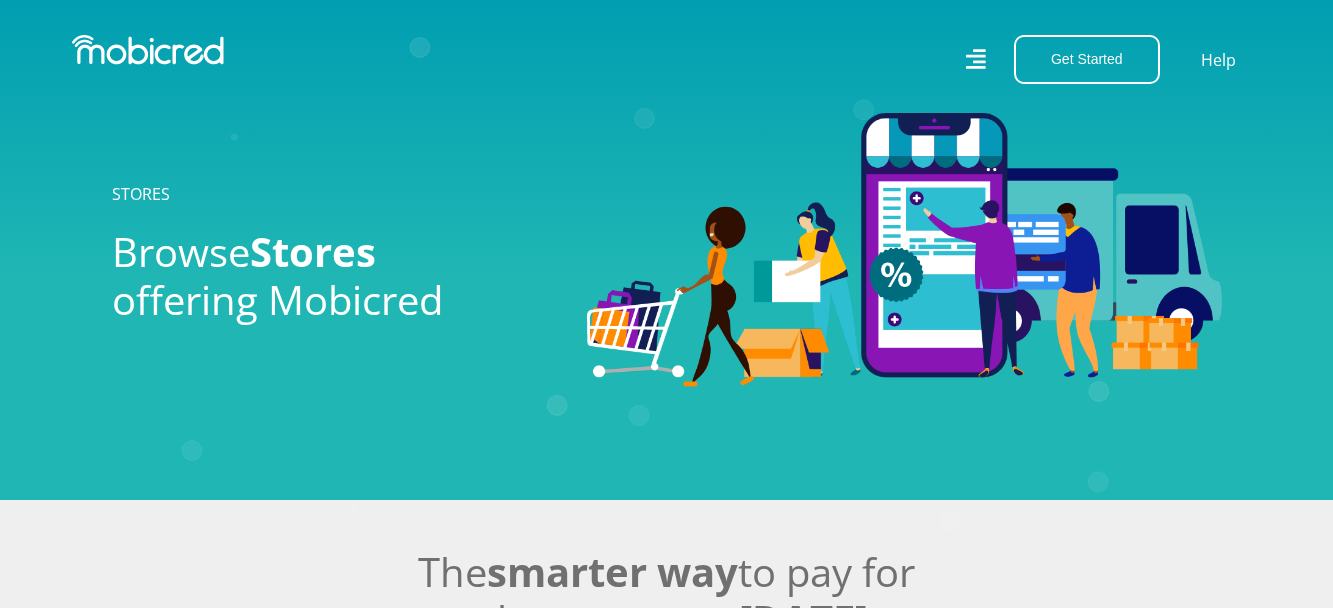 click on "Stores
Categories
Mall
About Us
For Merchants
For Developers
Help
Sign Up
Sign In
021 126 0700
[EMAIL_ADDRESS][DOMAIN_NAME]
Get Started
Open an Account
Account Holder Login
Help
STORES
Browse  Stores" at bounding box center (666, 1746) 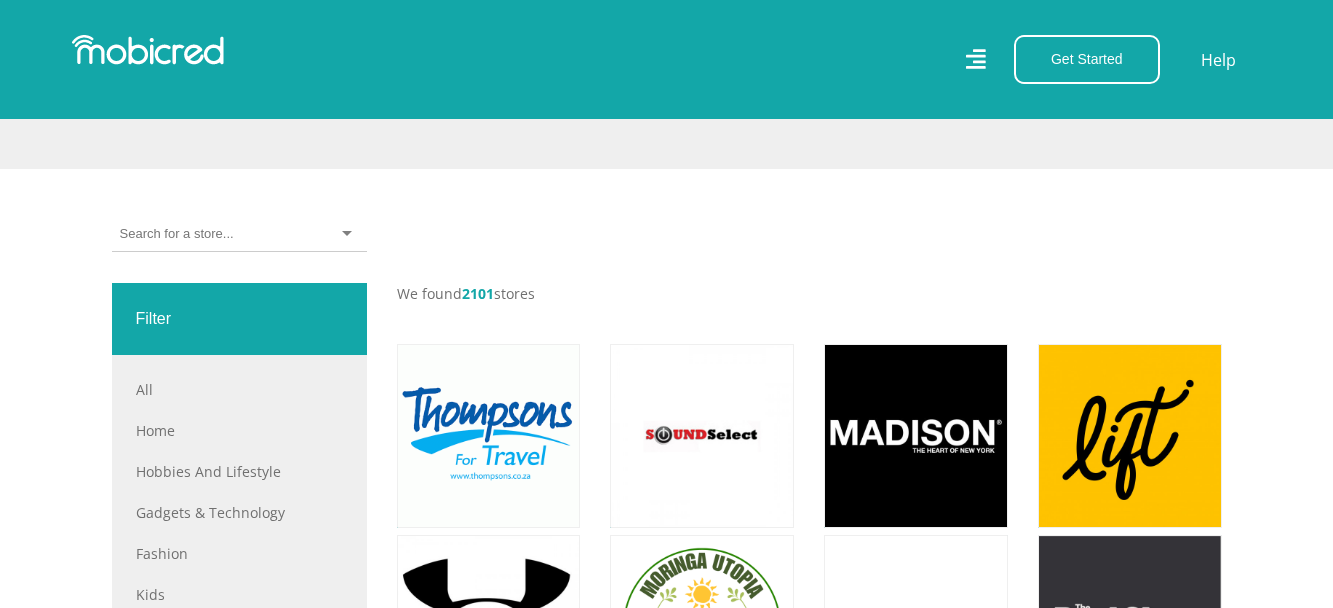 scroll, scrollTop: 600, scrollLeft: 0, axis: vertical 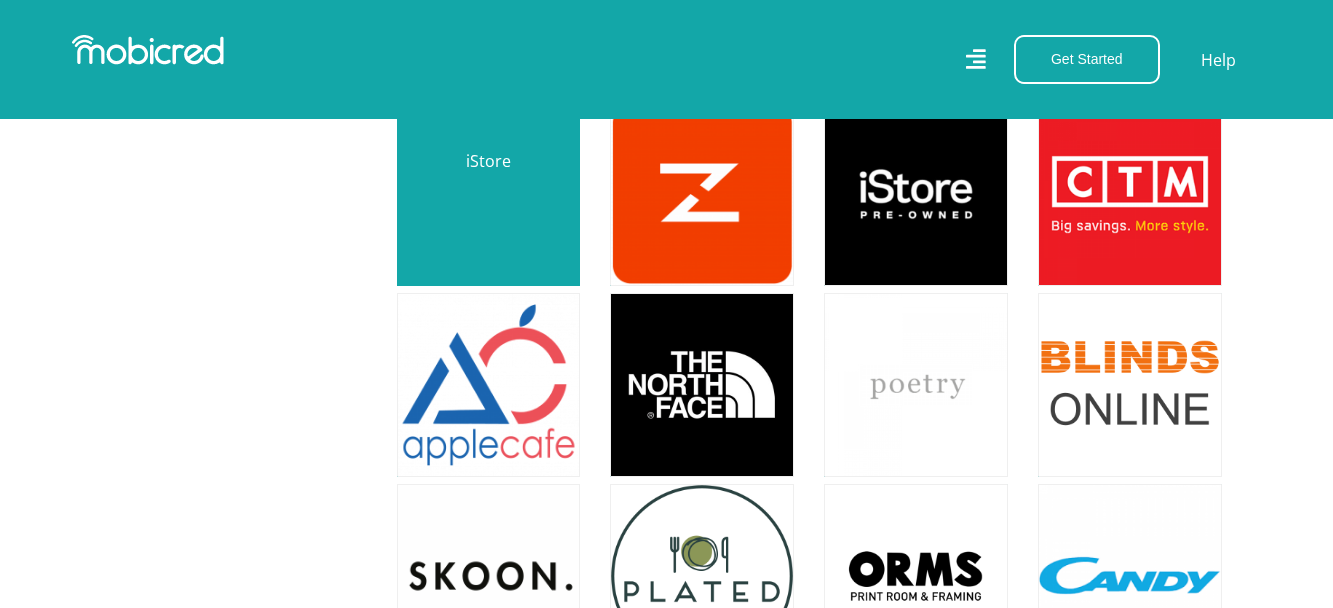 click at bounding box center [489, 194] 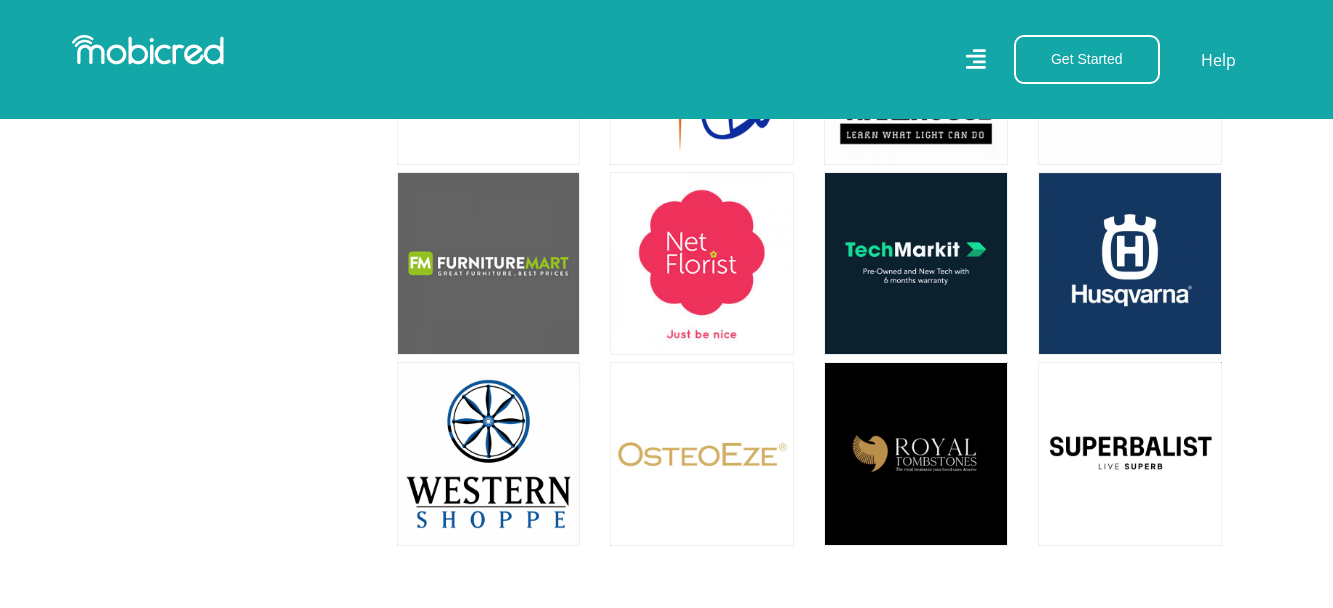 scroll, scrollTop: 5759, scrollLeft: 0, axis: vertical 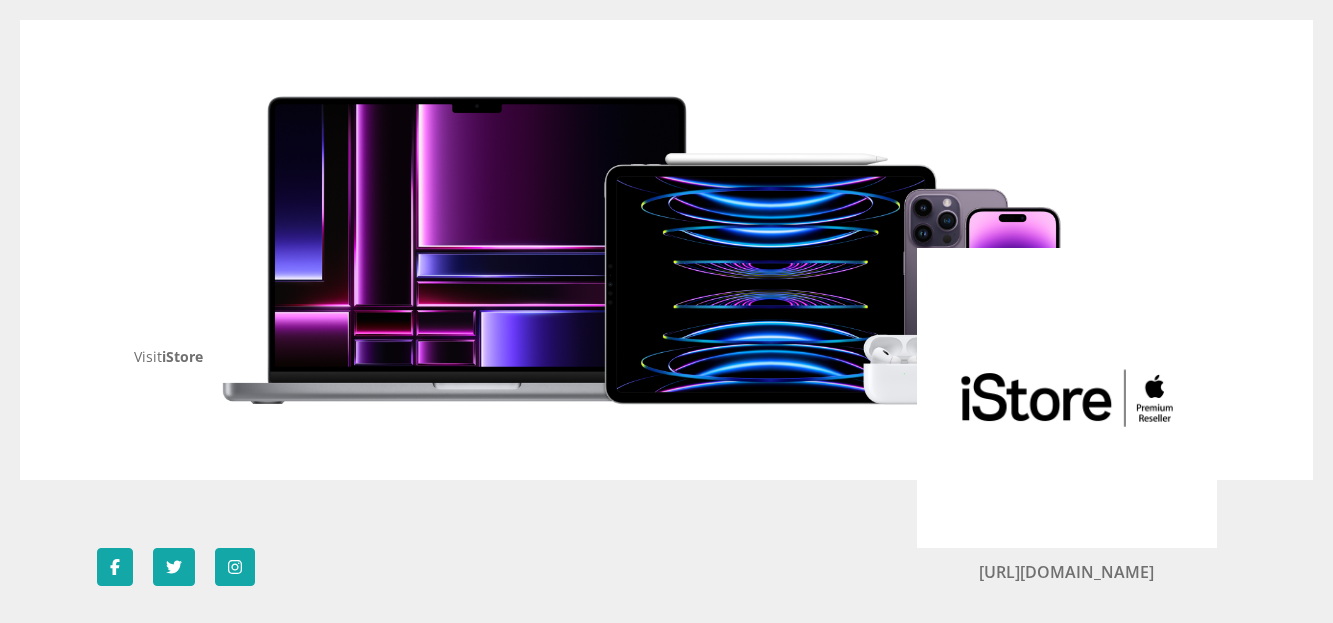 click on "[URL][DOMAIN_NAME]" at bounding box center [666, 567] 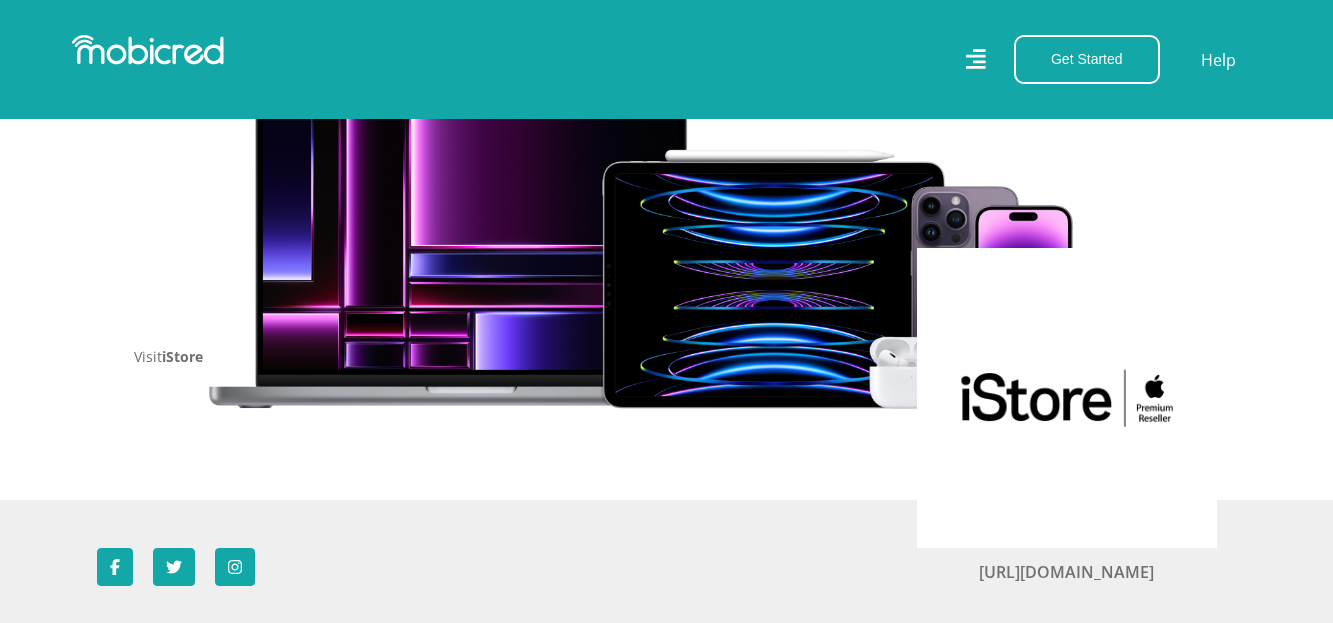 scroll, scrollTop: 773, scrollLeft: 0, axis: vertical 